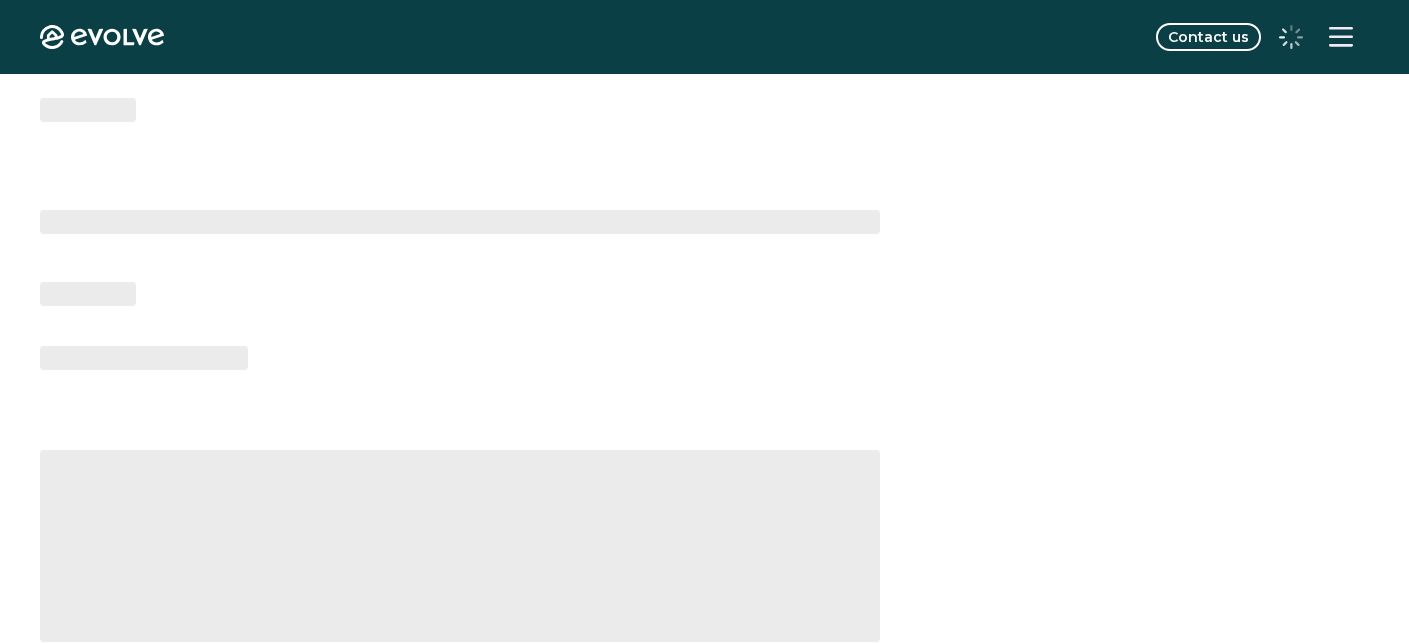 scroll, scrollTop: 0, scrollLeft: 0, axis: both 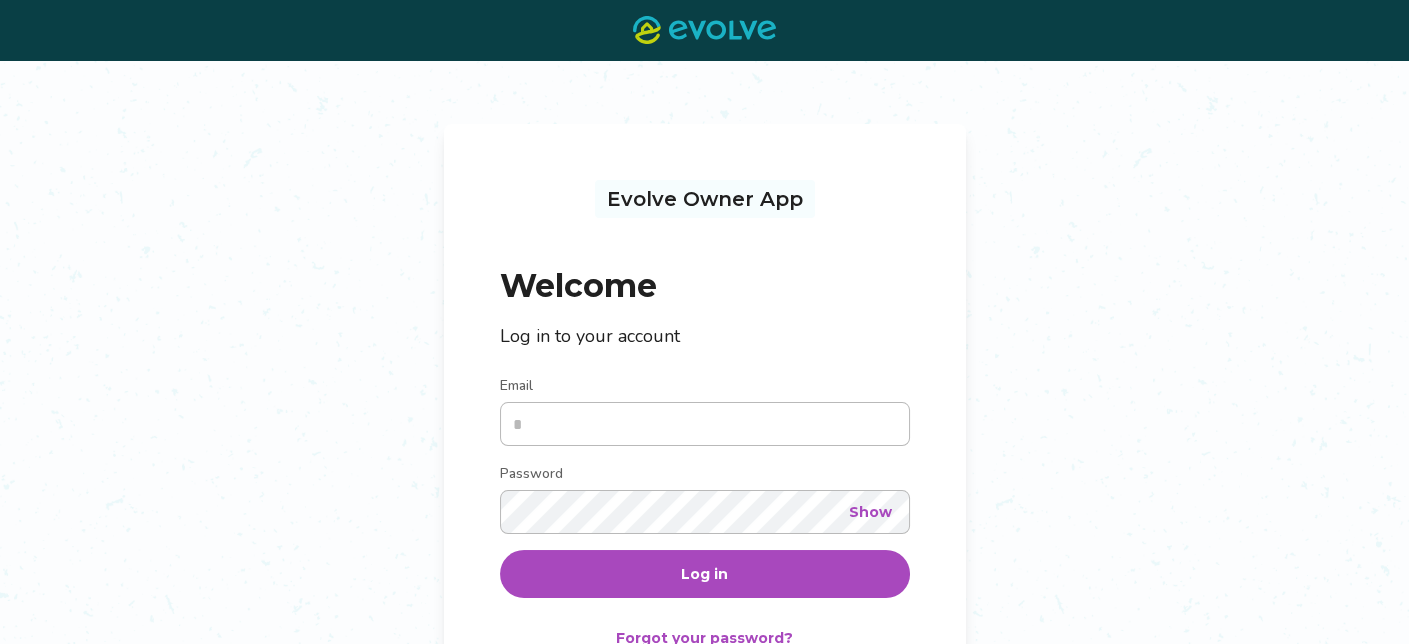 type on "**********" 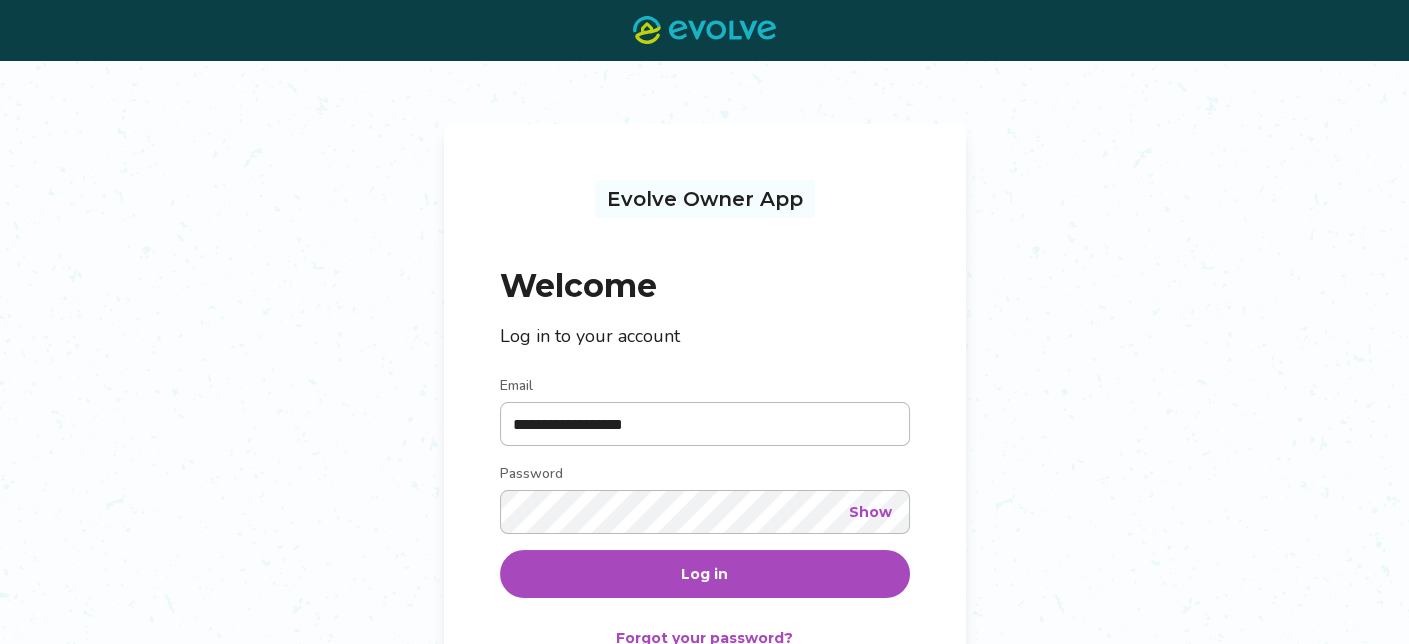click on "Log in" at bounding box center [704, 574] 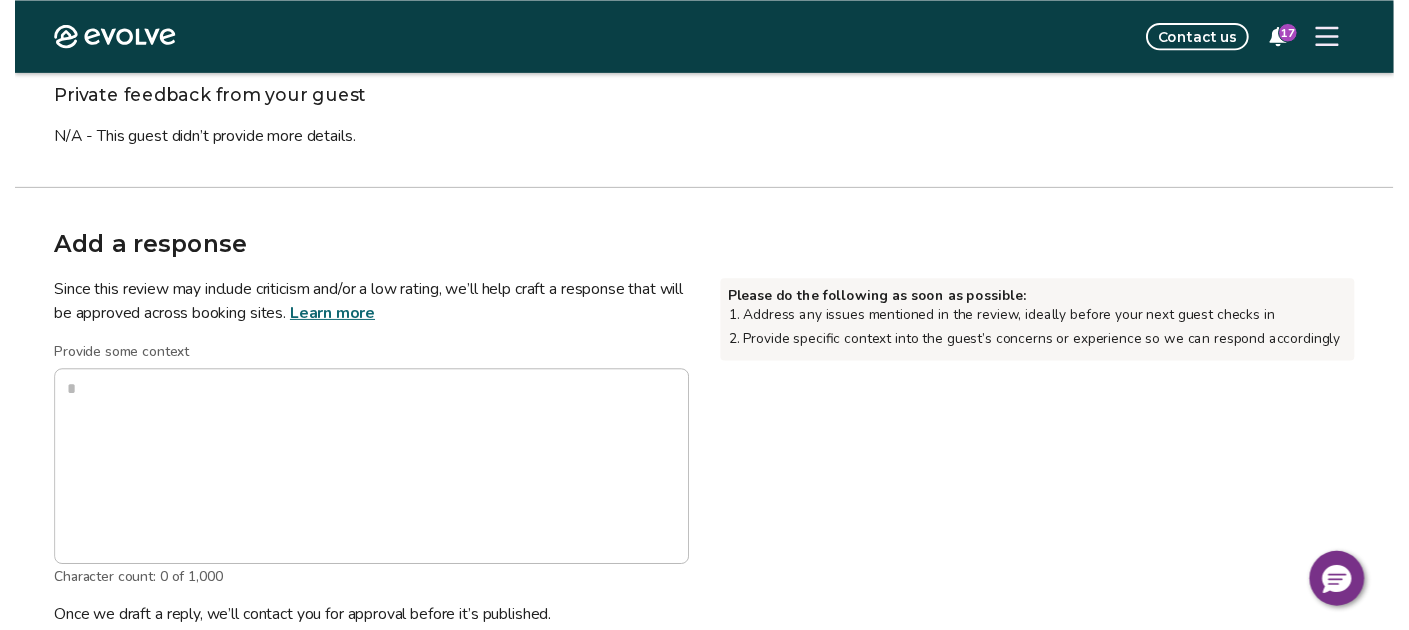 scroll, scrollTop: 402, scrollLeft: 0, axis: vertical 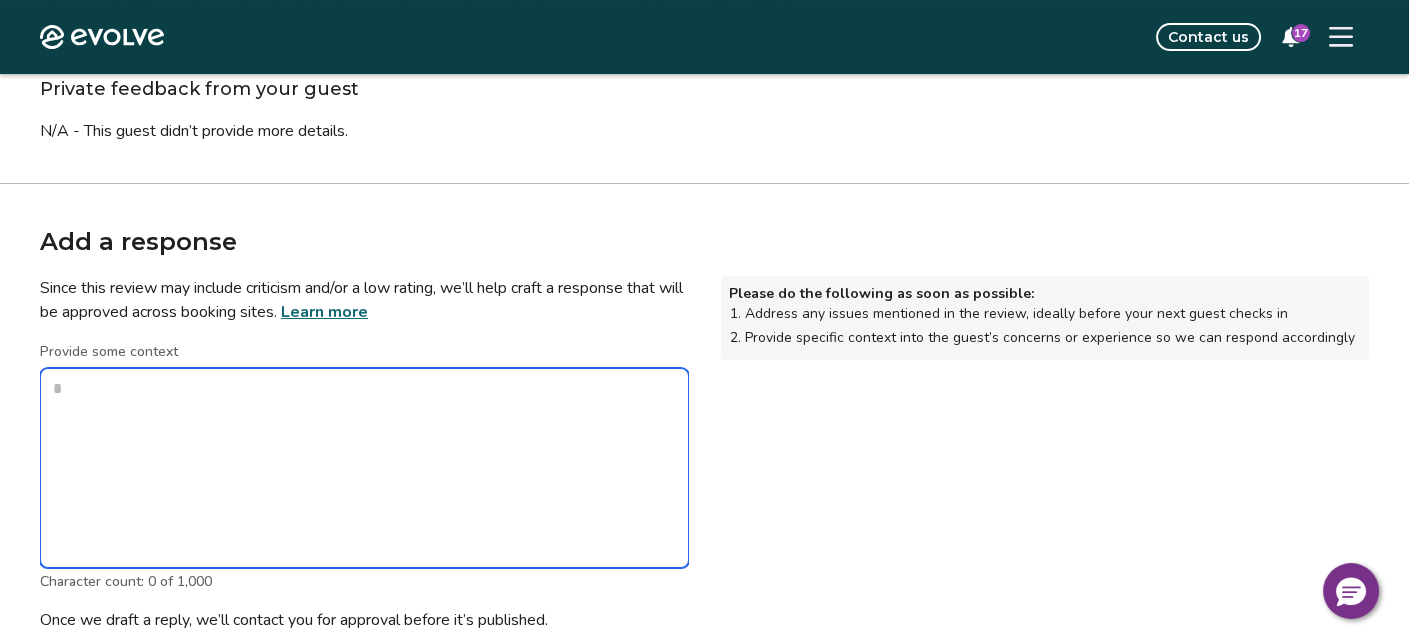 click on "Provide some context" at bounding box center [364, 468] 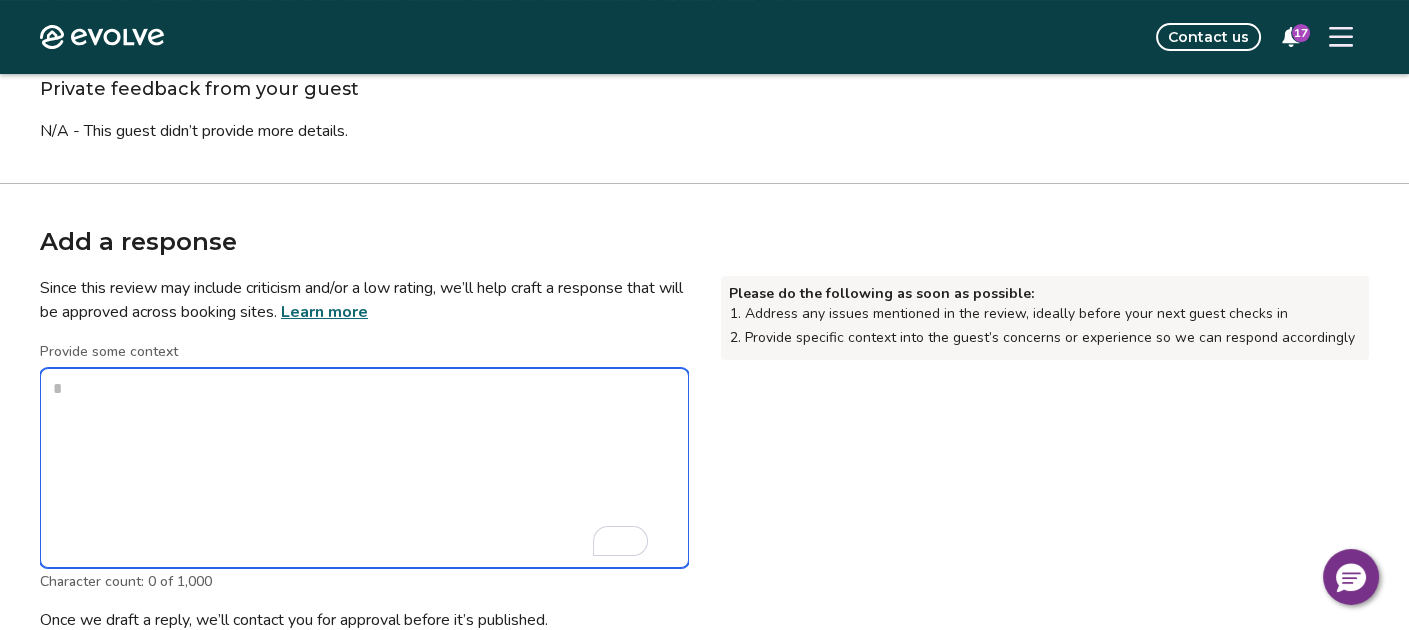 type on "*" 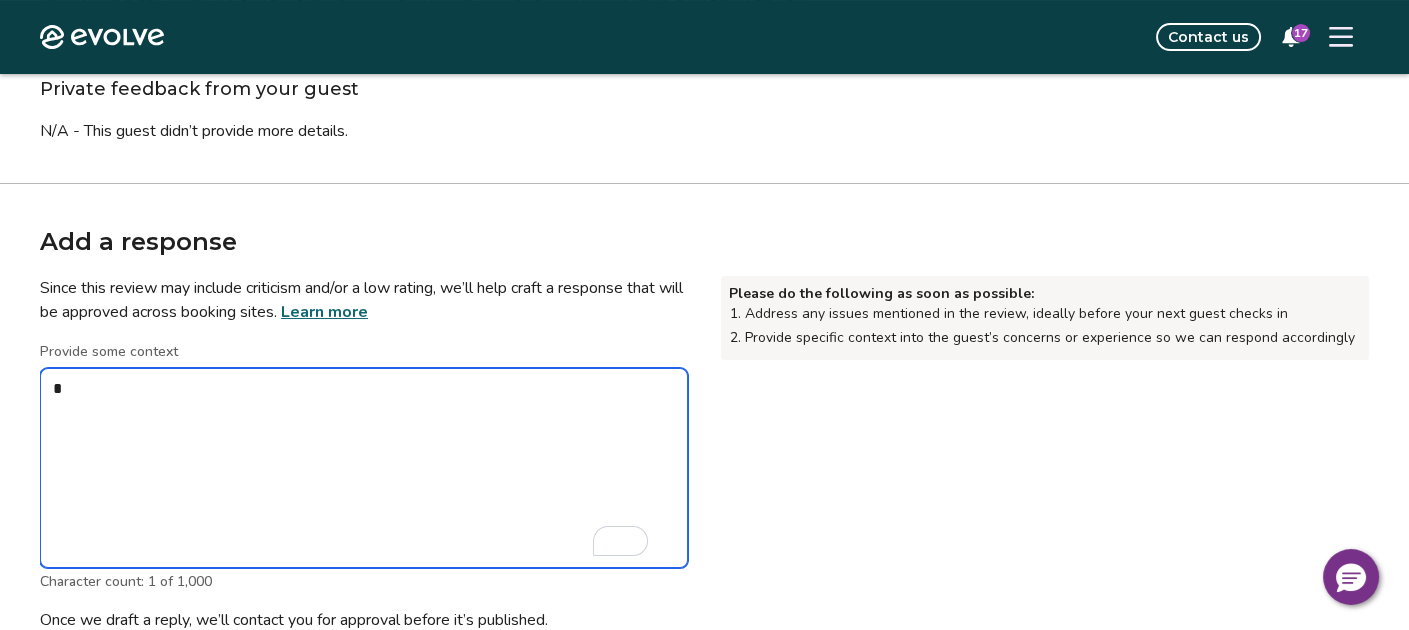 type on "*" 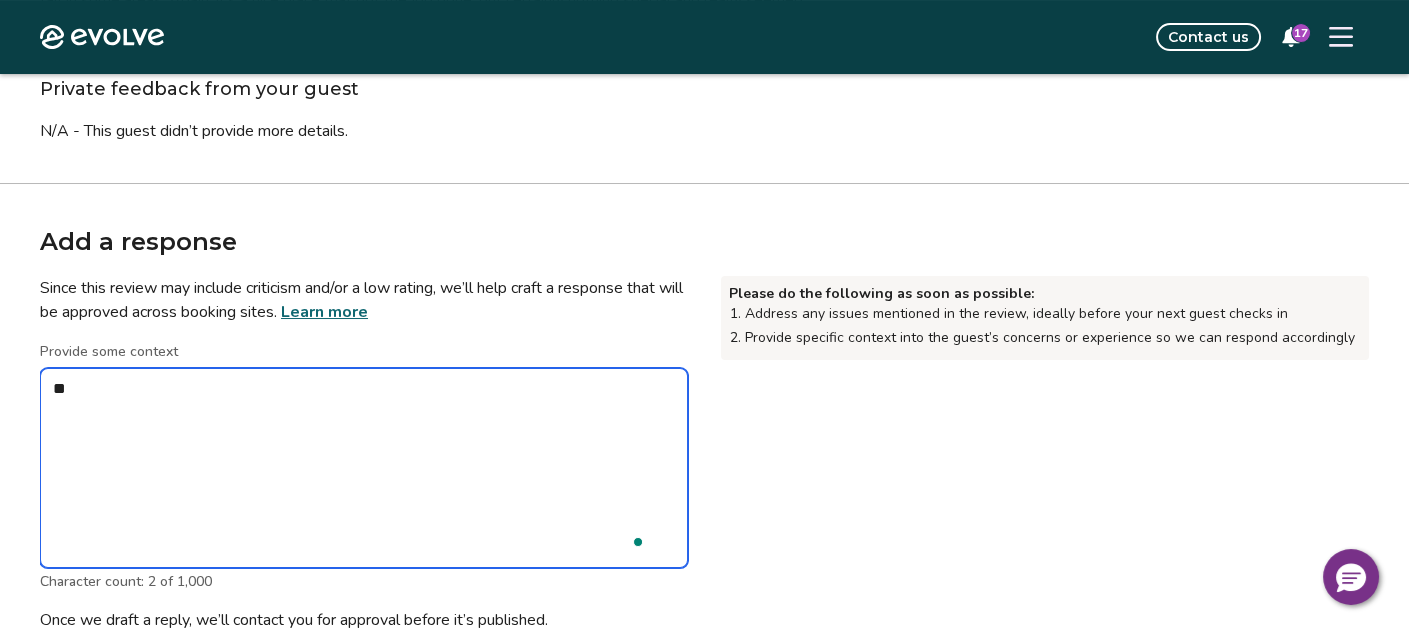 type on "*" 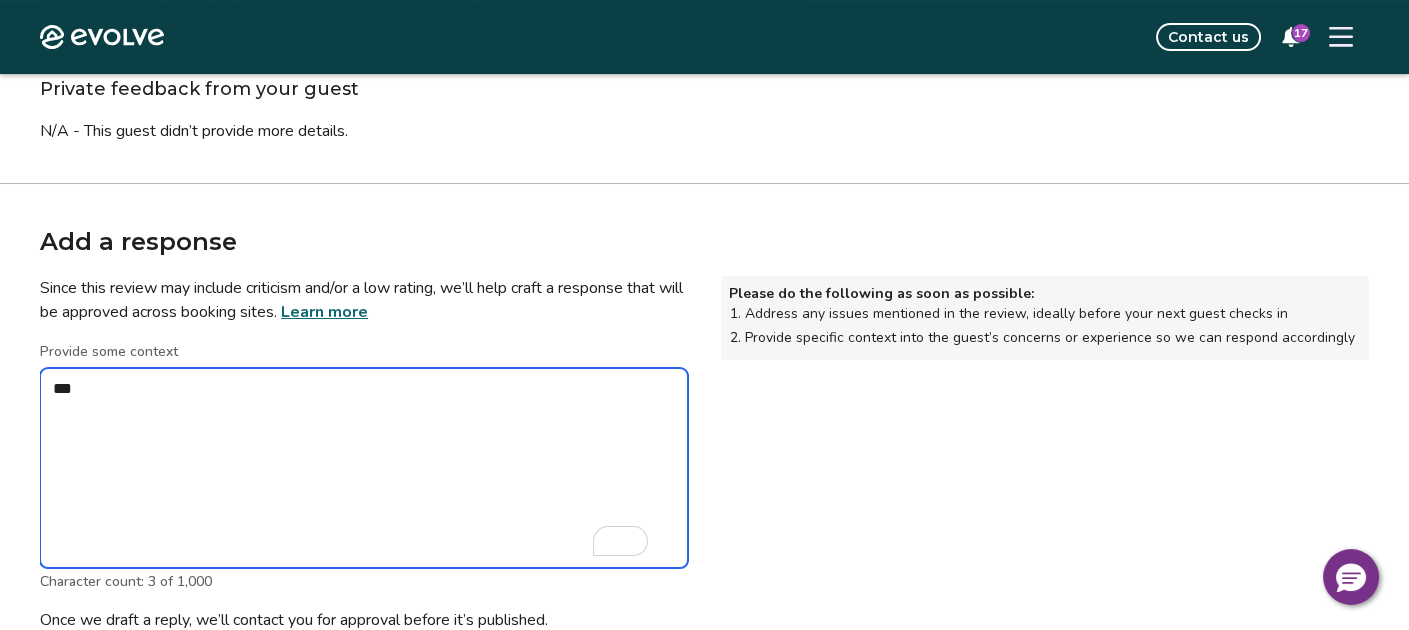 type on "*" 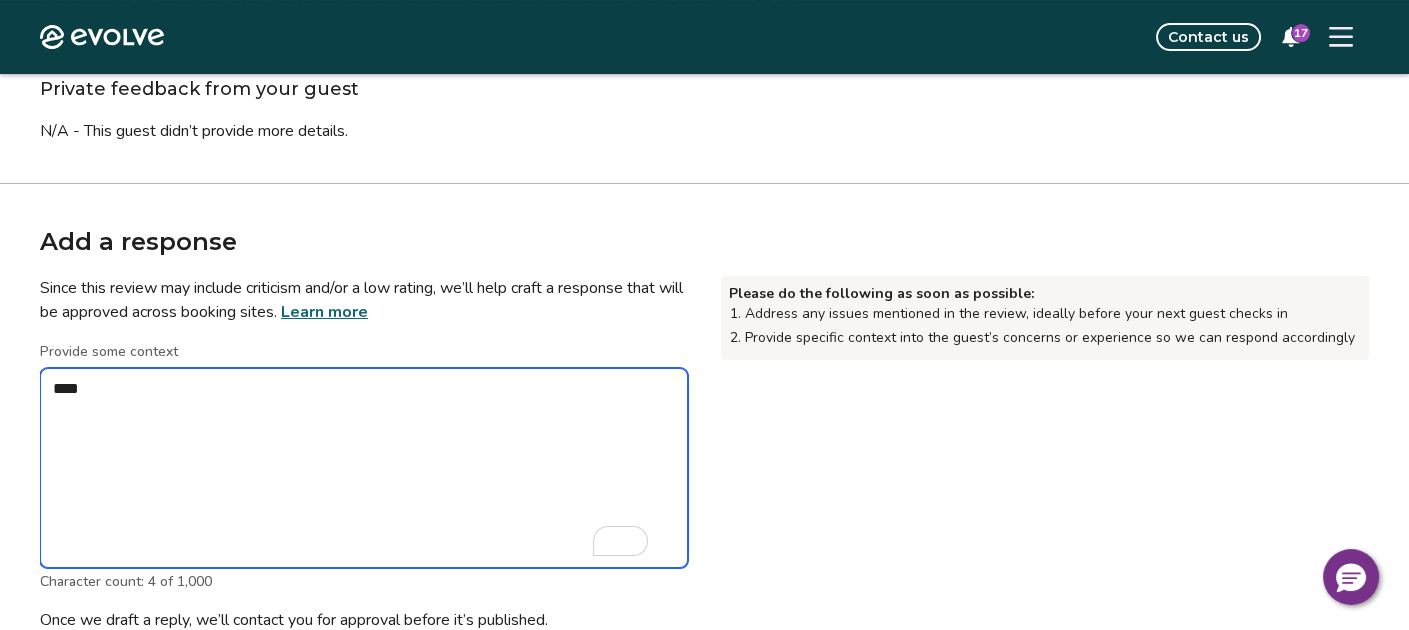 type on "*" 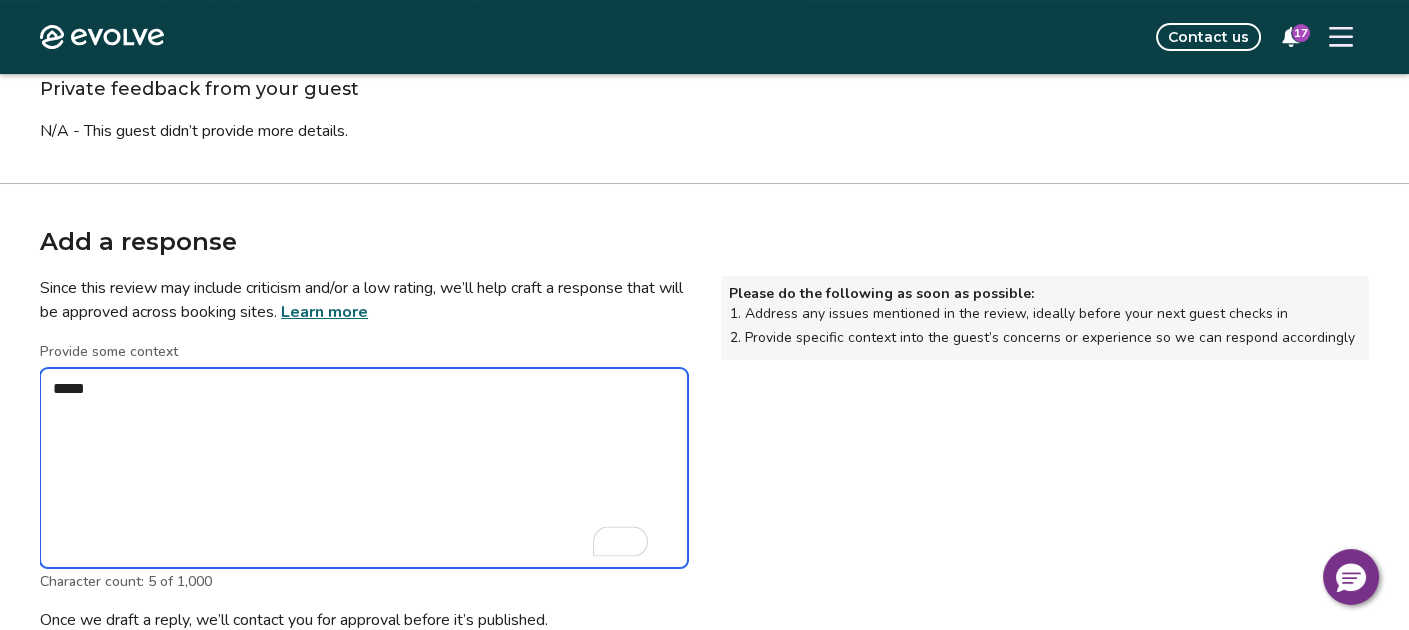 type on "*" 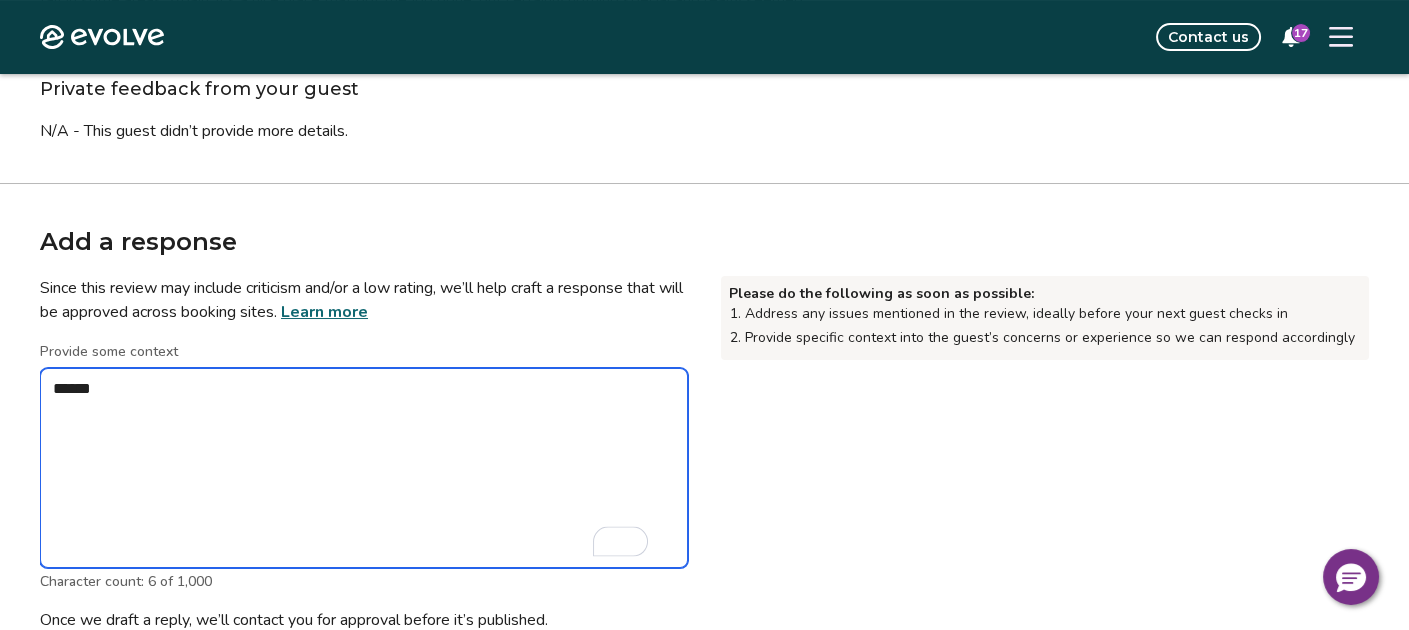 type on "*" 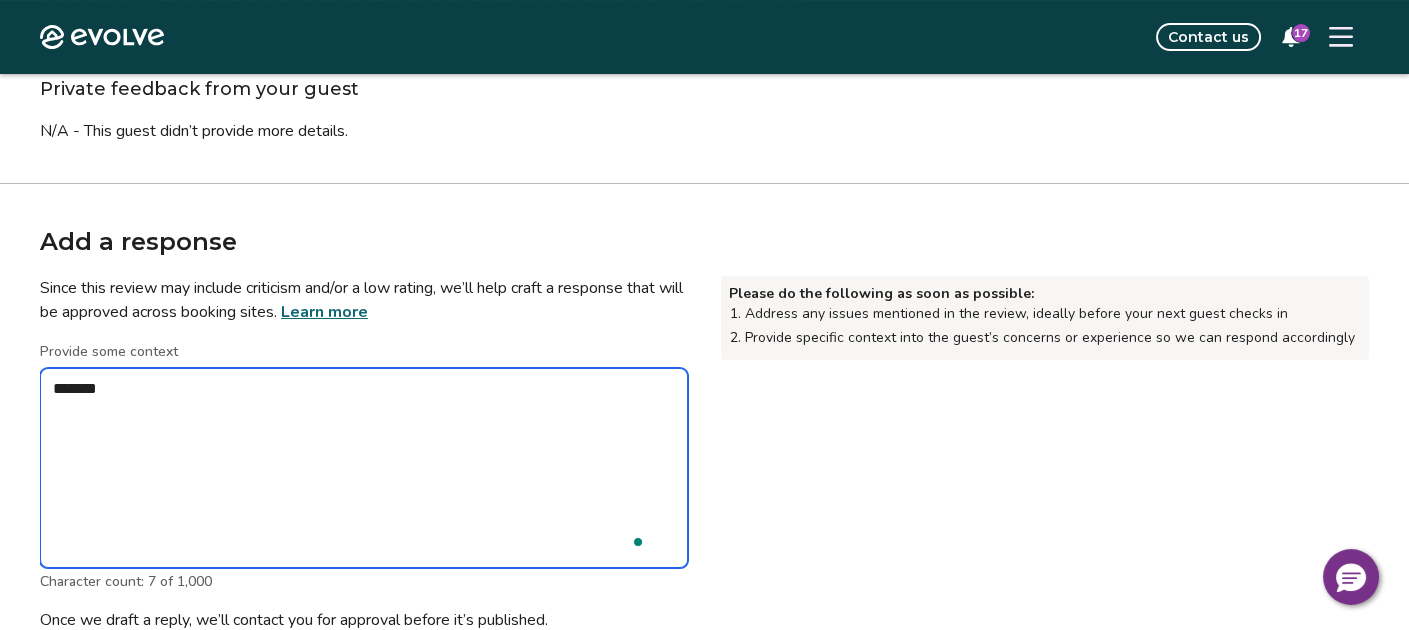 type on "*" 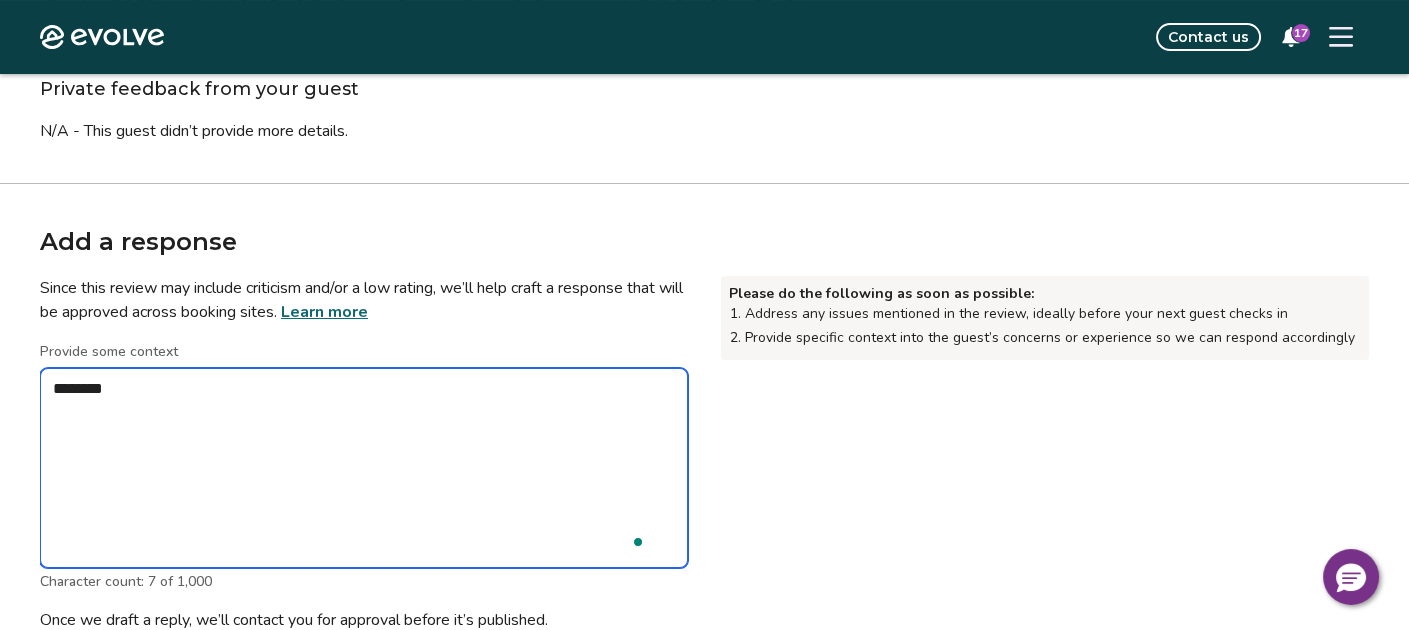 type on "*" 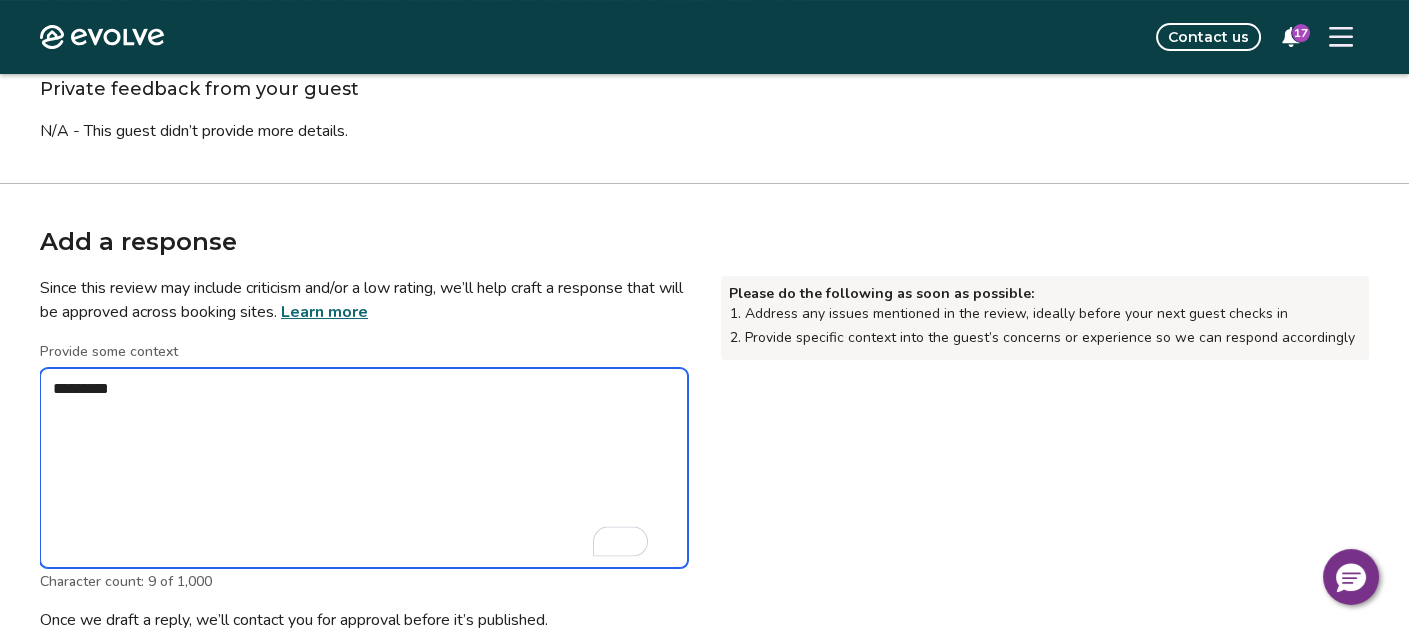type on "*" 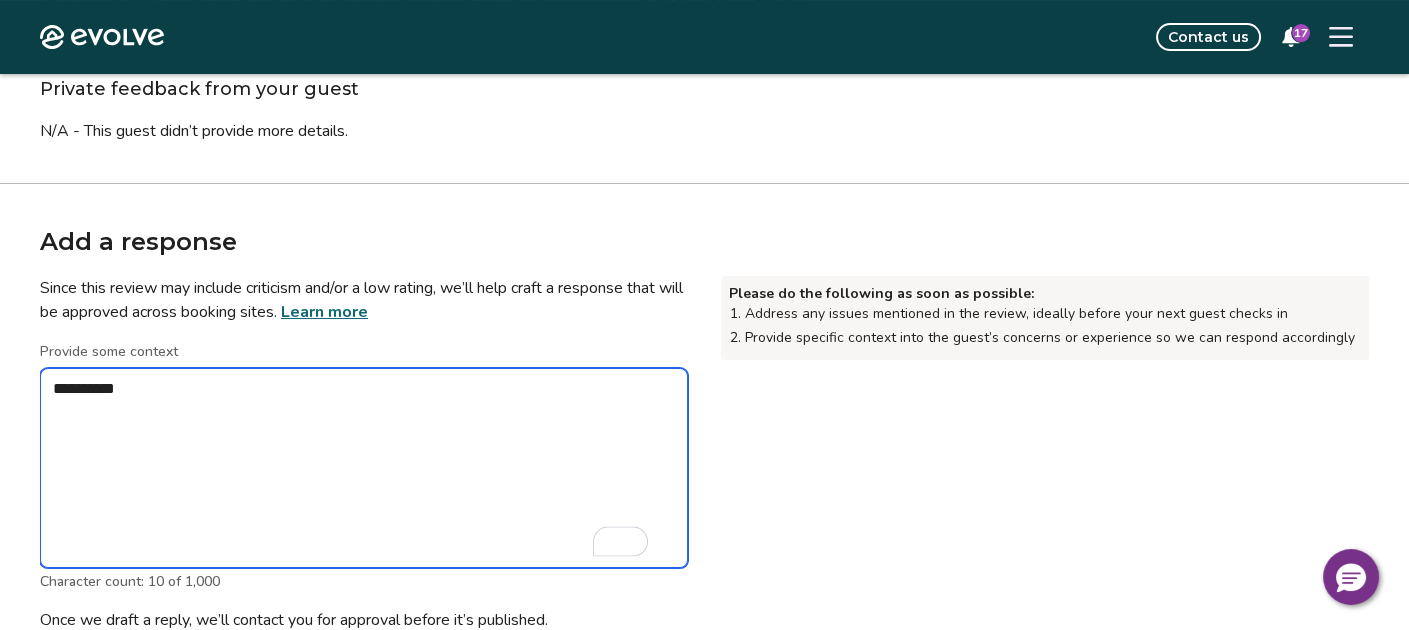 type on "*" 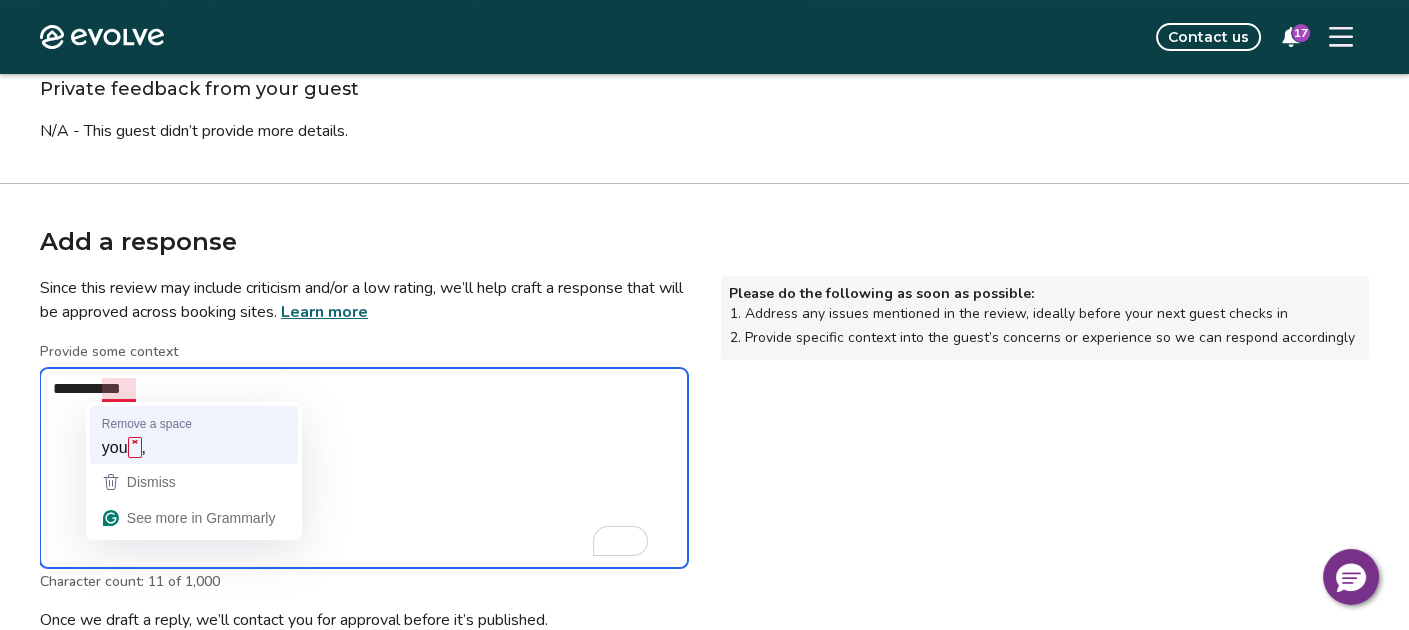 type on "**********" 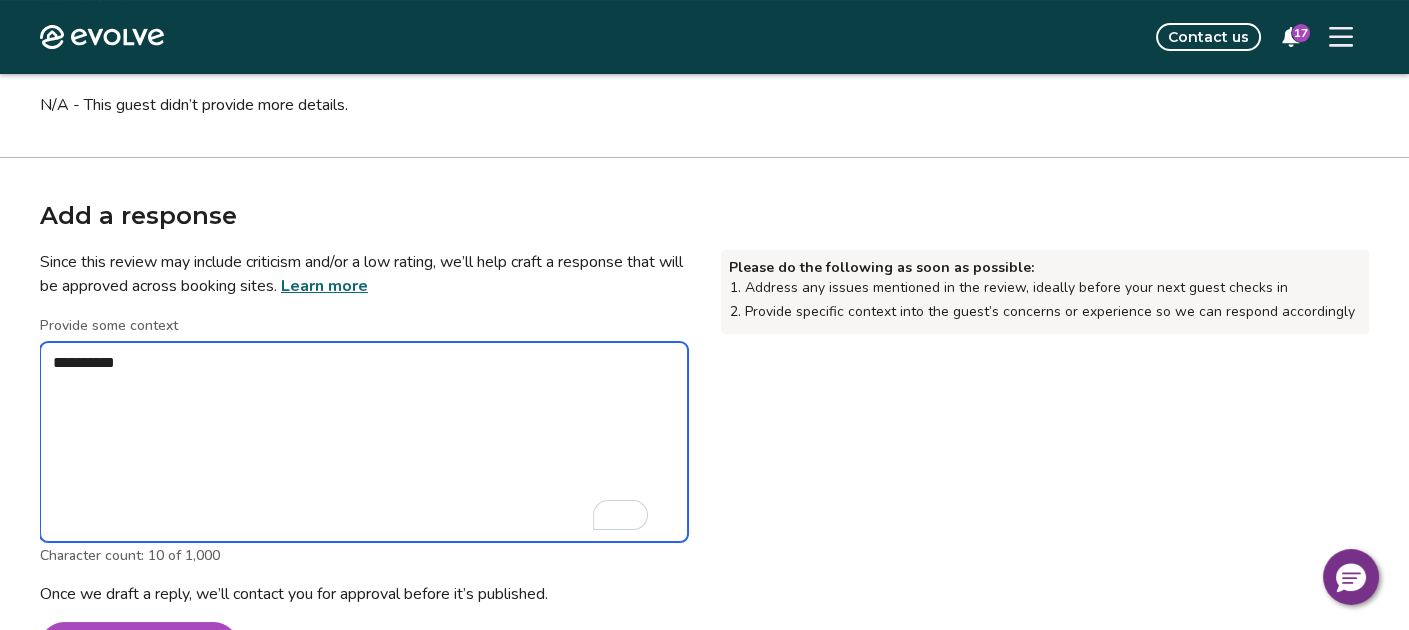 scroll, scrollTop: 431, scrollLeft: 0, axis: vertical 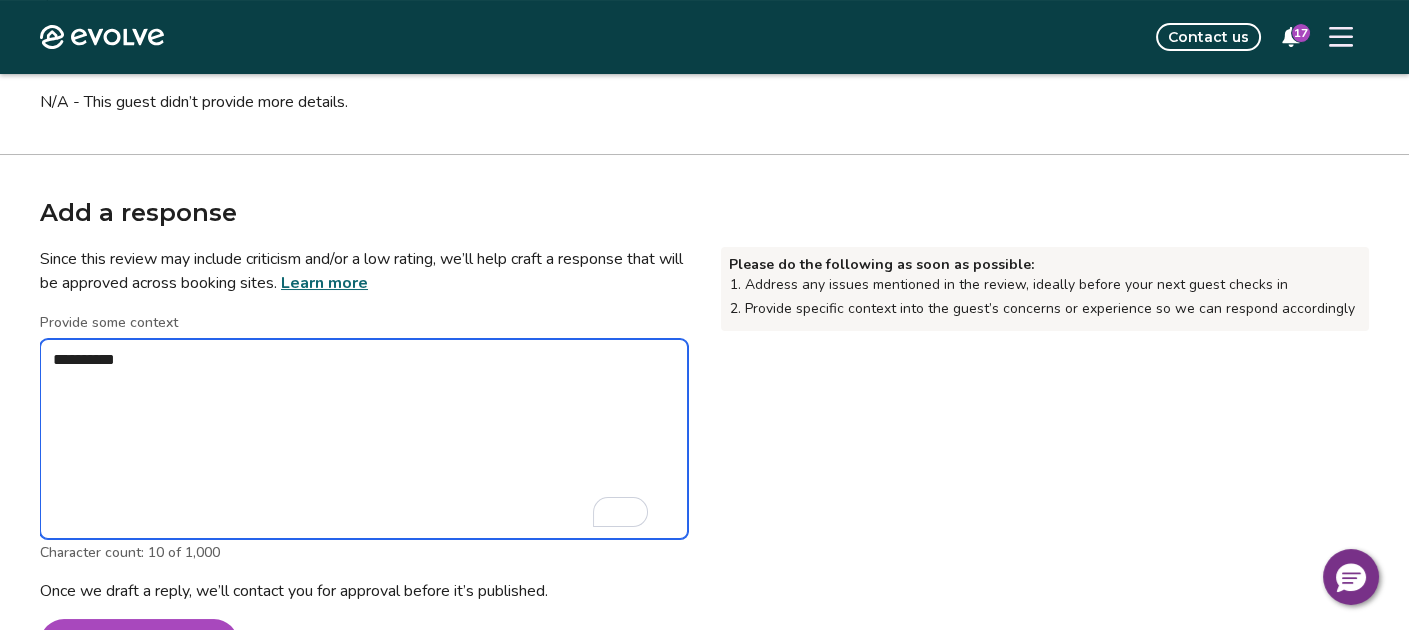 click on "**********" at bounding box center [364, 439] 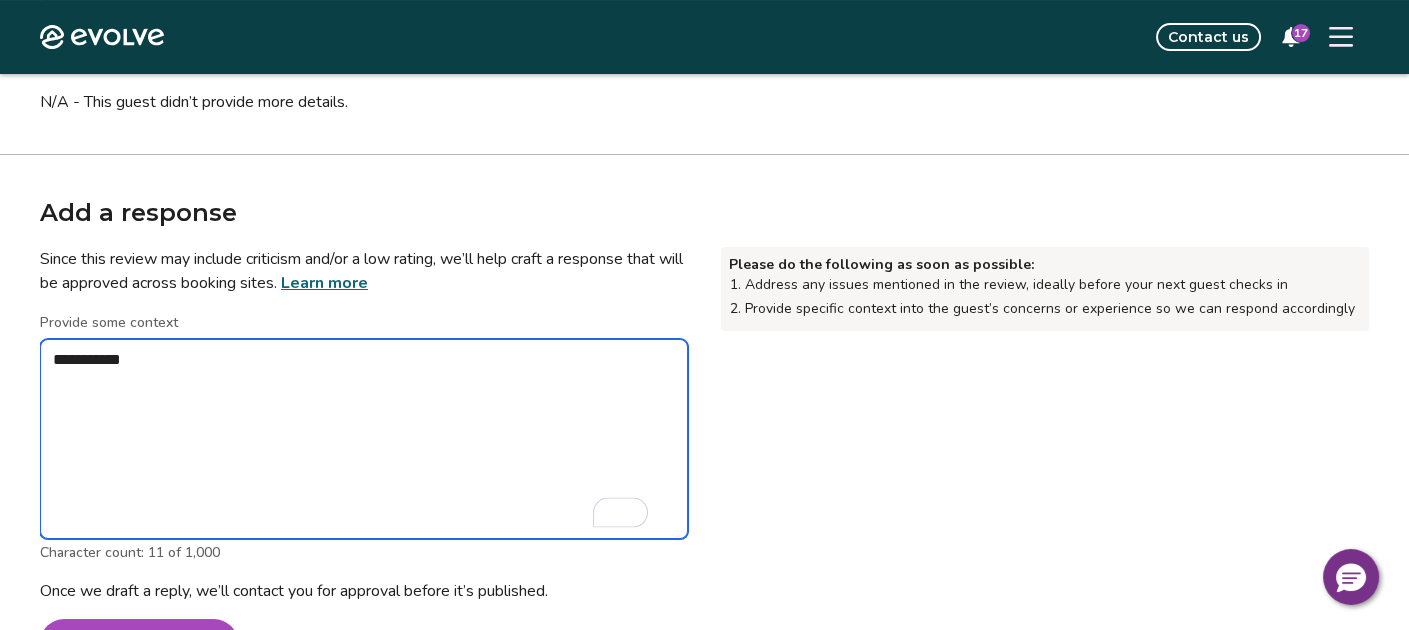 type on "*" 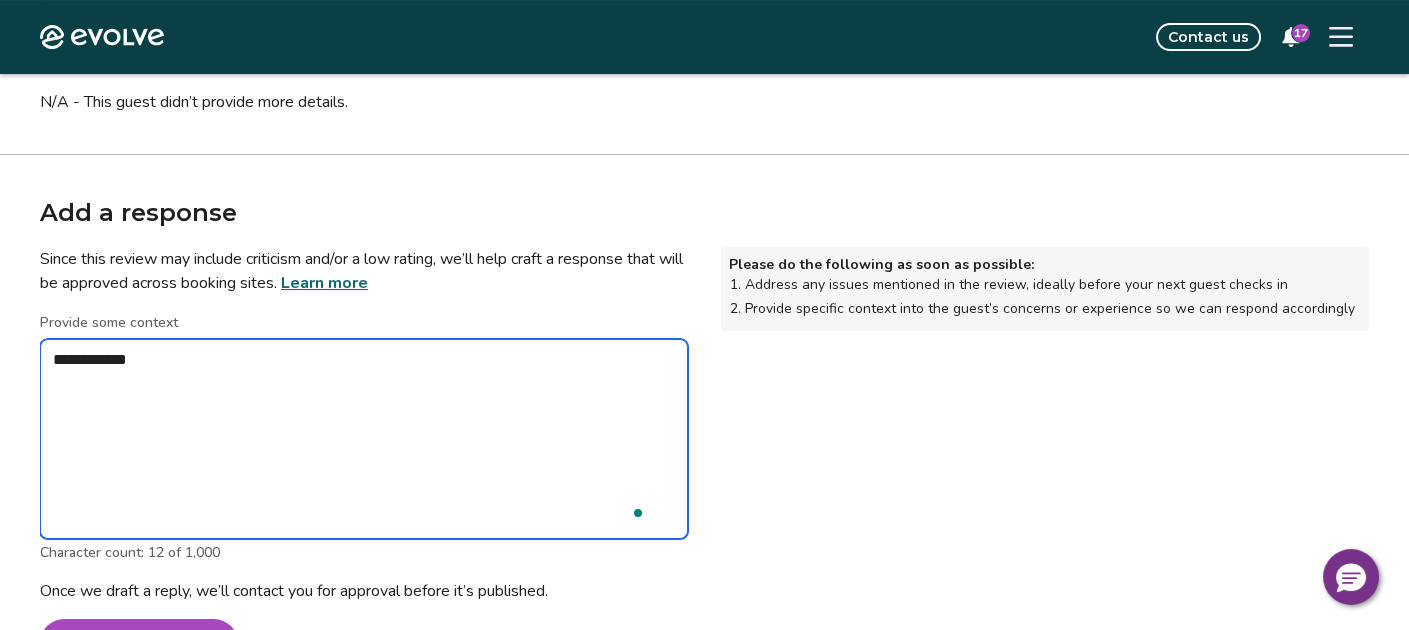 type on "*" 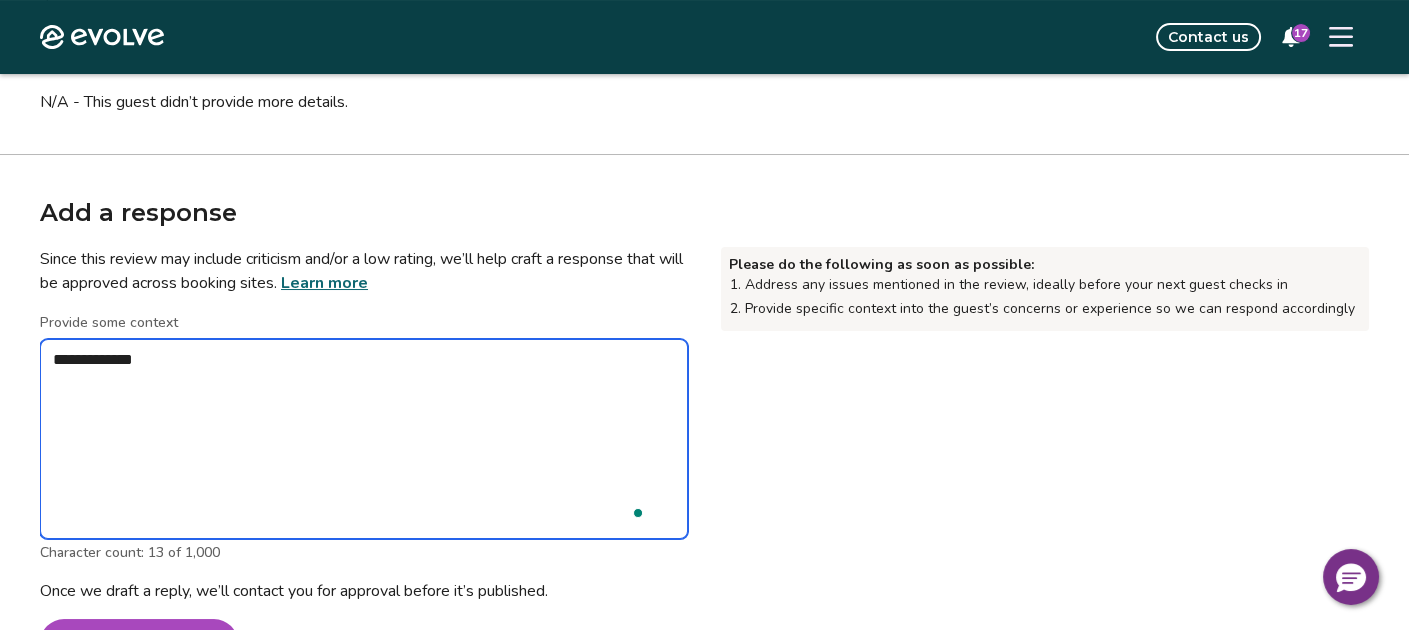 type on "*" 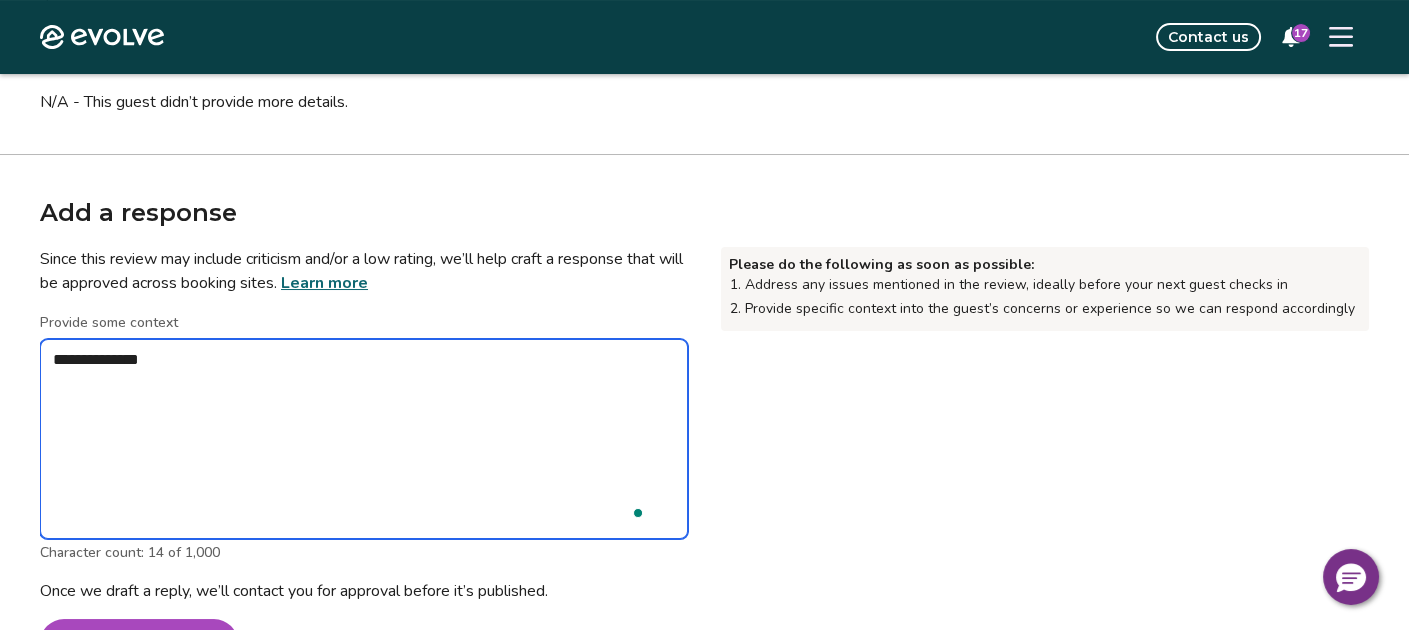 type on "*" 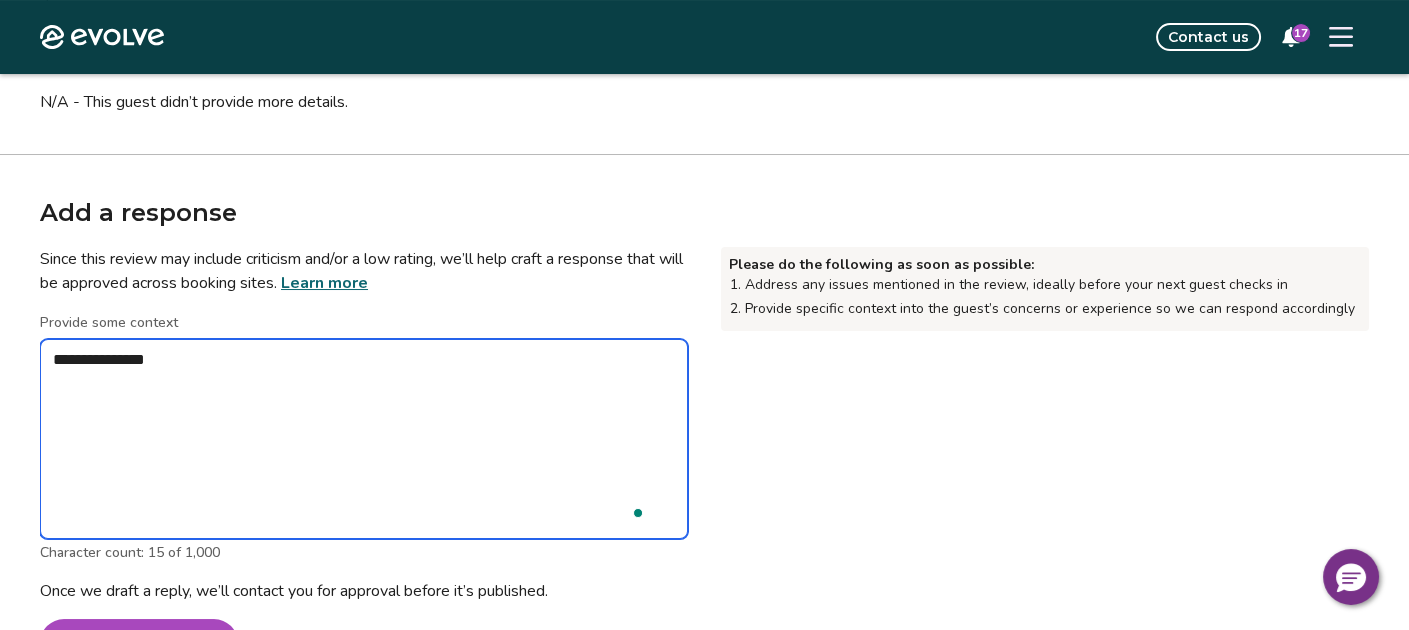 type on "*" 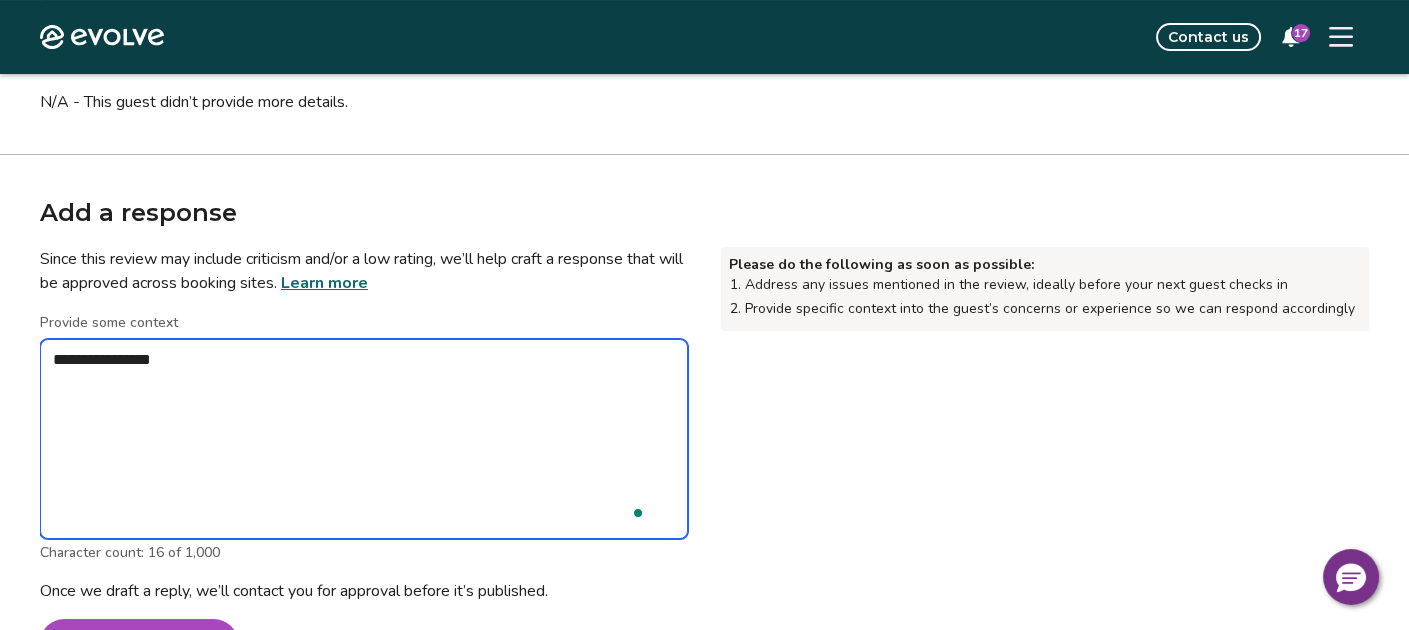 type on "*" 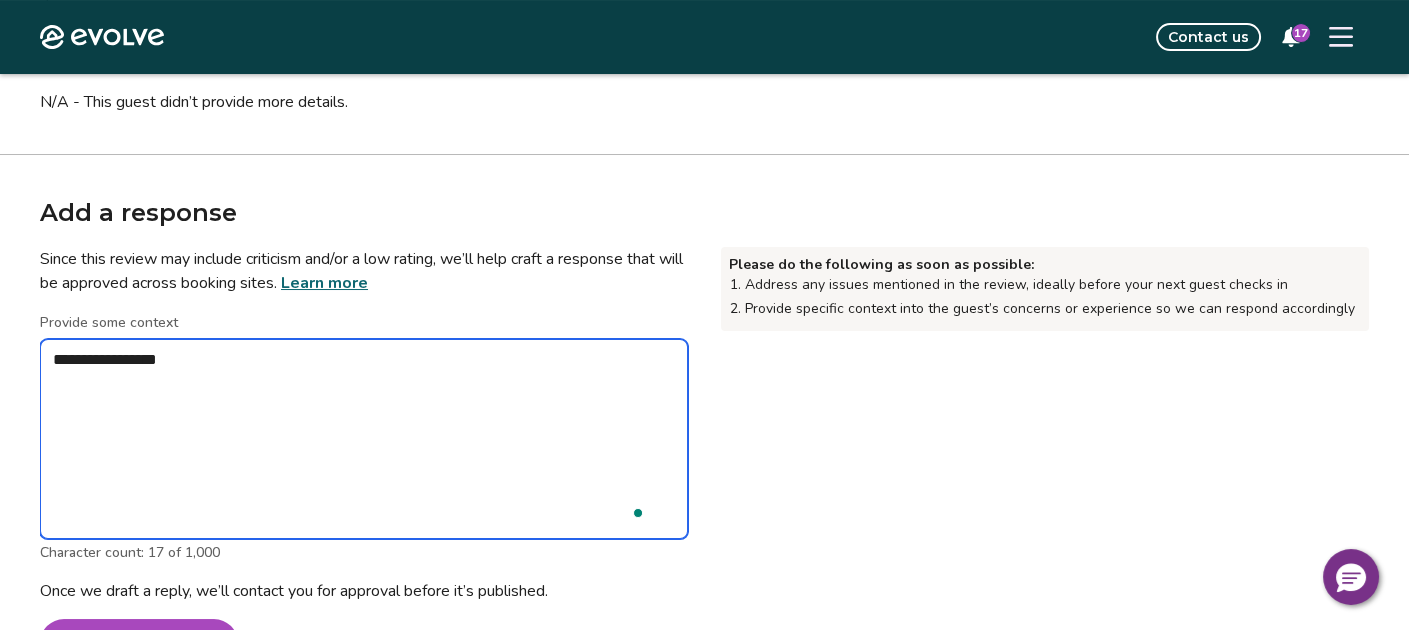 type on "*" 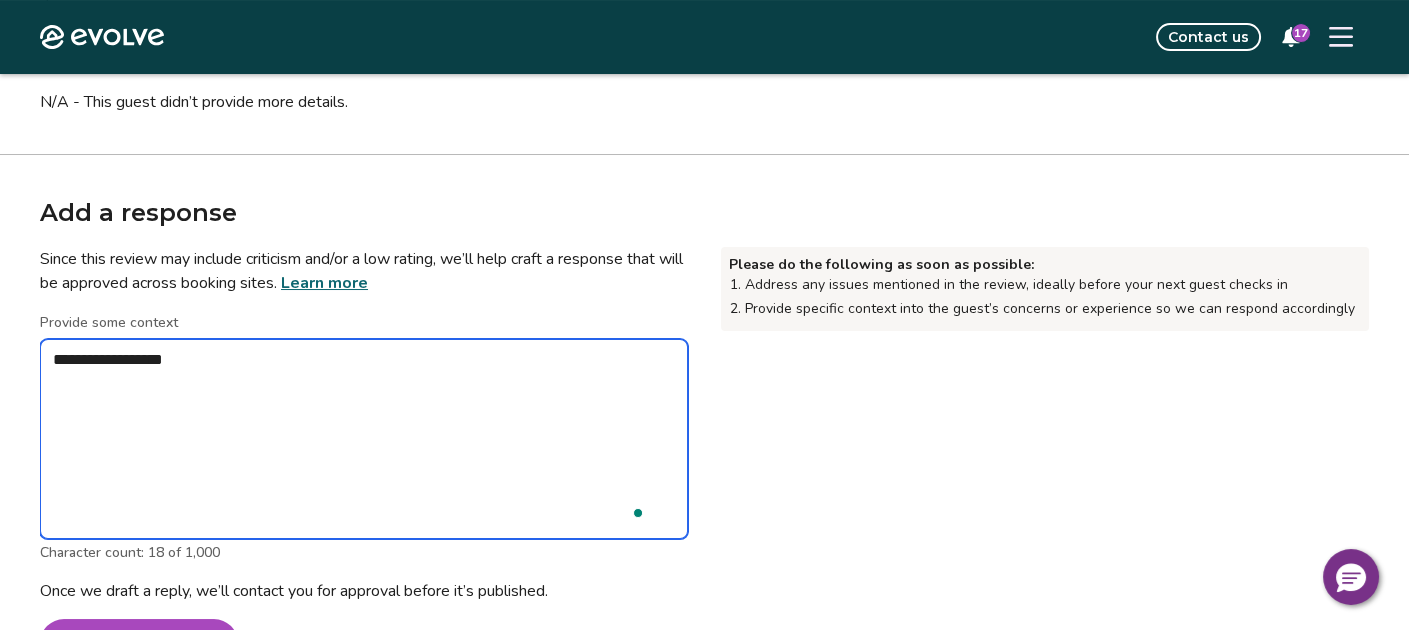 type on "*" 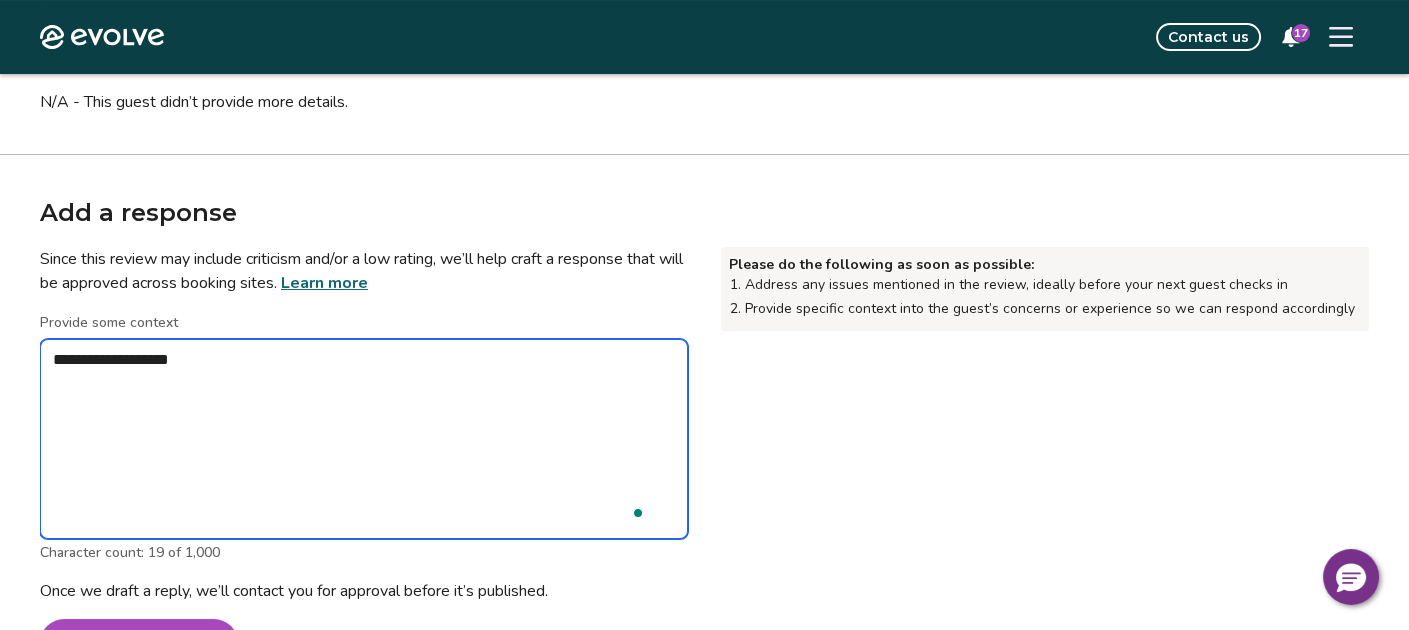 type on "*" 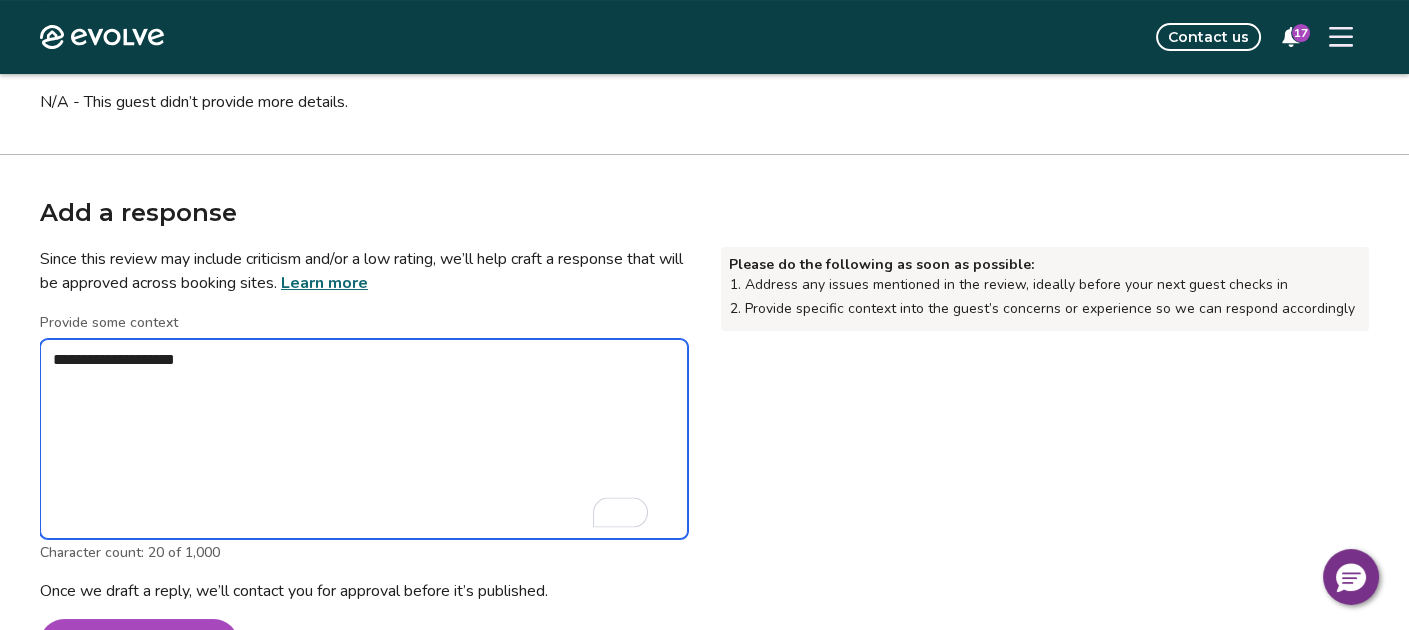 type on "*" 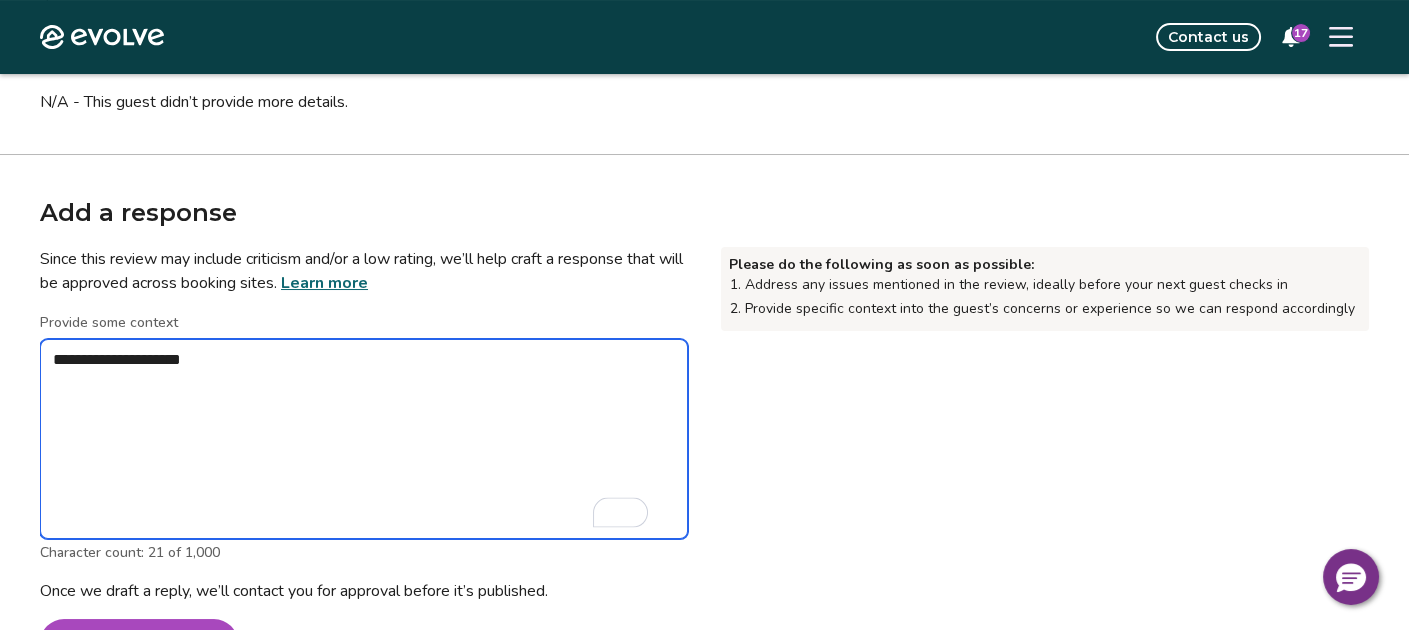 type on "*" 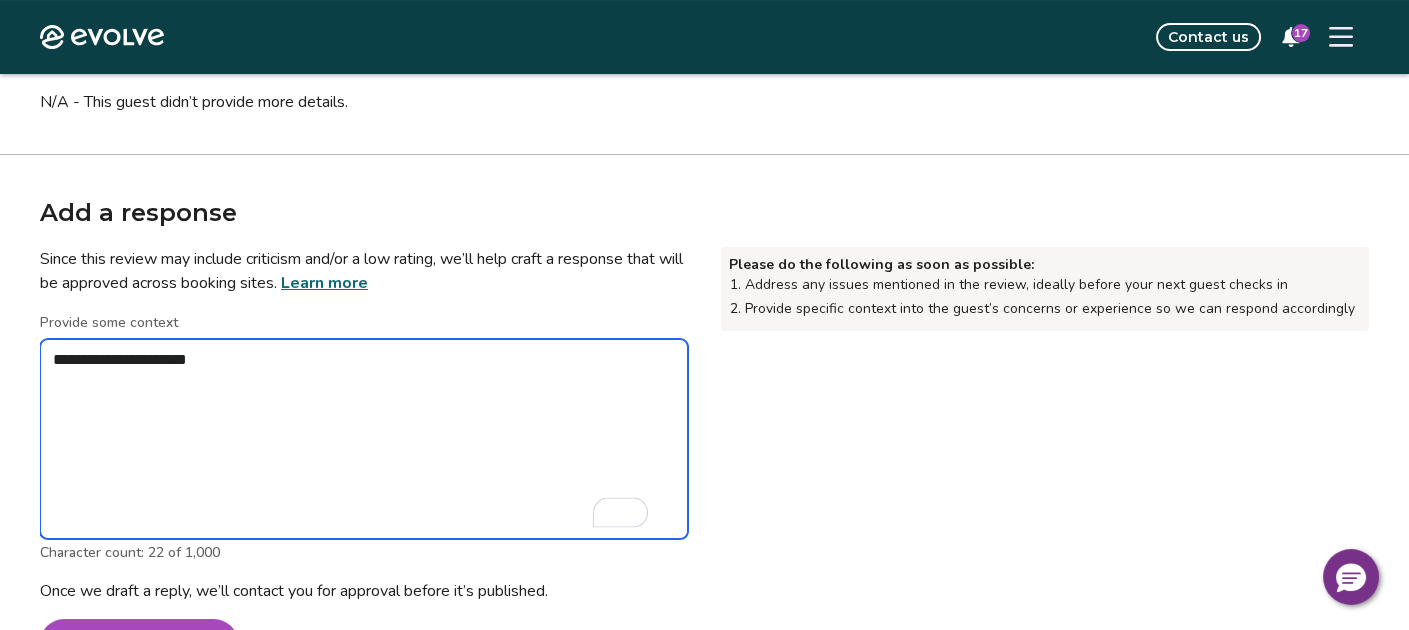 type on "*" 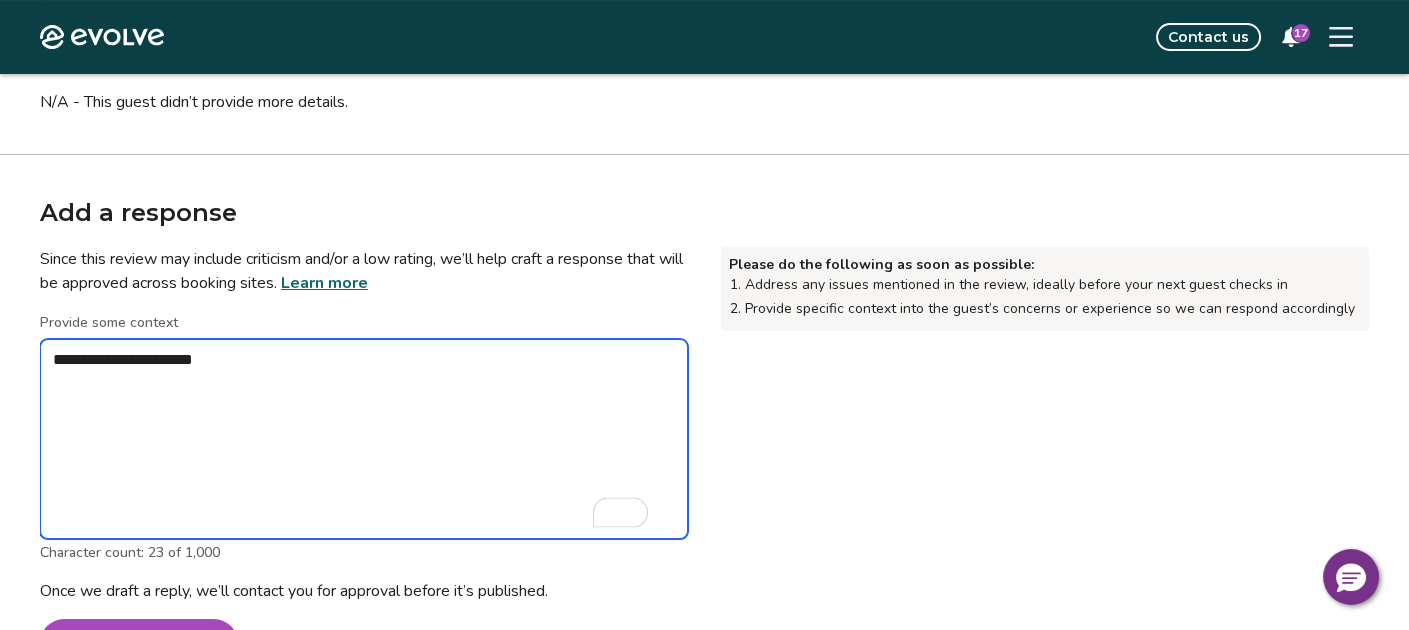 type on "*" 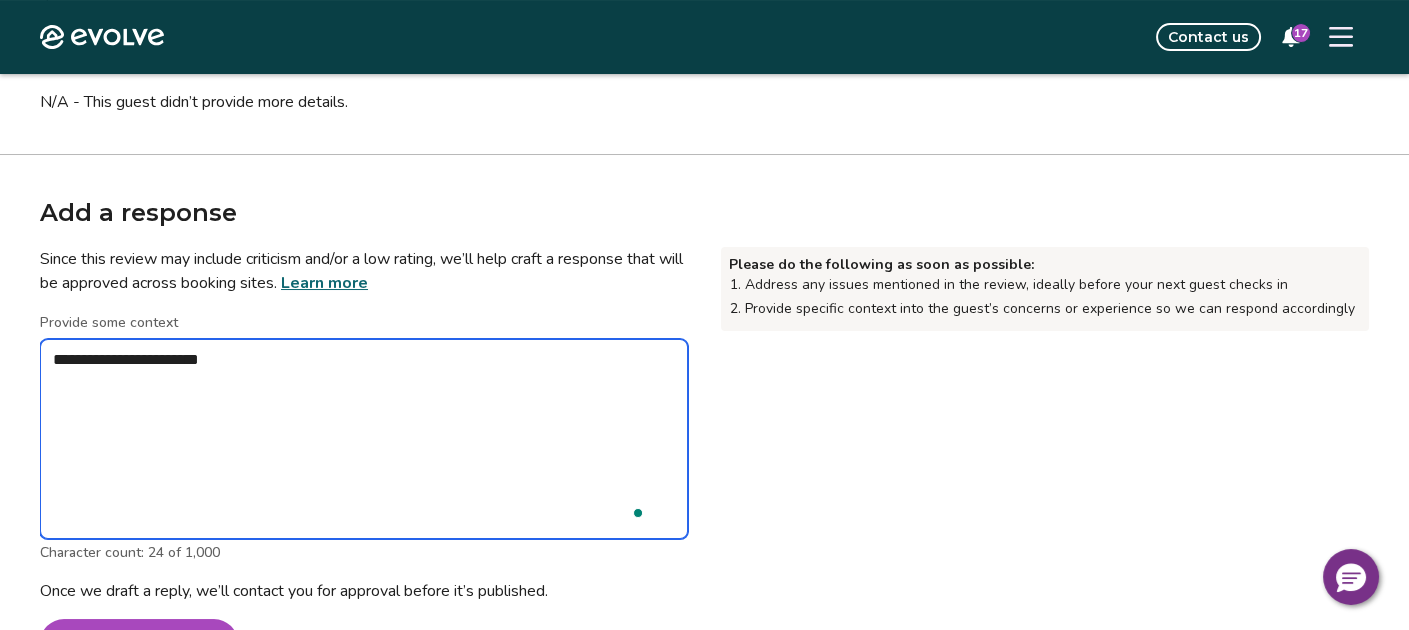 type on "*" 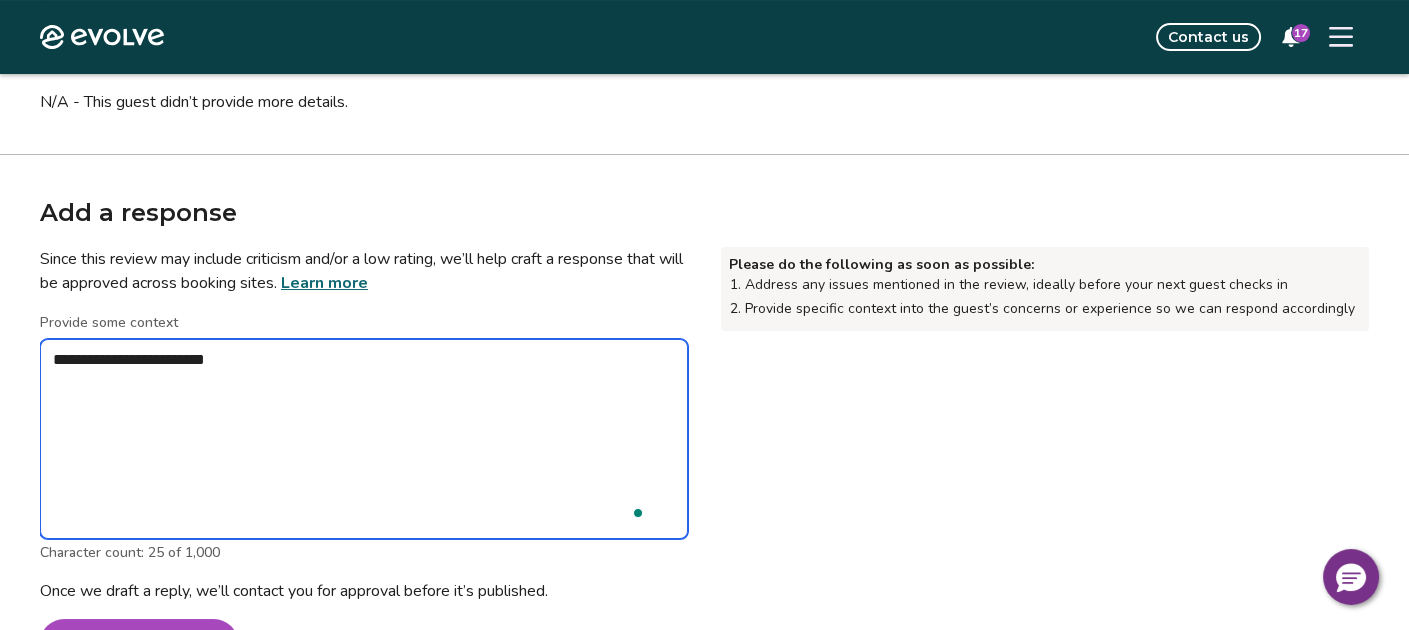 type on "*" 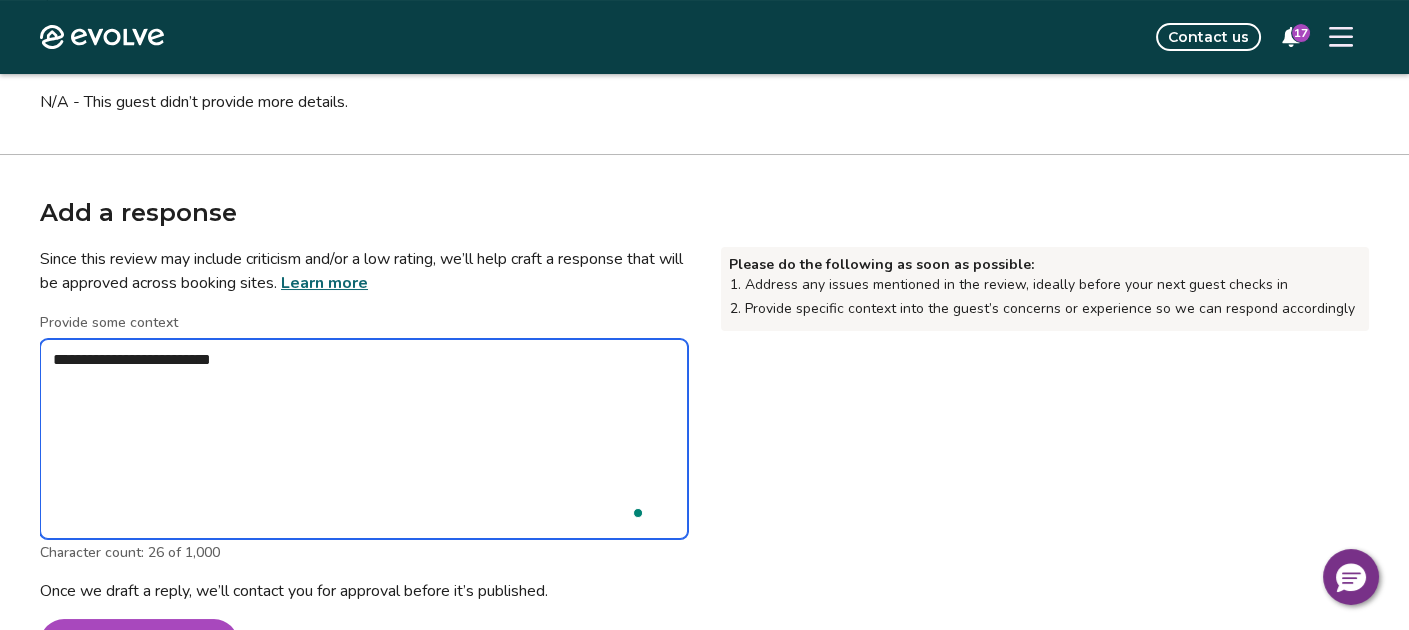 type on "*" 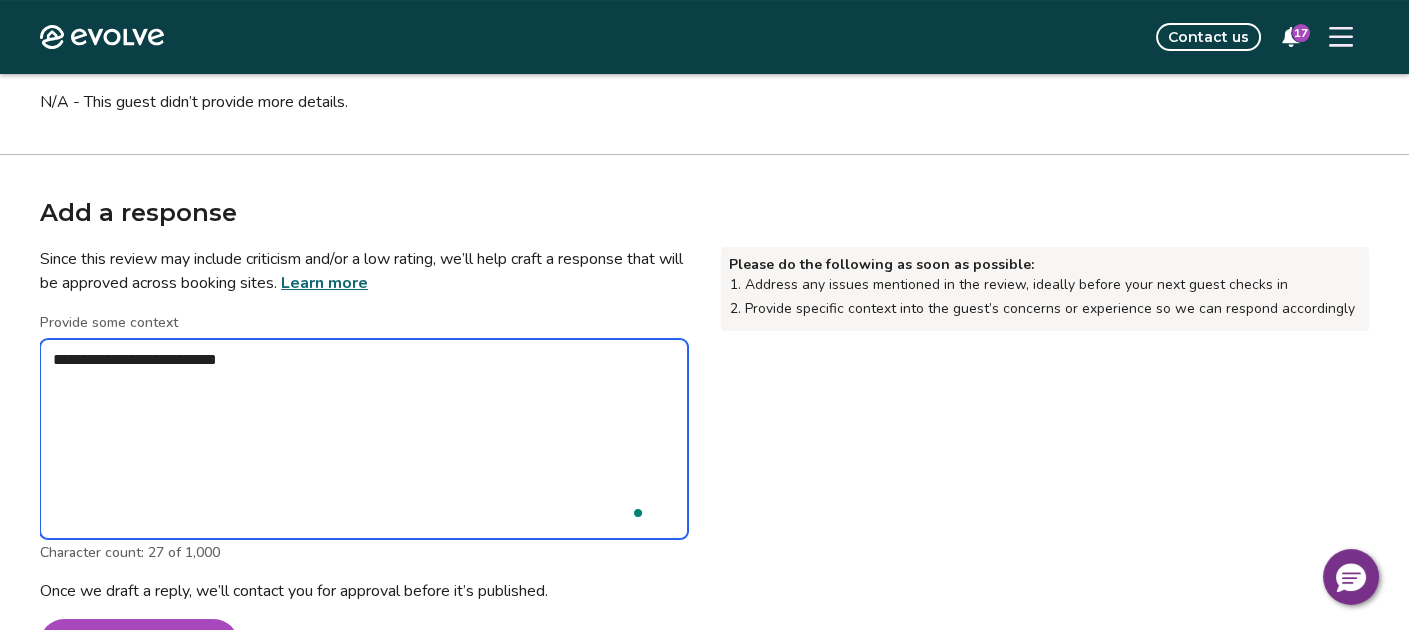type on "*" 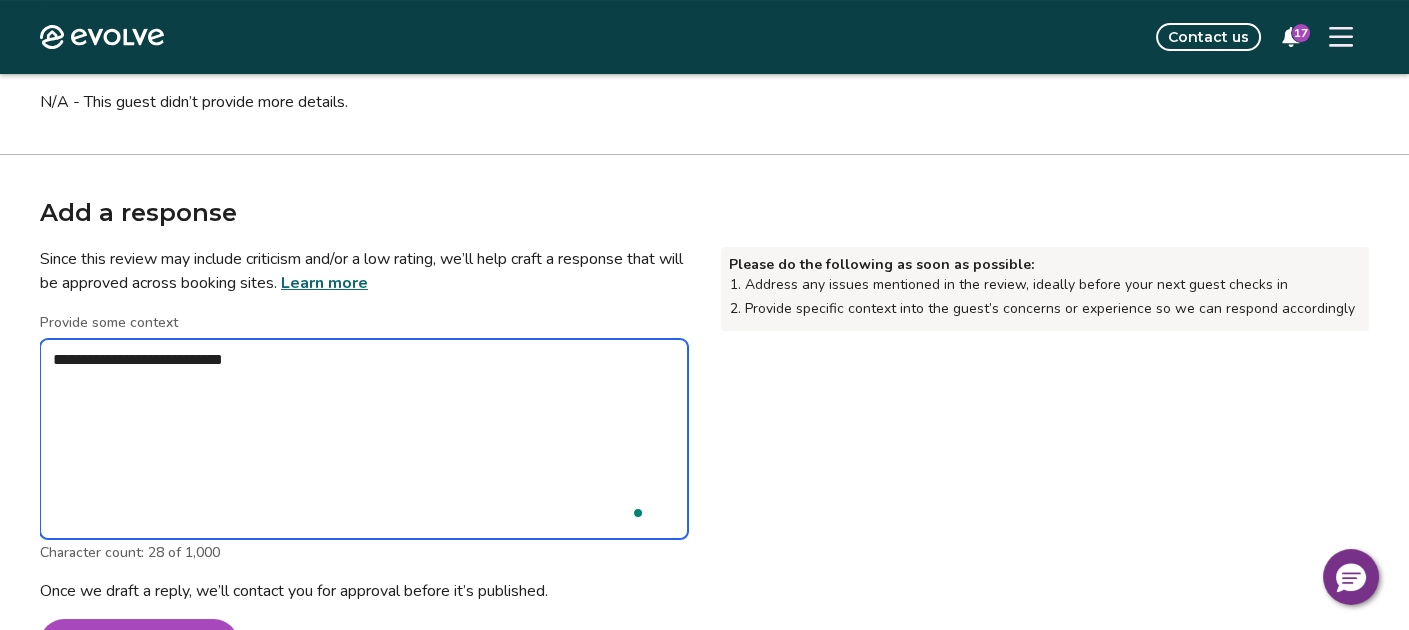 type on "*" 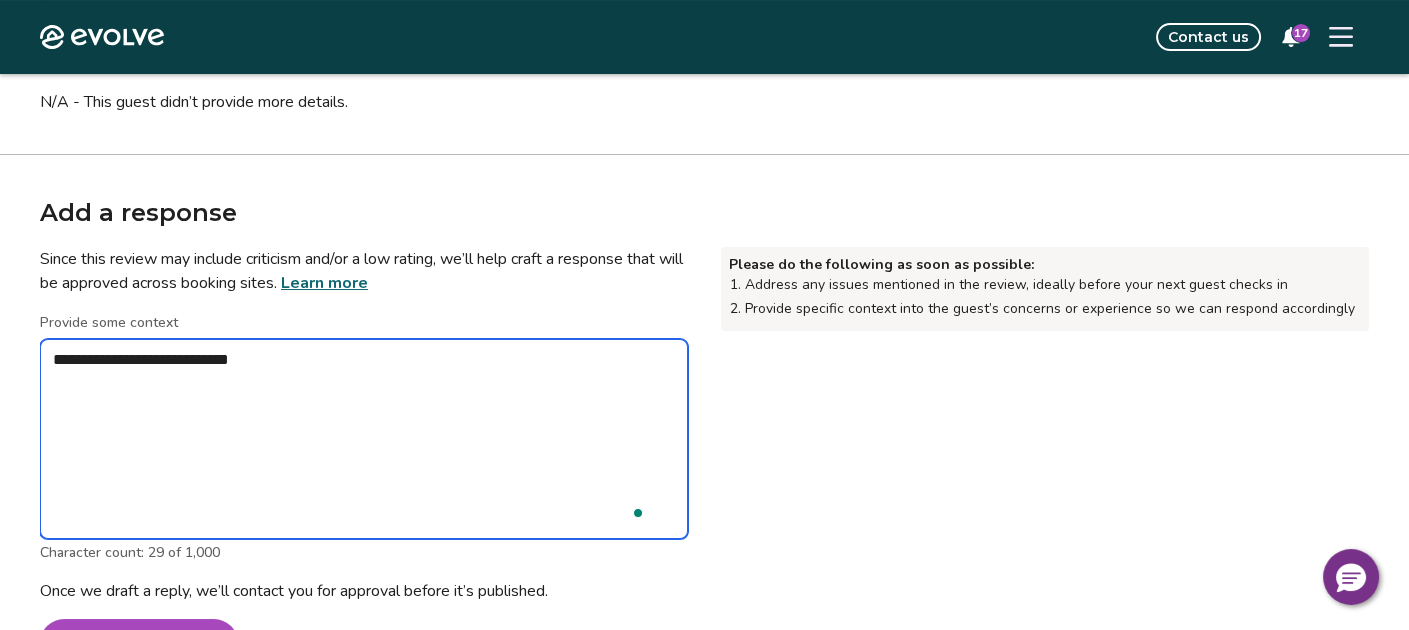 type on "*" 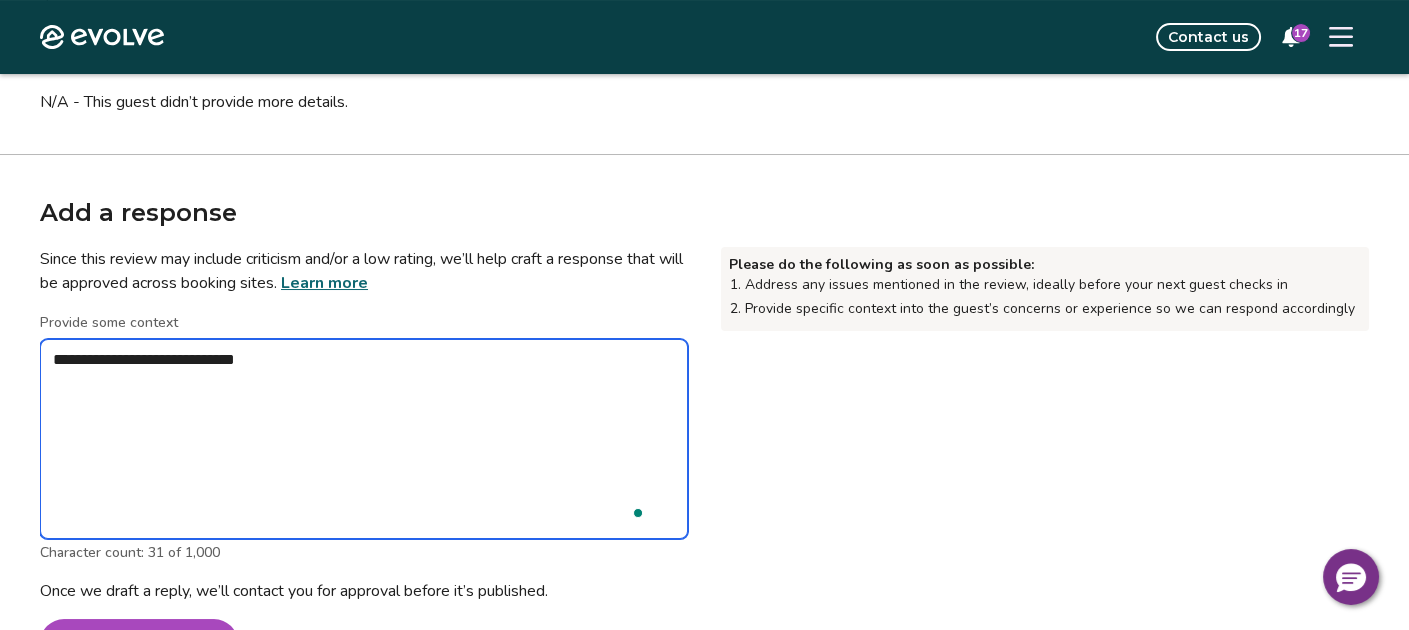 type on "*" 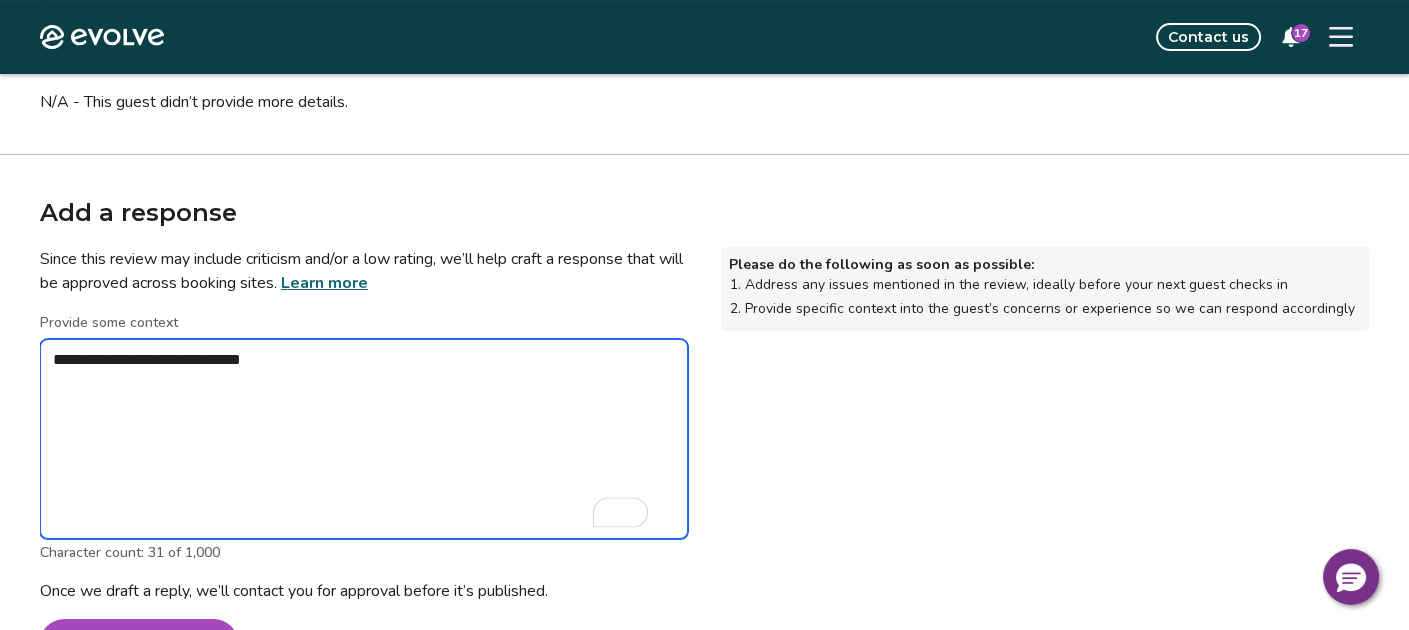 type on "*" 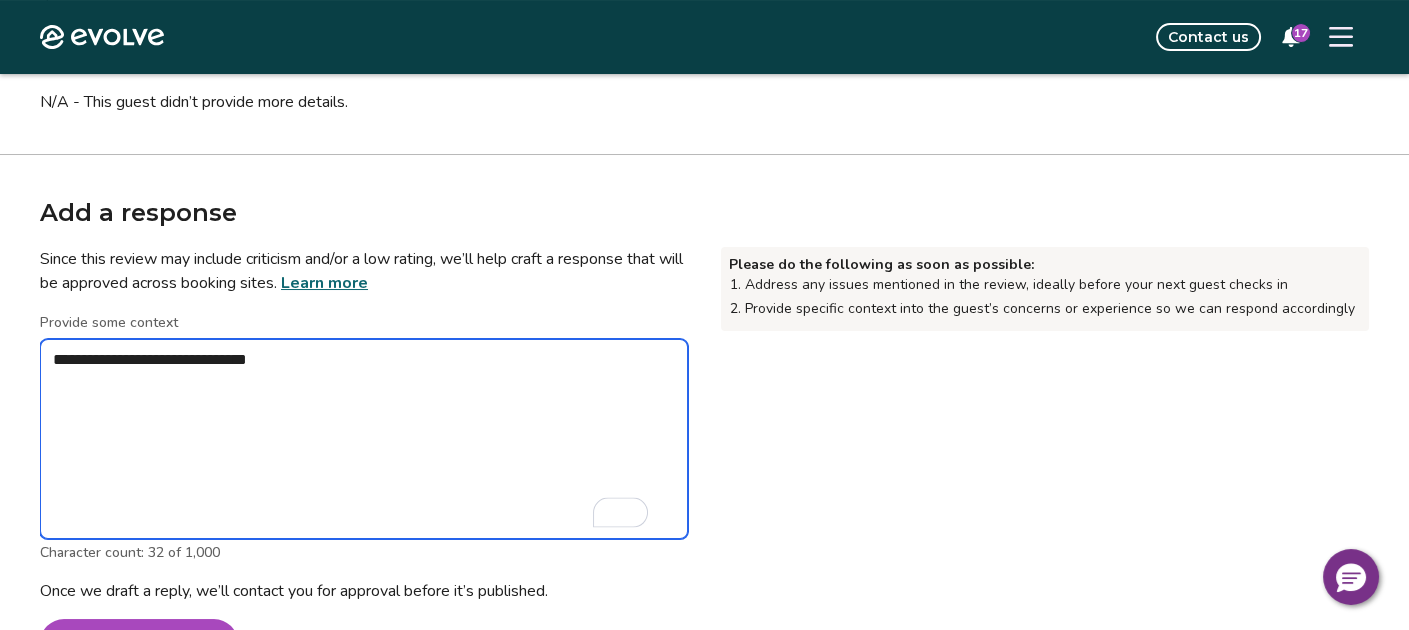 type on "*" 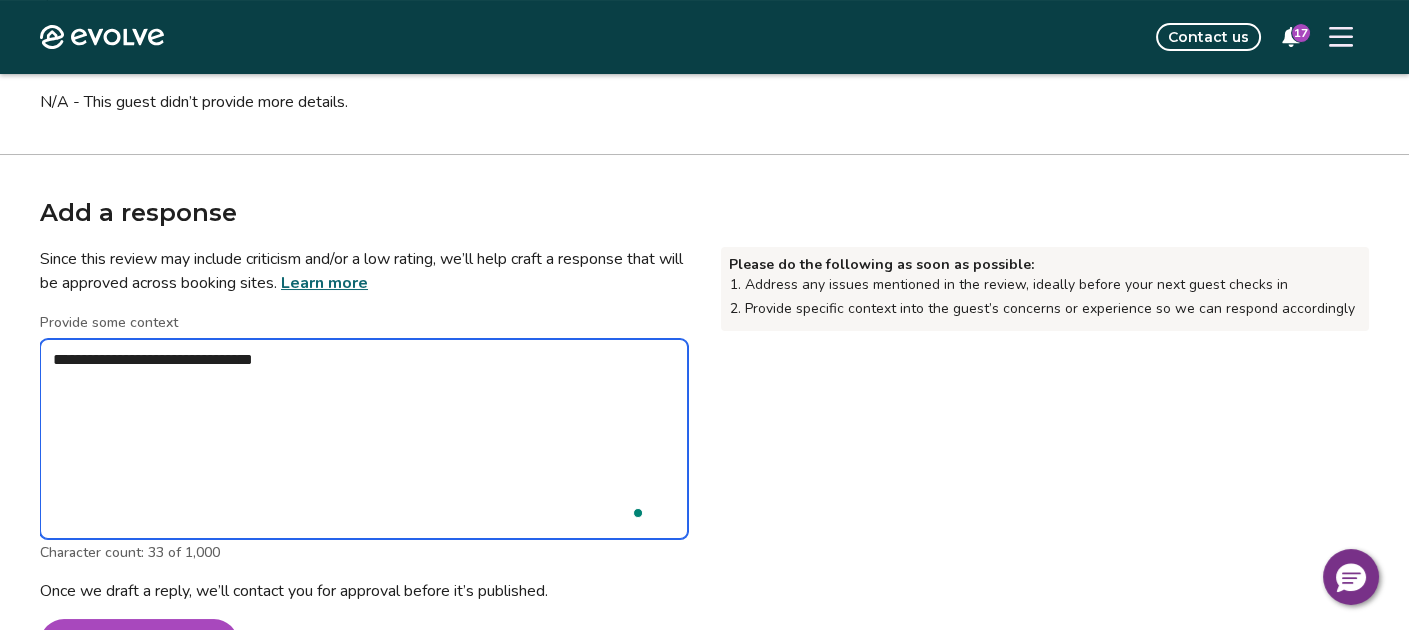 type on "*" 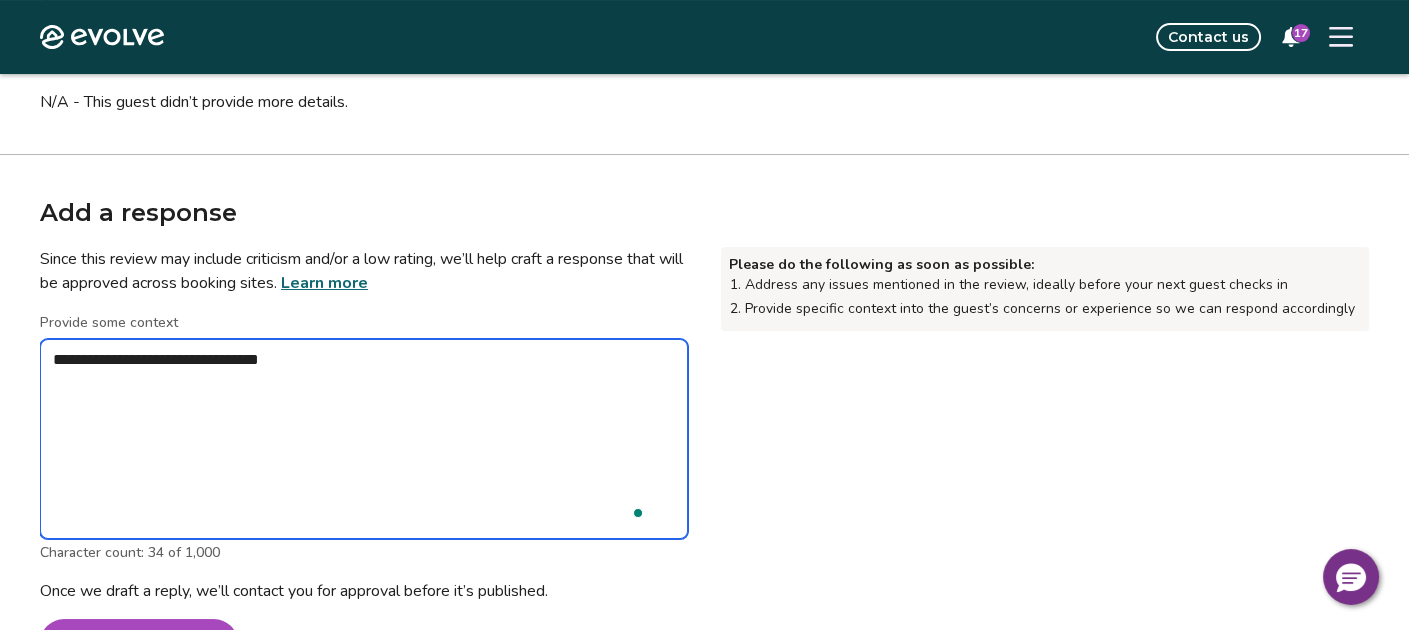 type on "*" 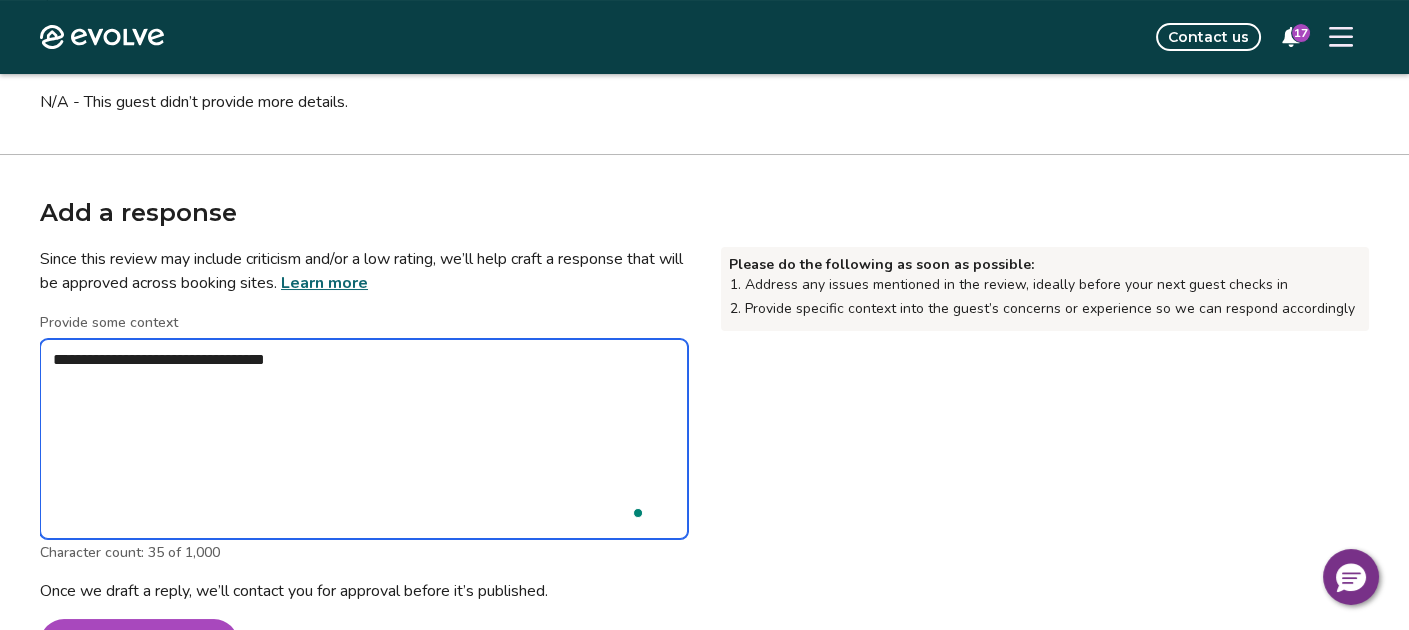 type on "*" 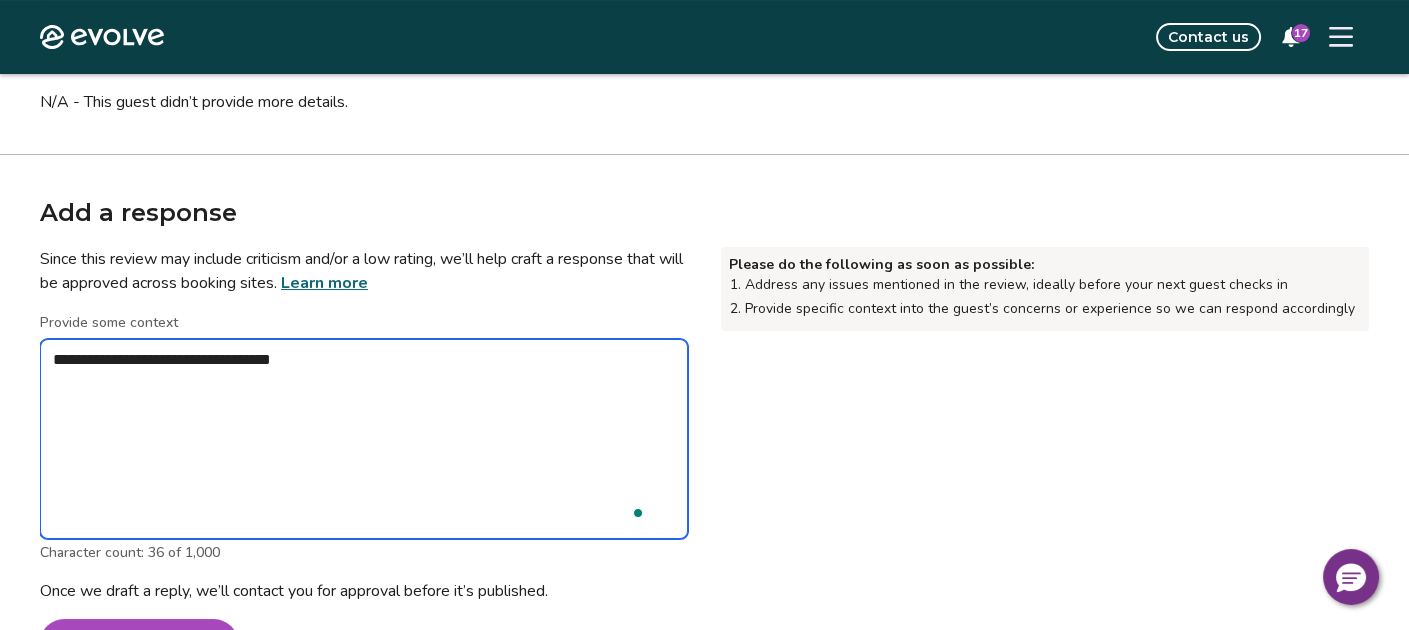 type on "*" 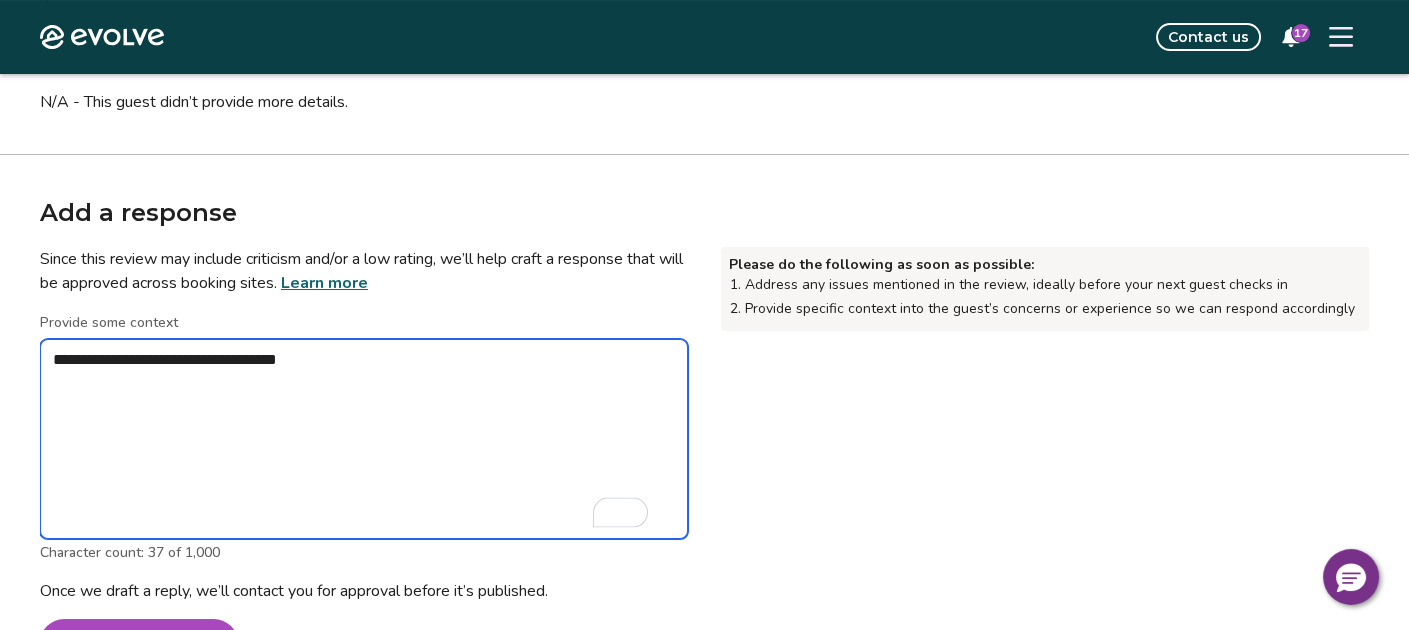 type on "*" 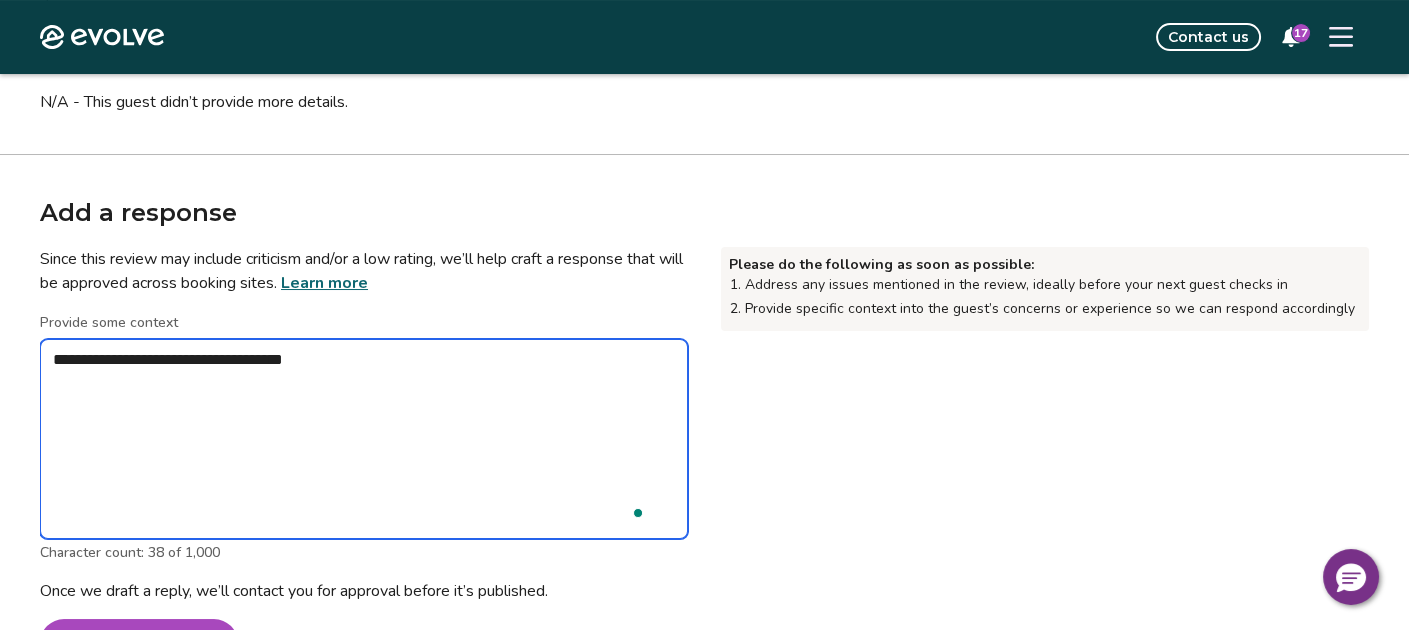 type on "*" 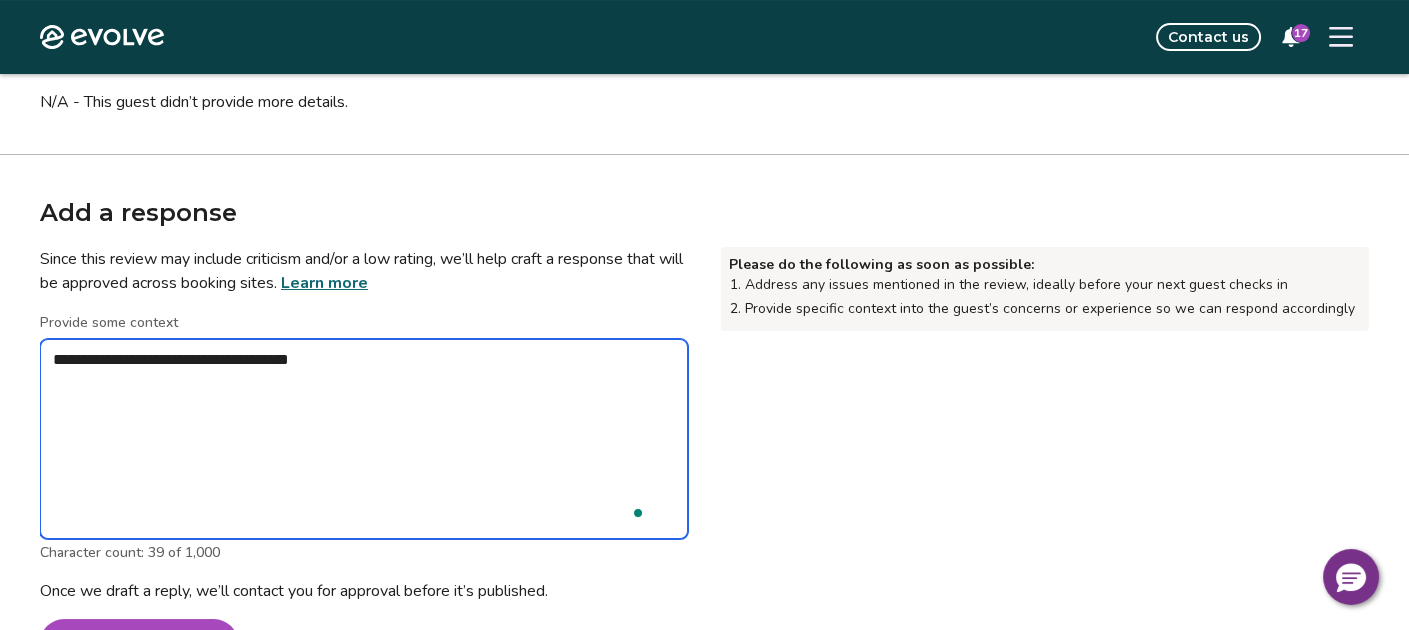 type on "*" 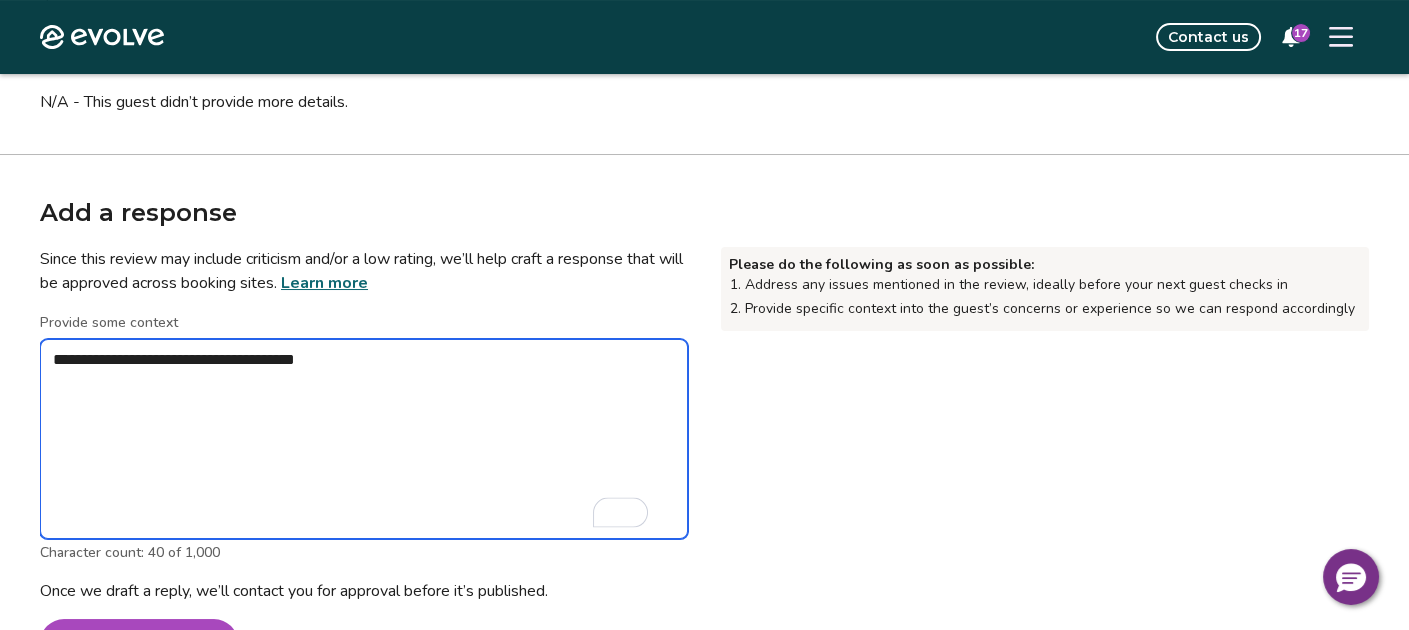 type on "*" 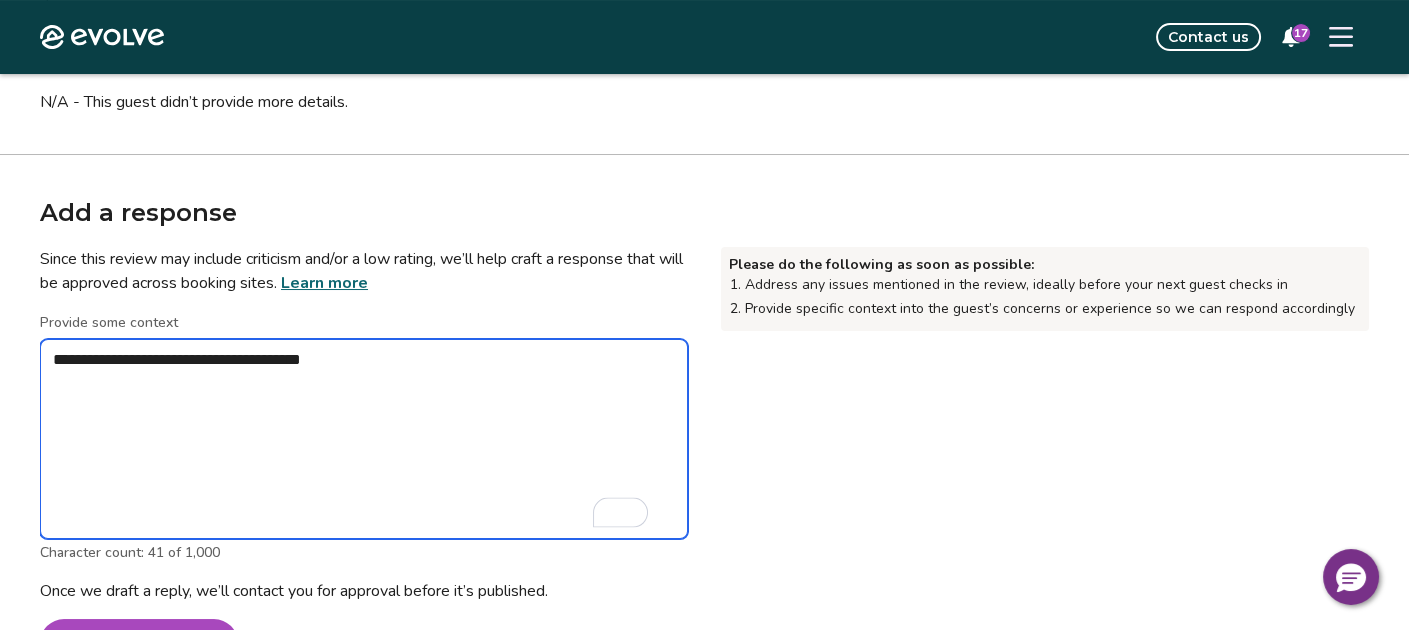 type on "*" 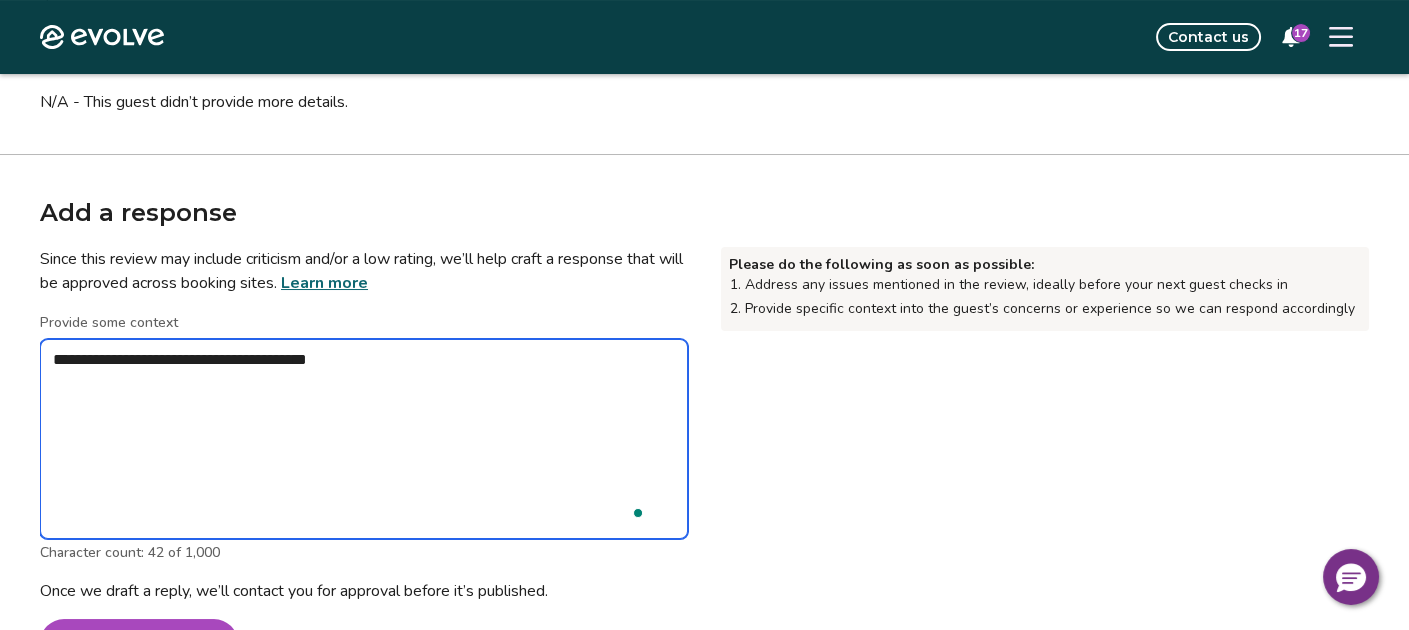 type on "*" 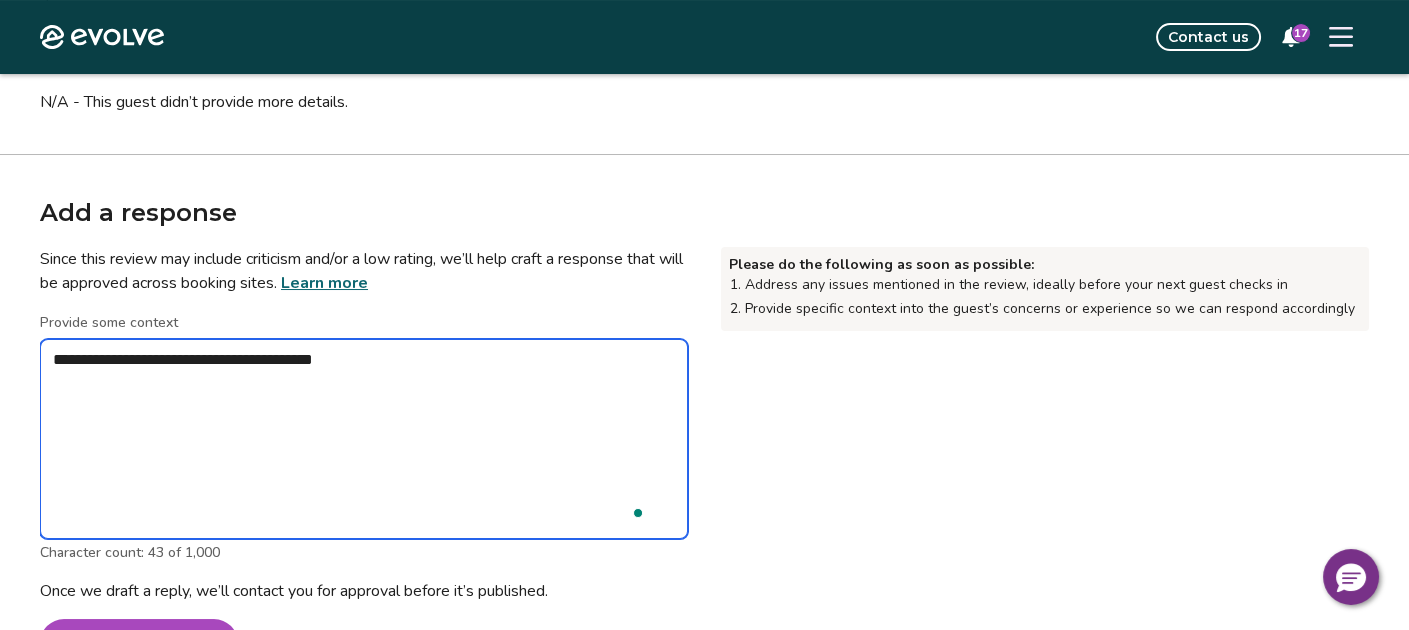 type on "*" 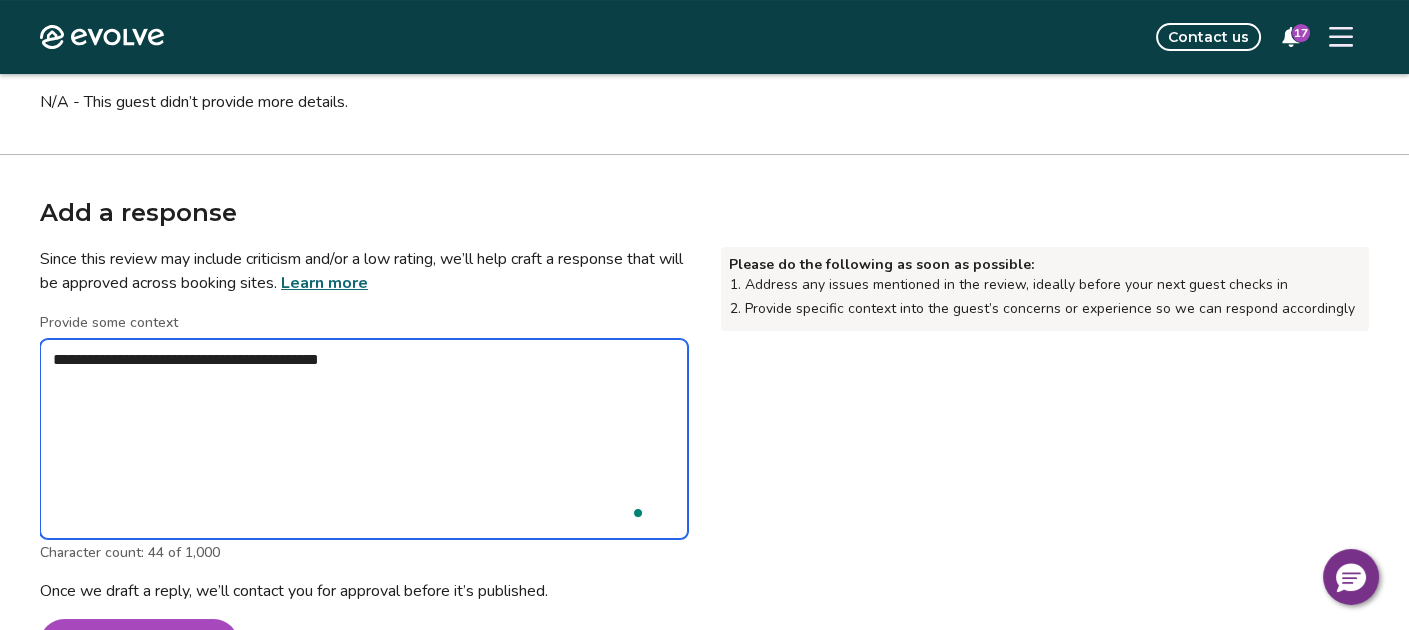 type on "*" 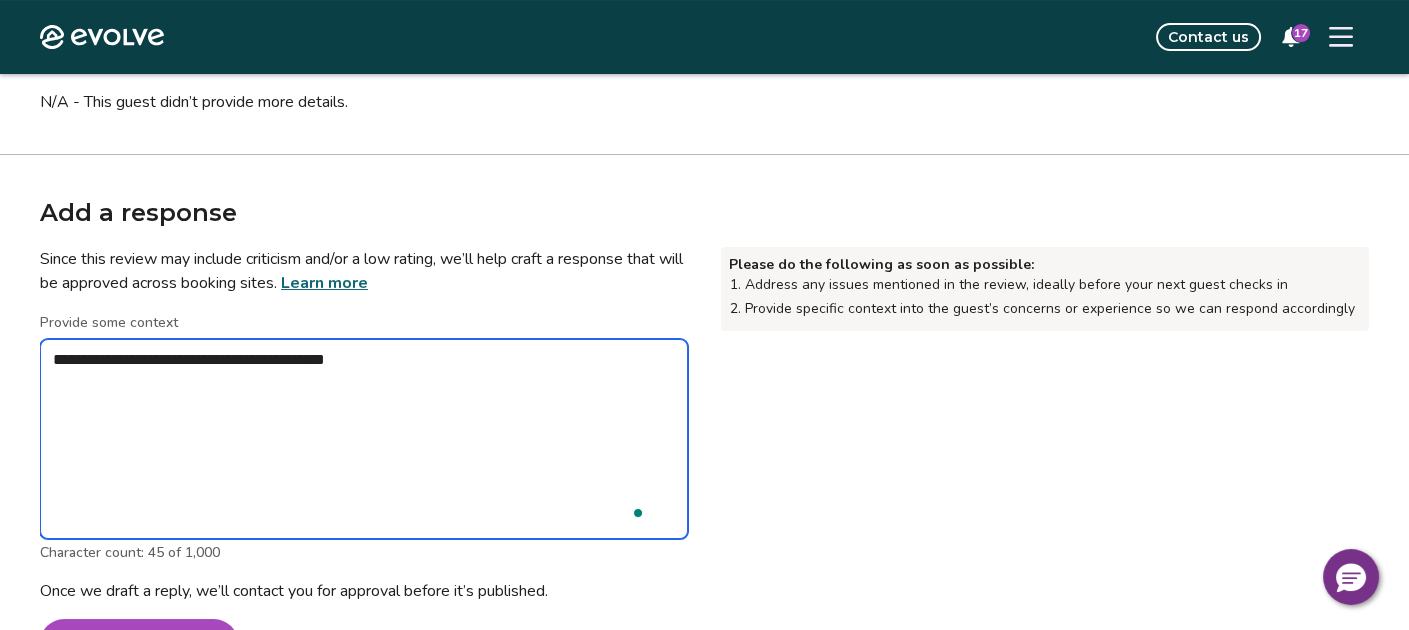 type on "*" 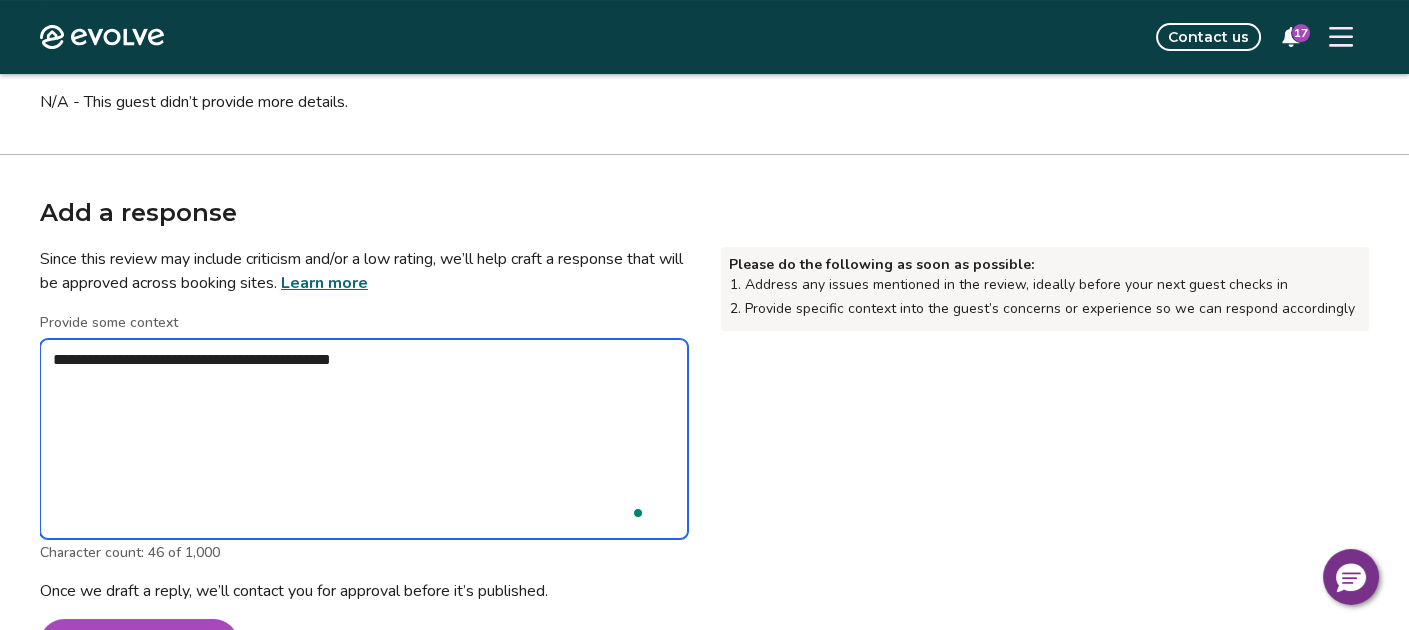 type on "*" 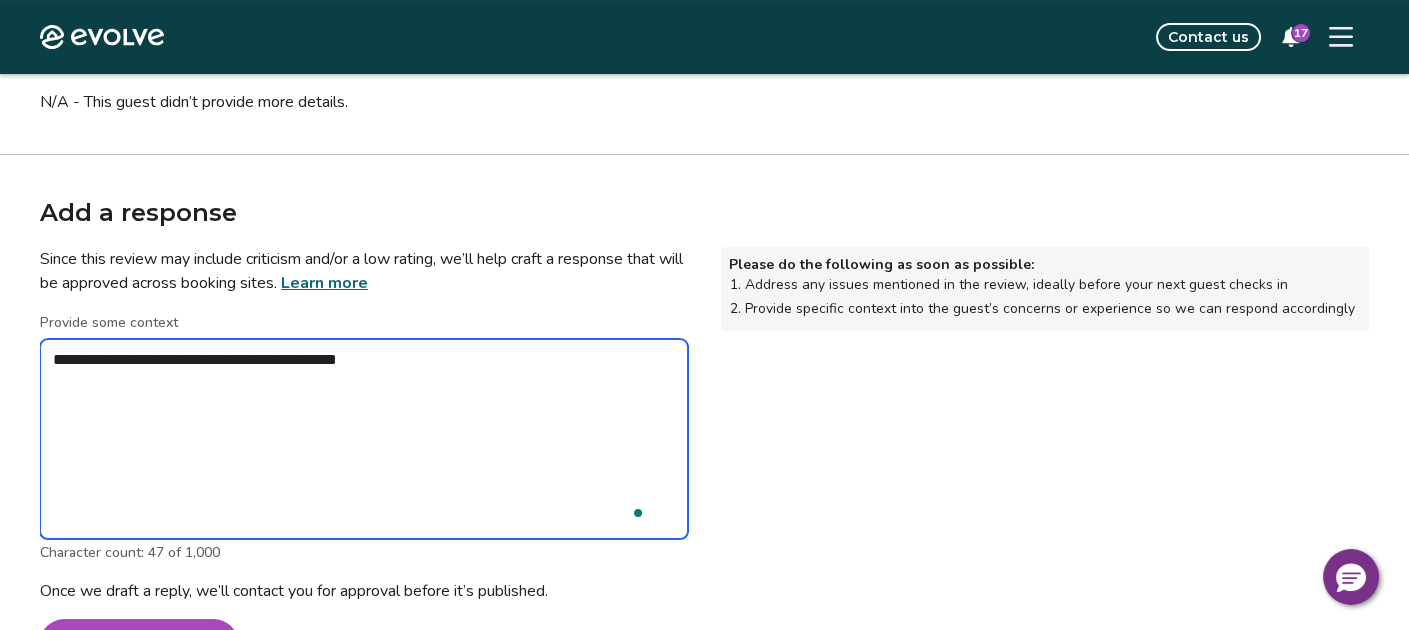 type on "*" 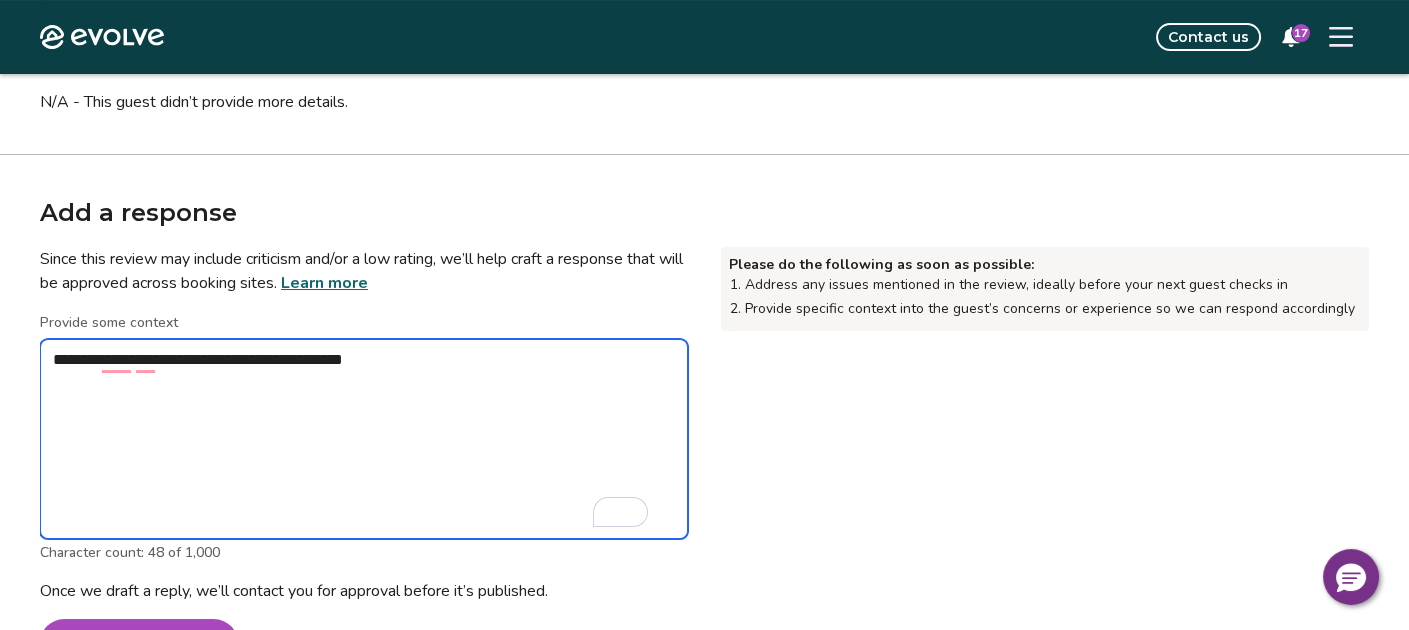 type on "*" 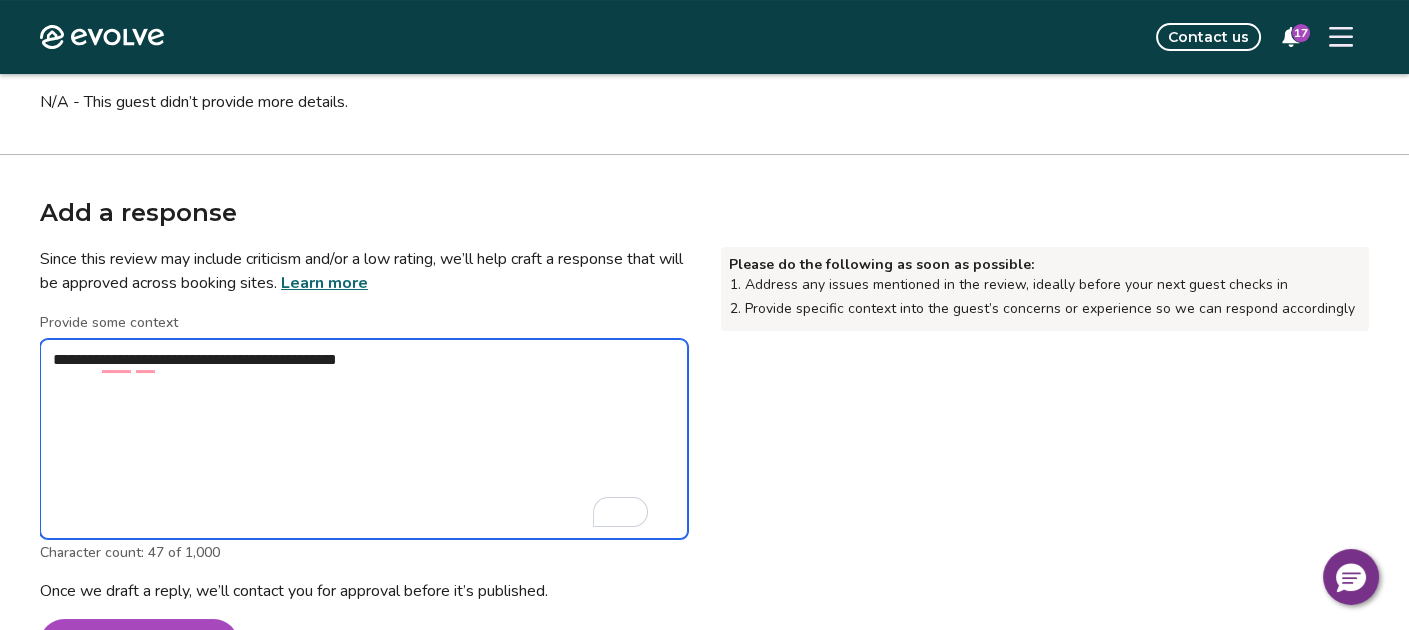 type on "*" 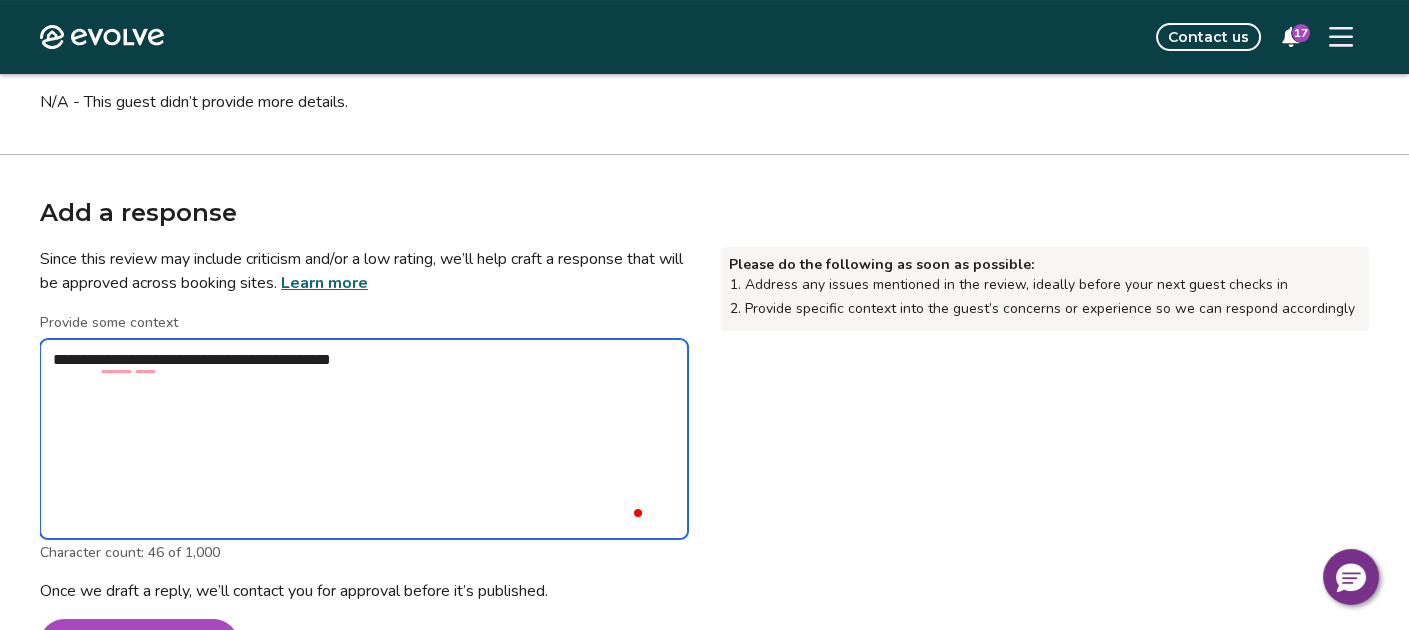 type on "*" 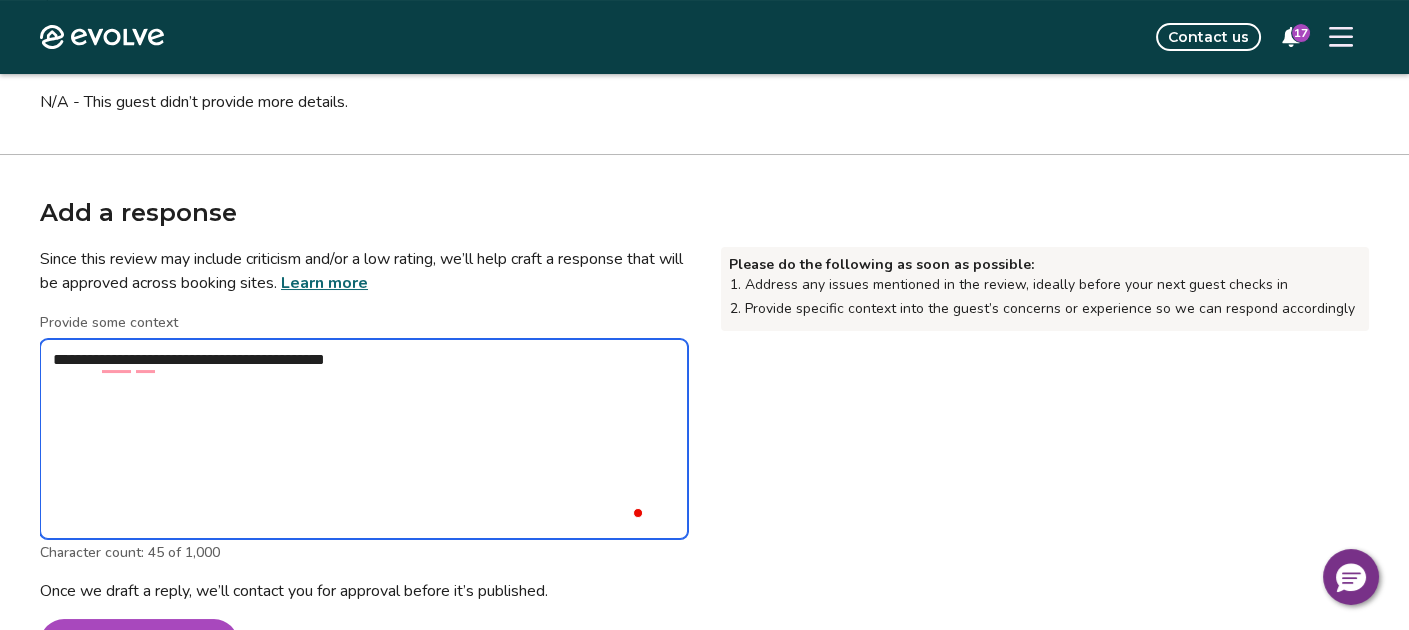 type on "*" 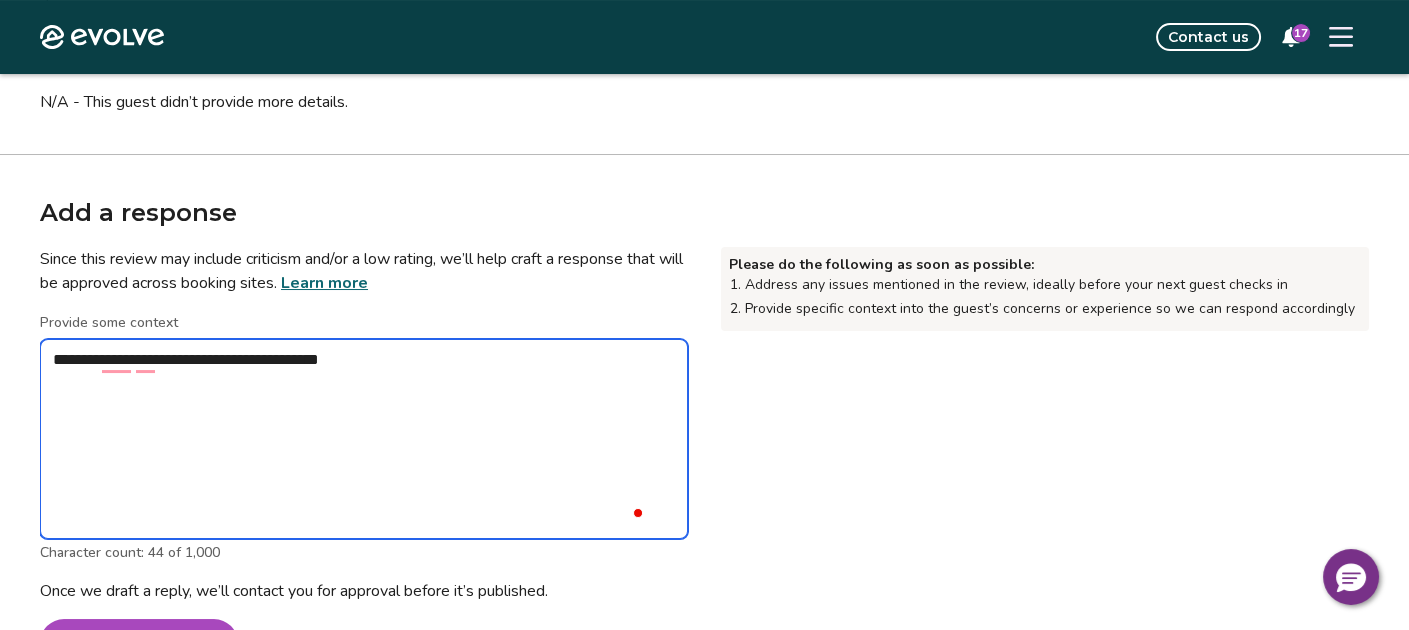 type on "*" 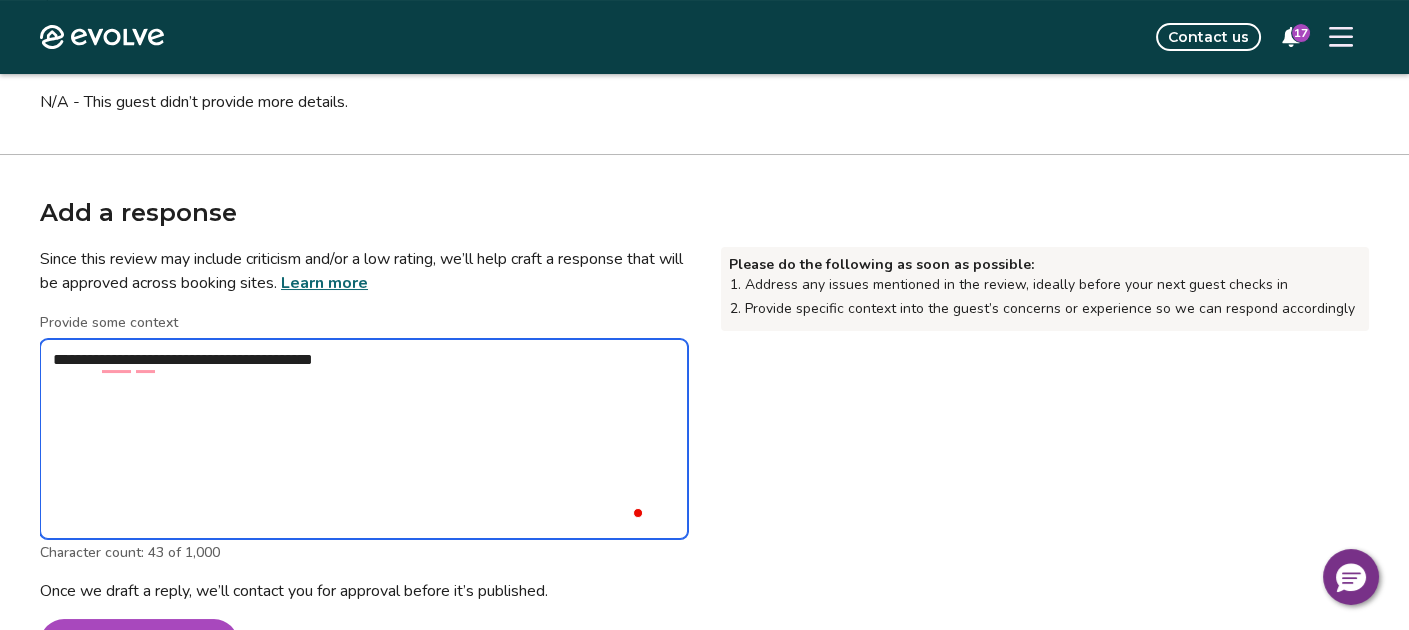 type on "*" 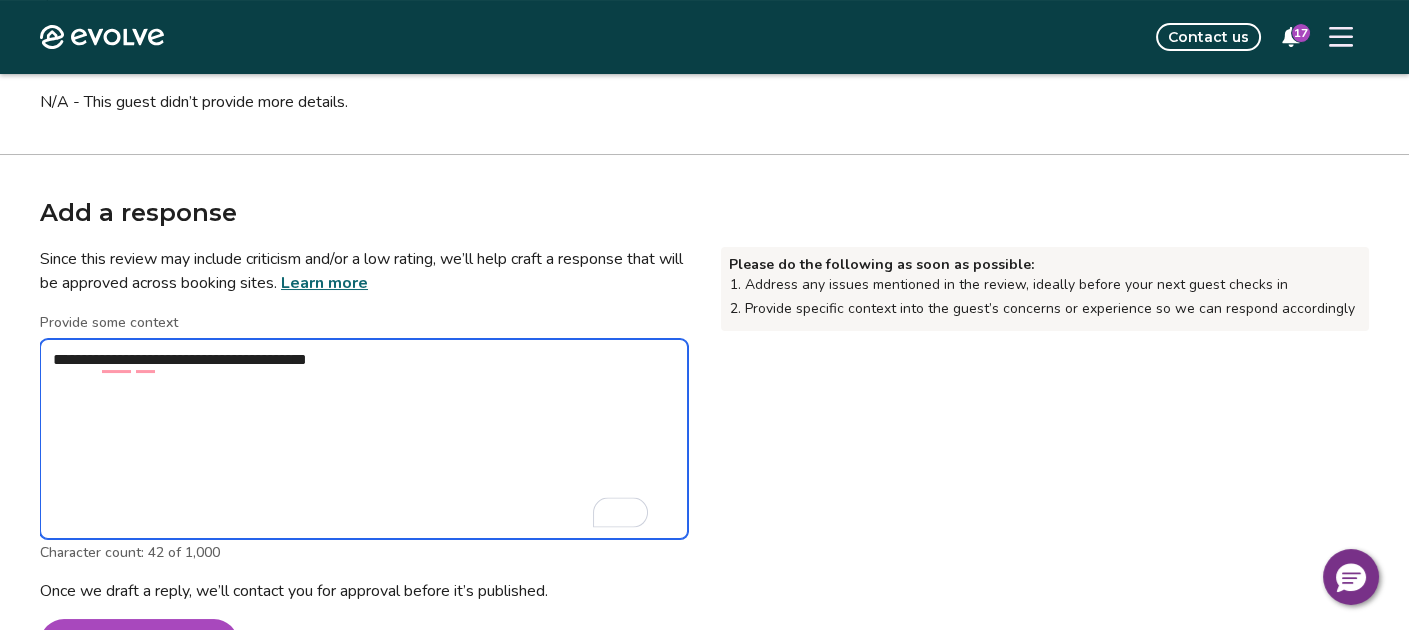 type on "*" 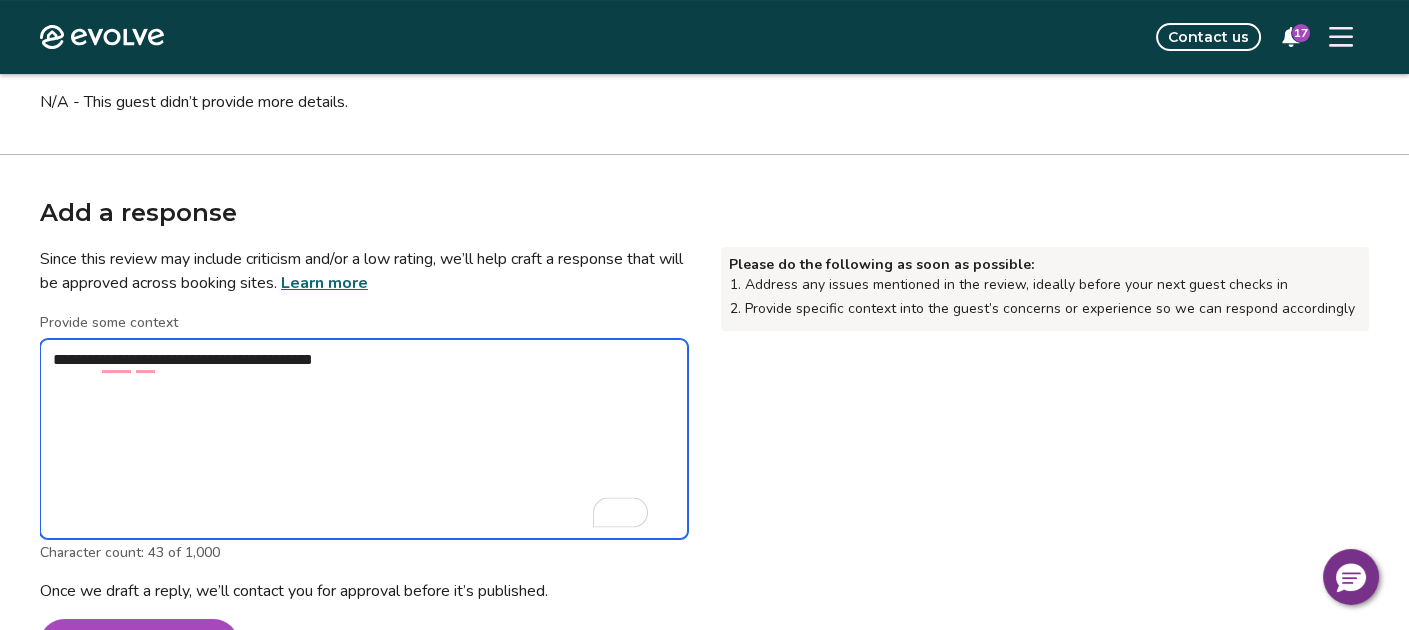 type on "*" 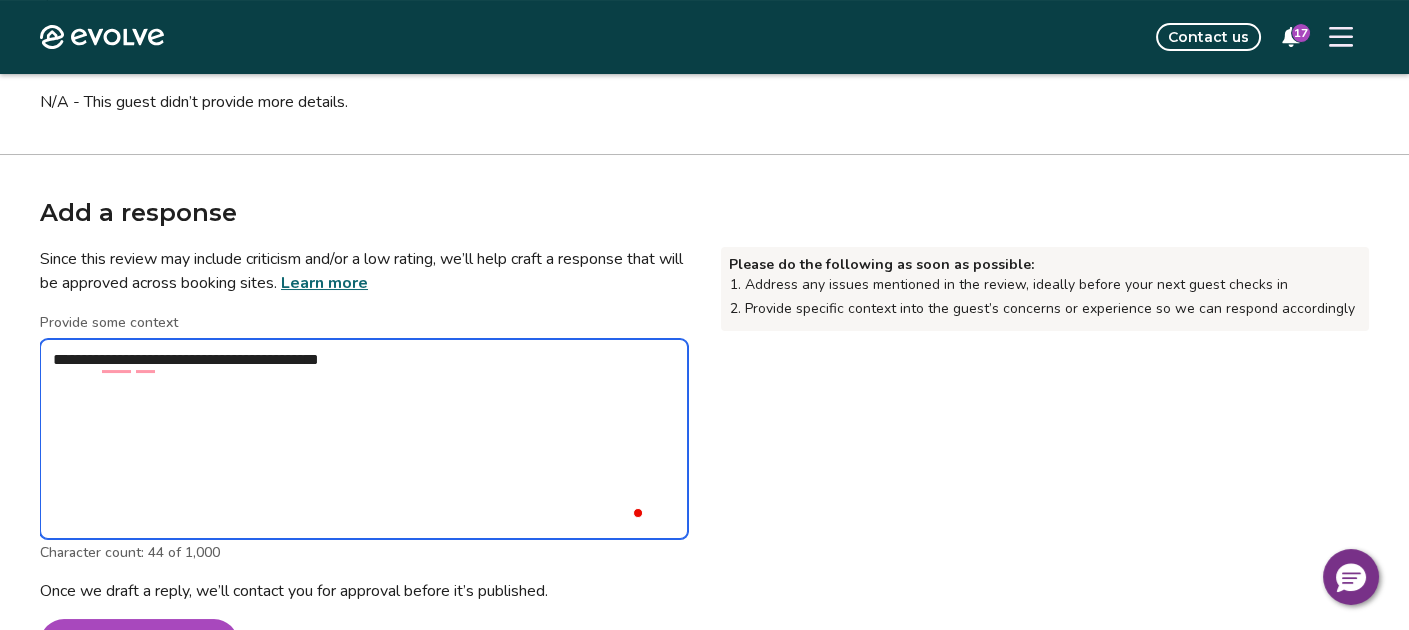 type on "*" 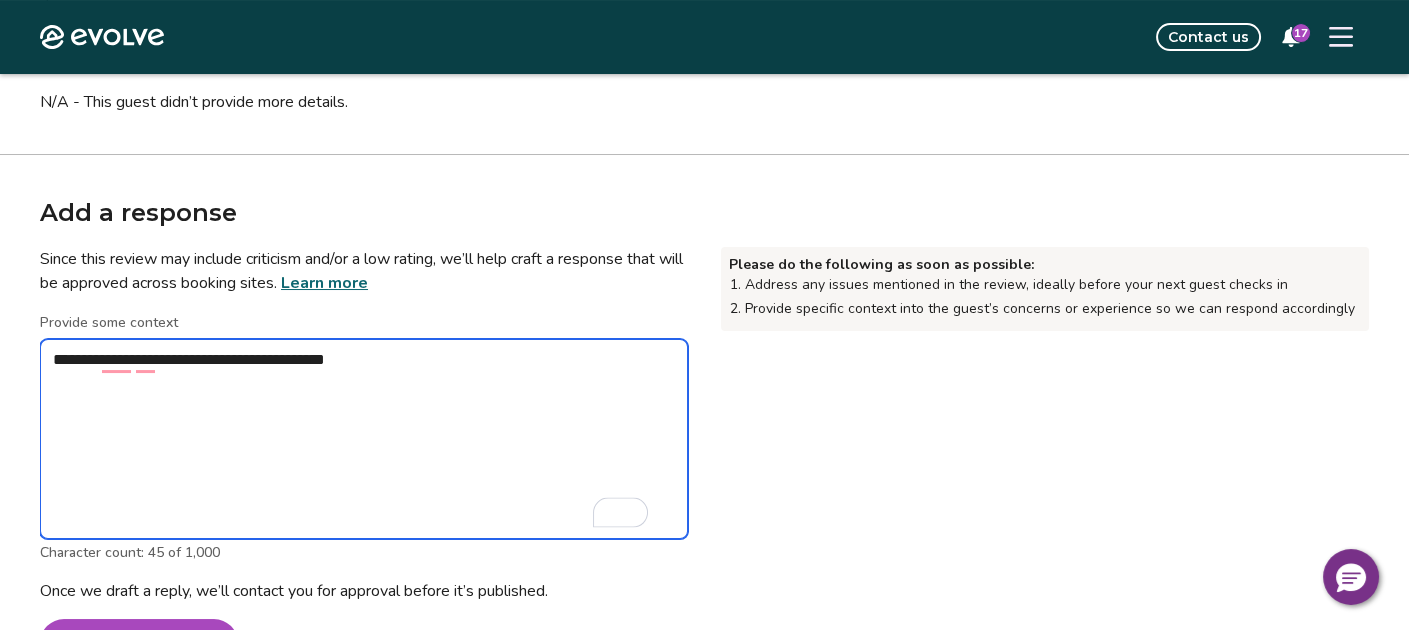 type on "*" 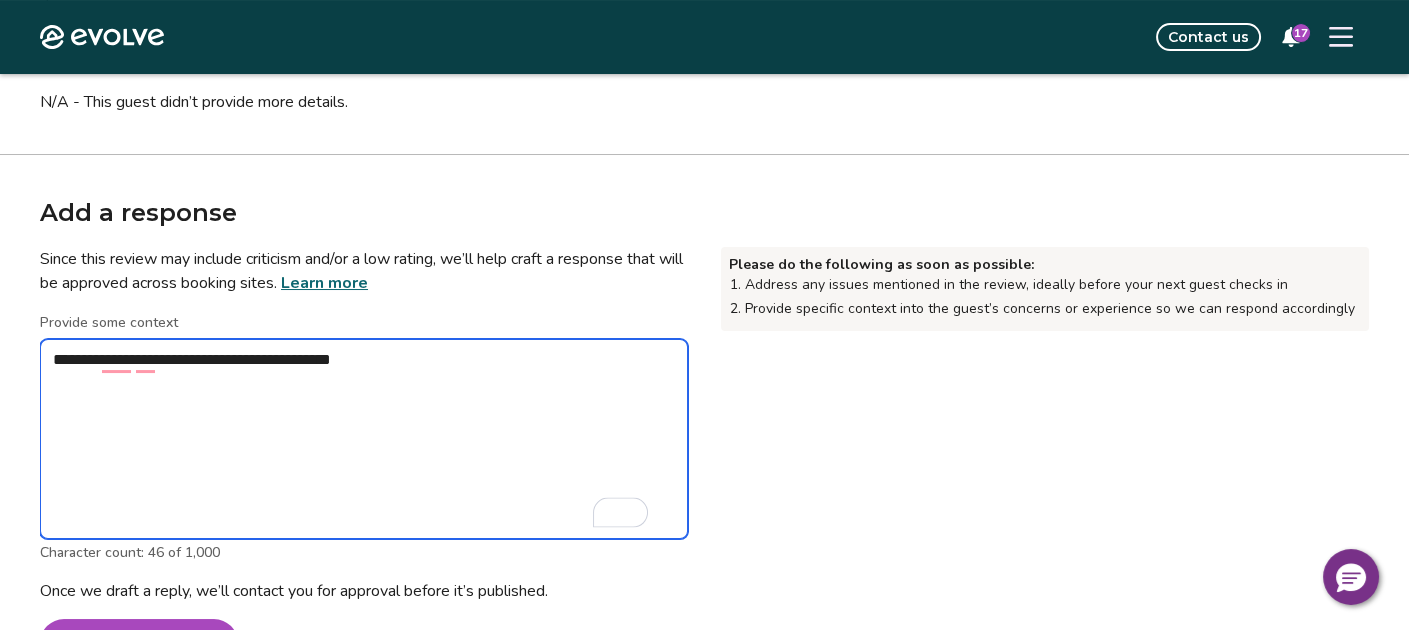 type on "*" 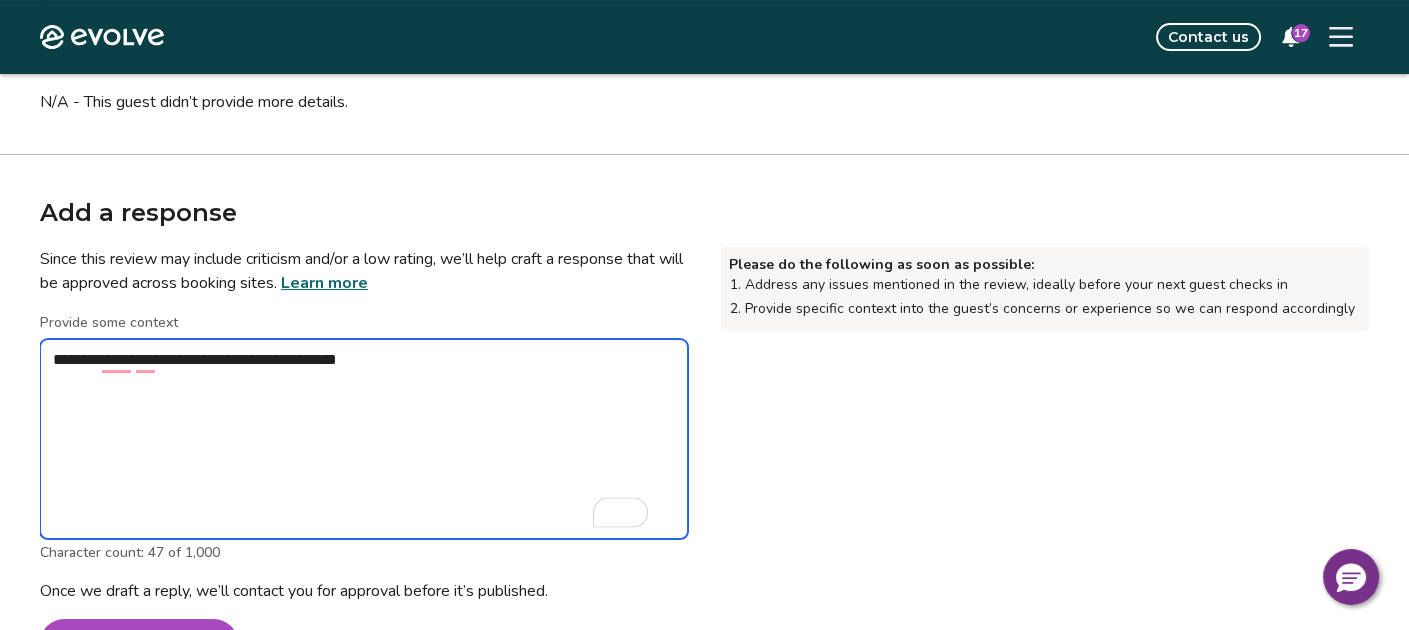 type on "*" 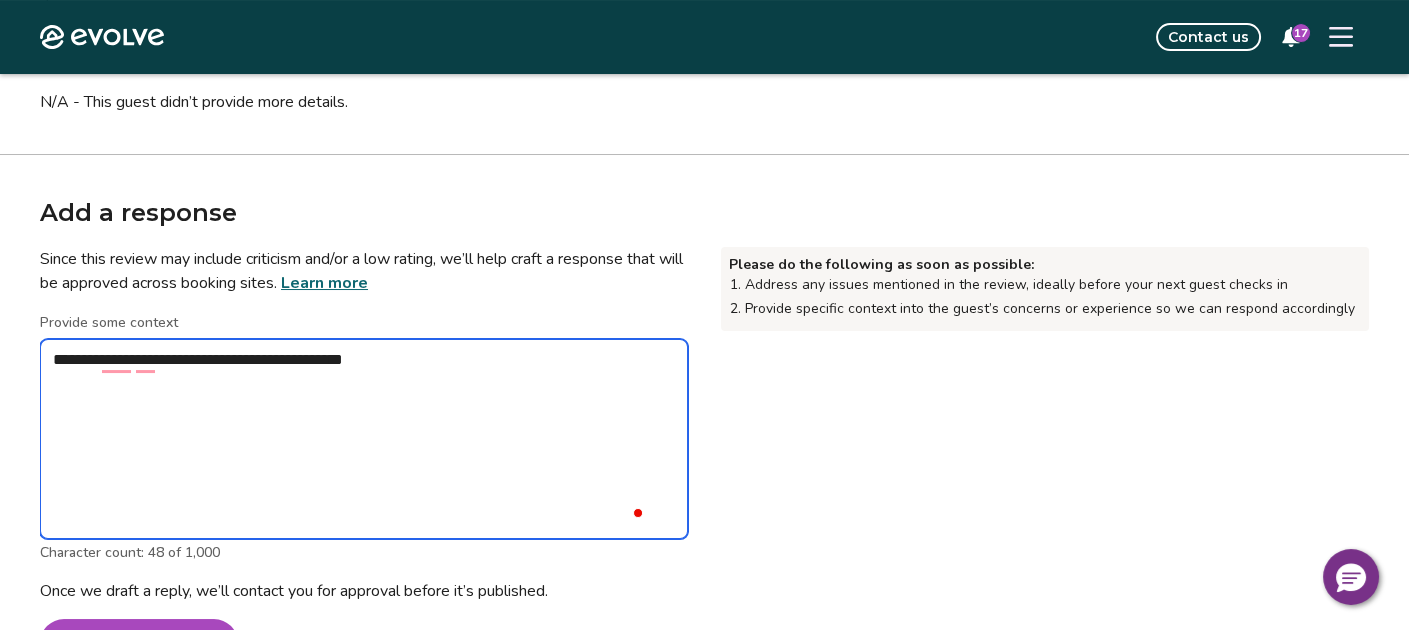type on "*" 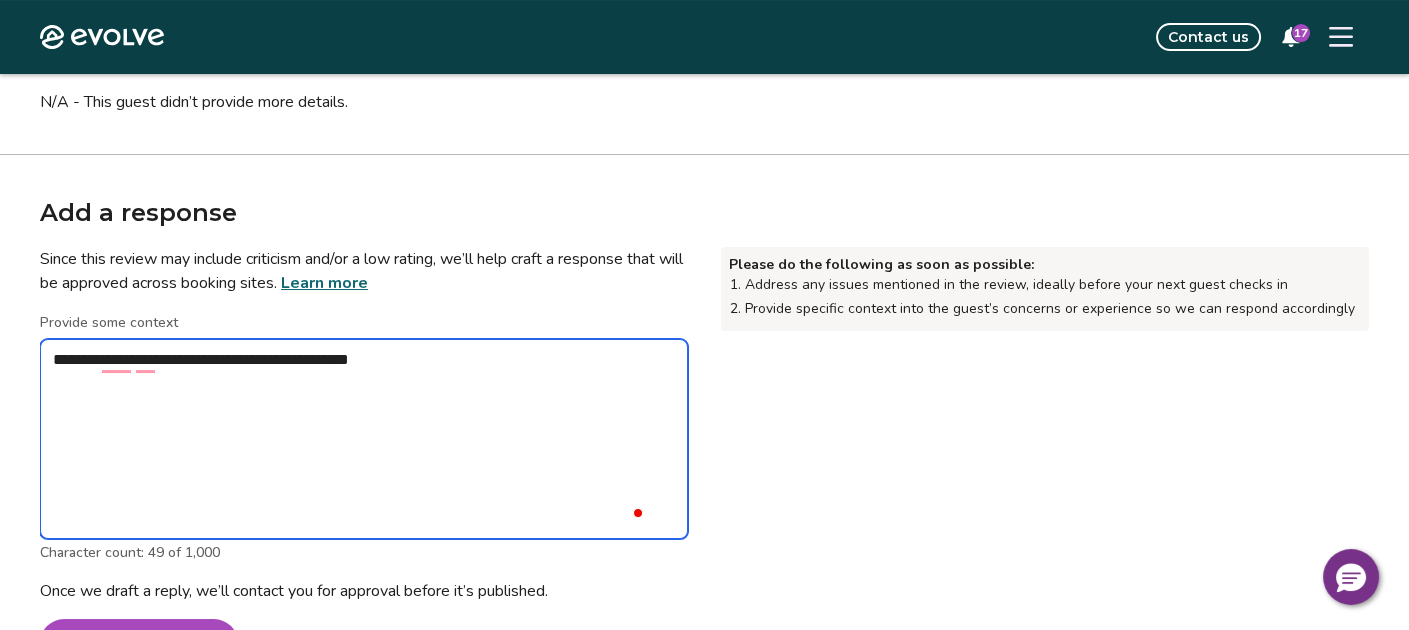 type on "*" 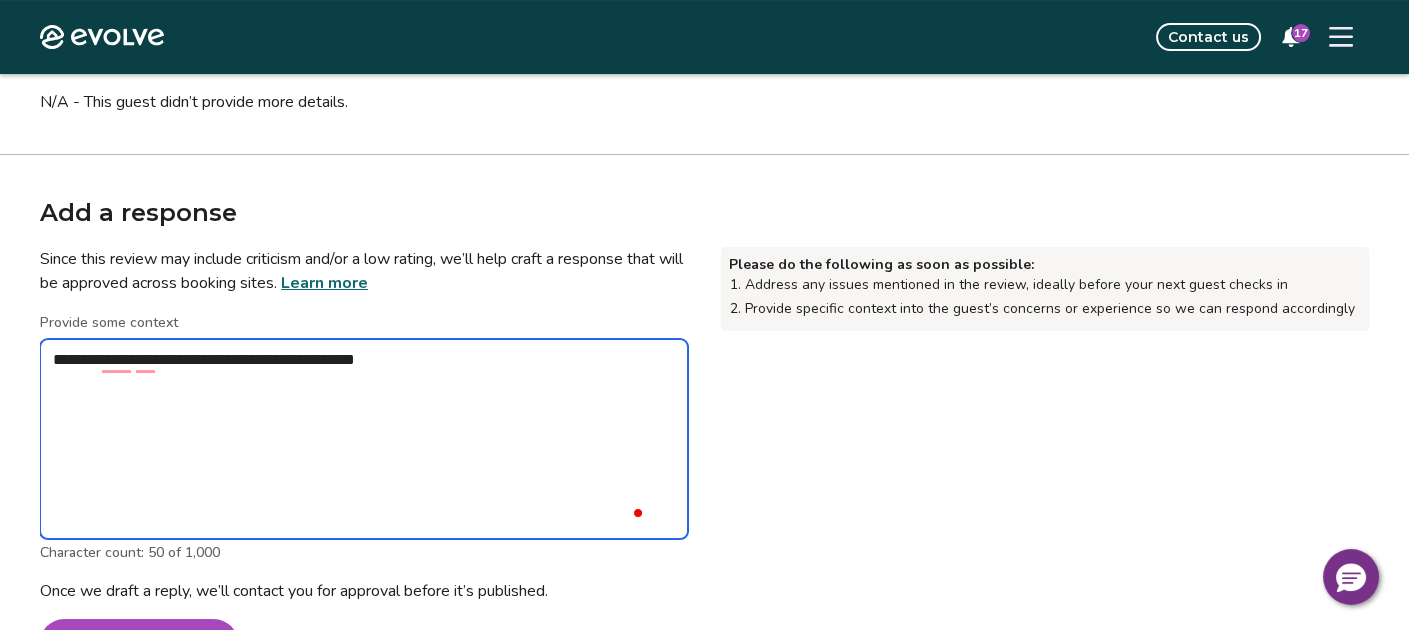 type on "*" 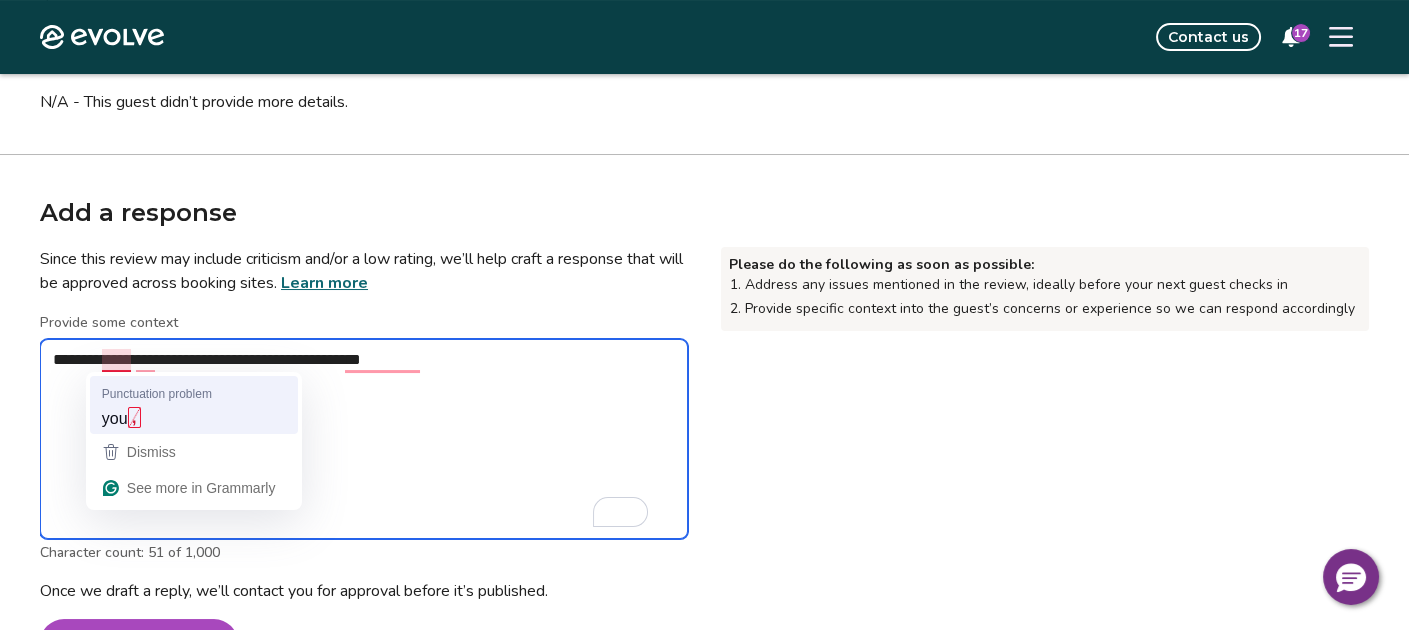 type on "**********" 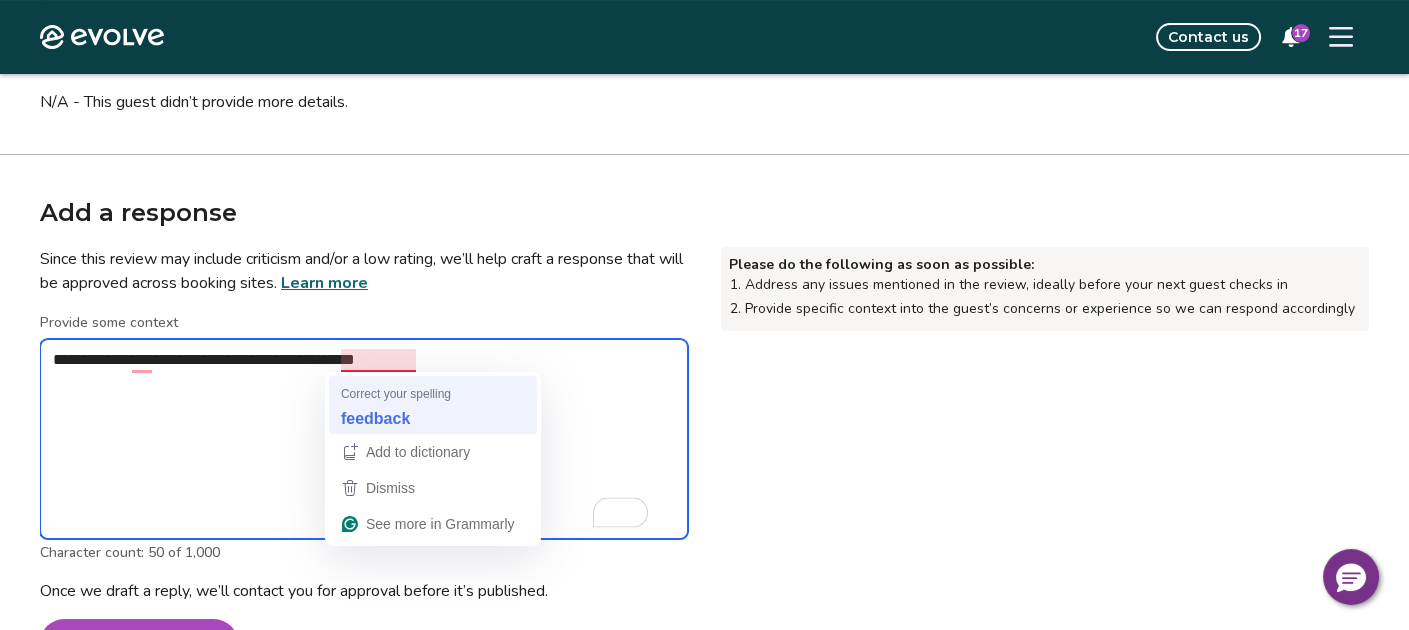 type on "**********" 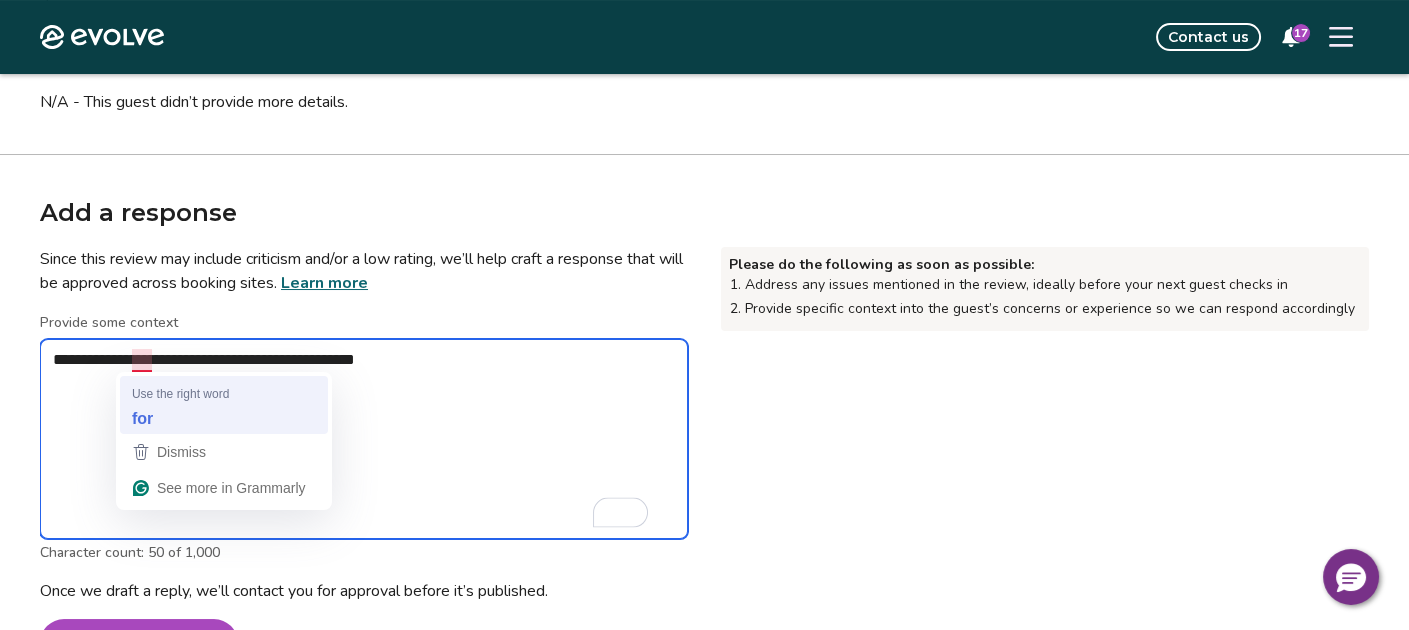 type on "**********" 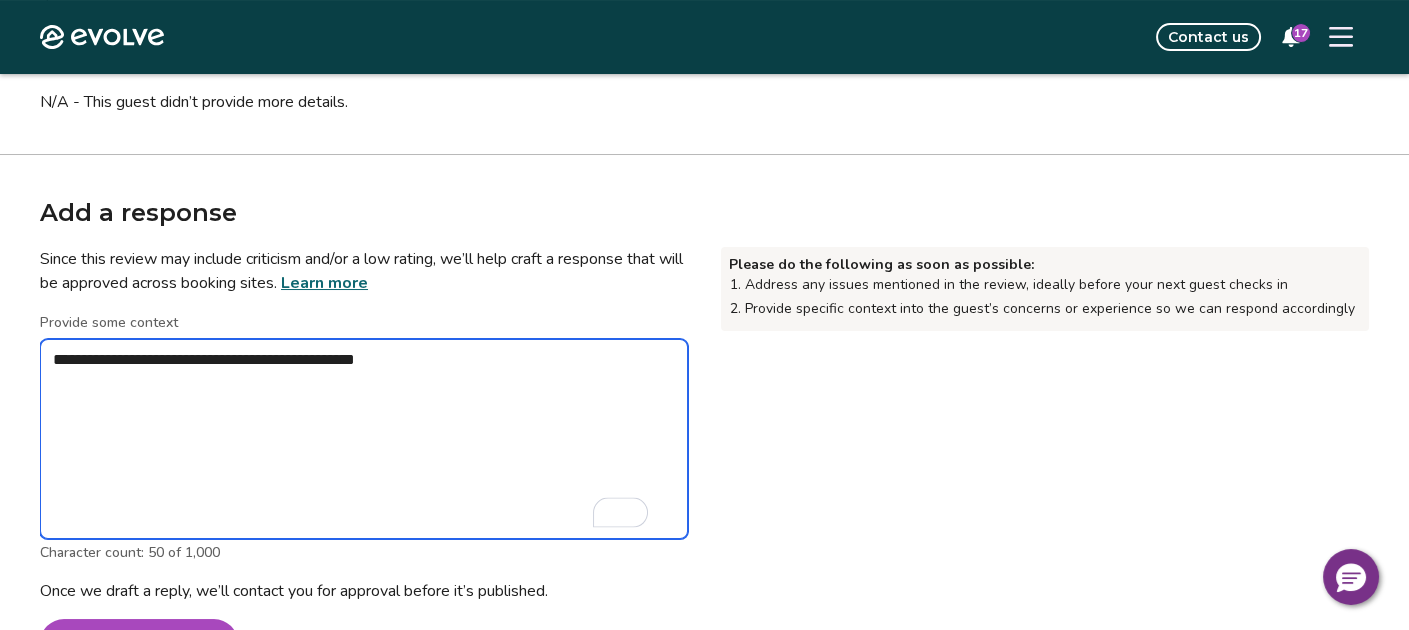 click on "**********" at bounding box center (364, 439) 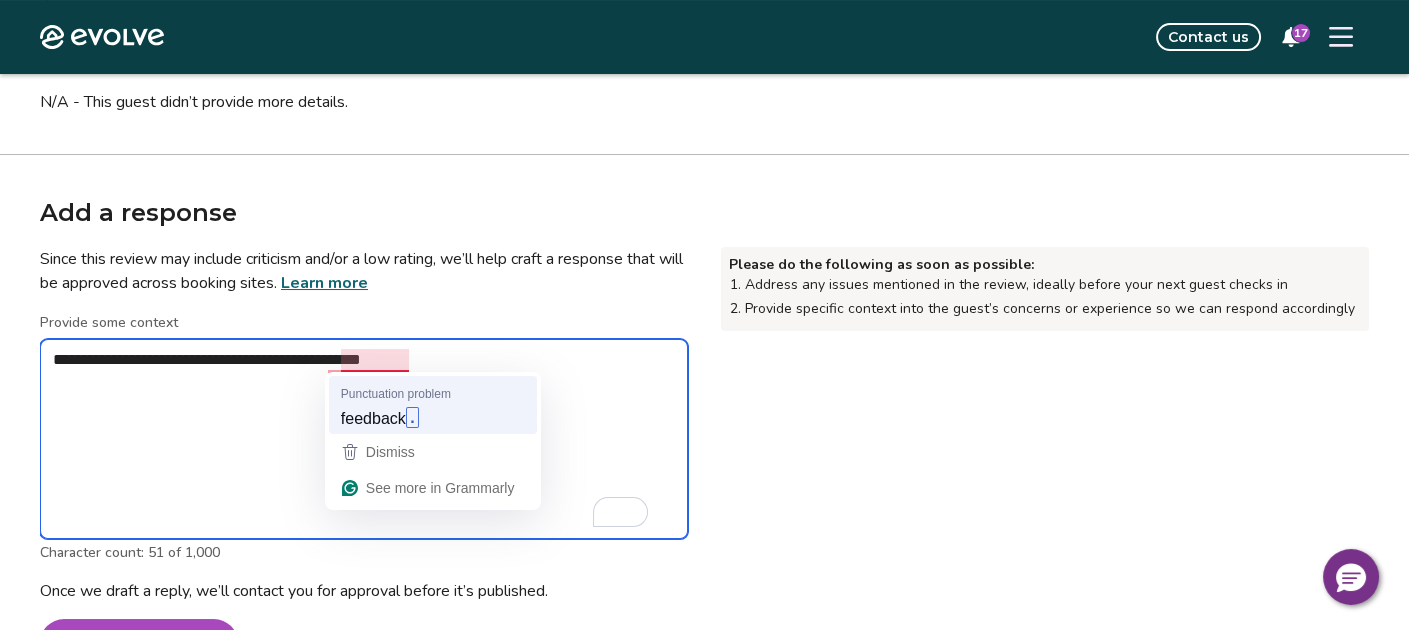 type on "**********" 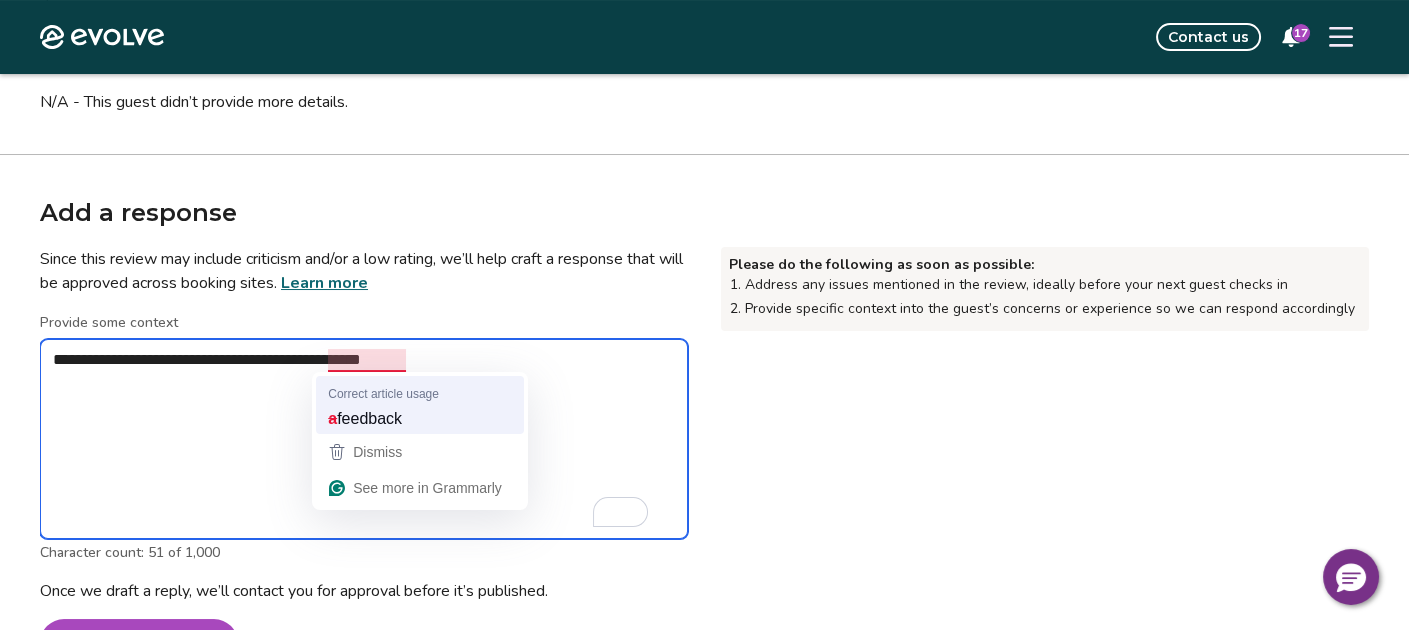 type on "**********" 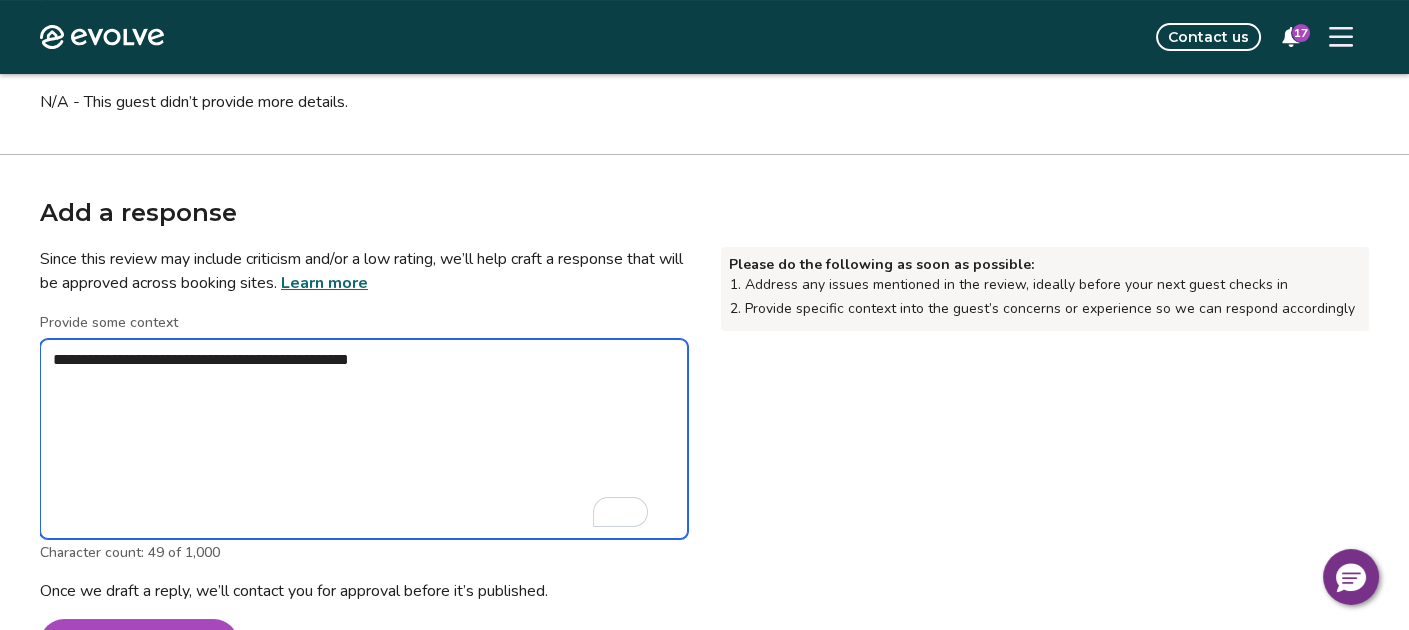 click on "**********" at bounding box center [364, 439] 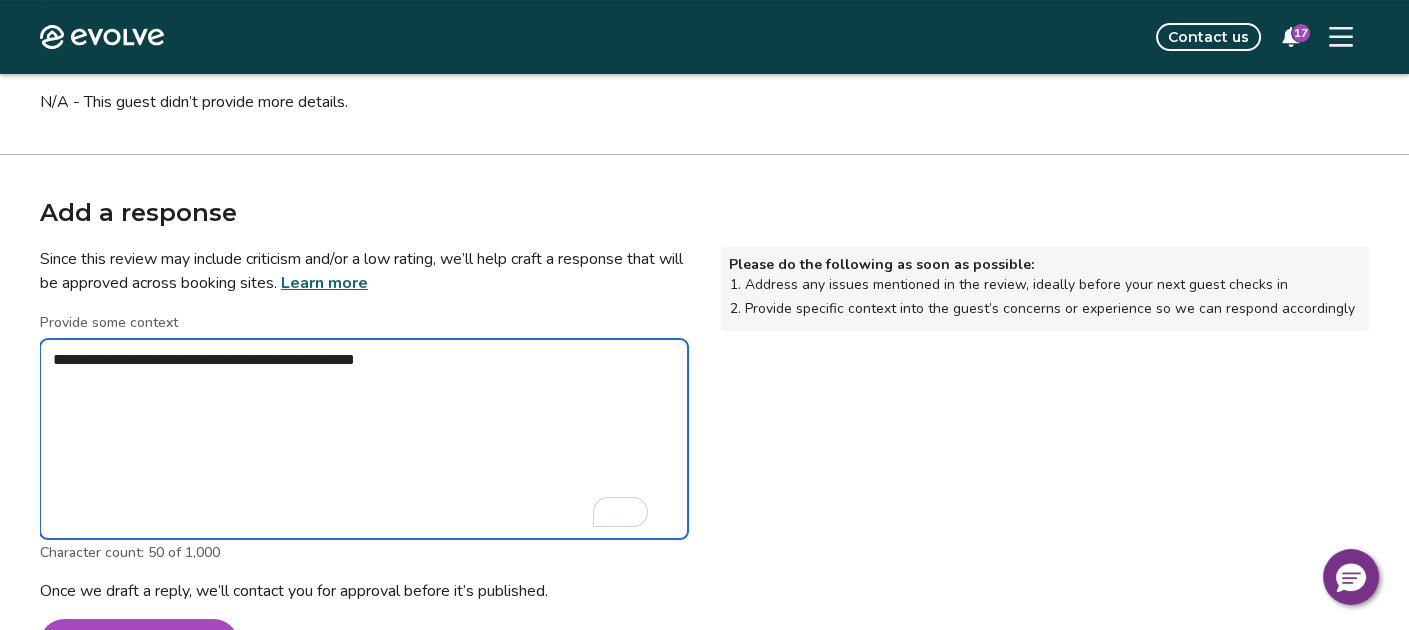 type on "*" 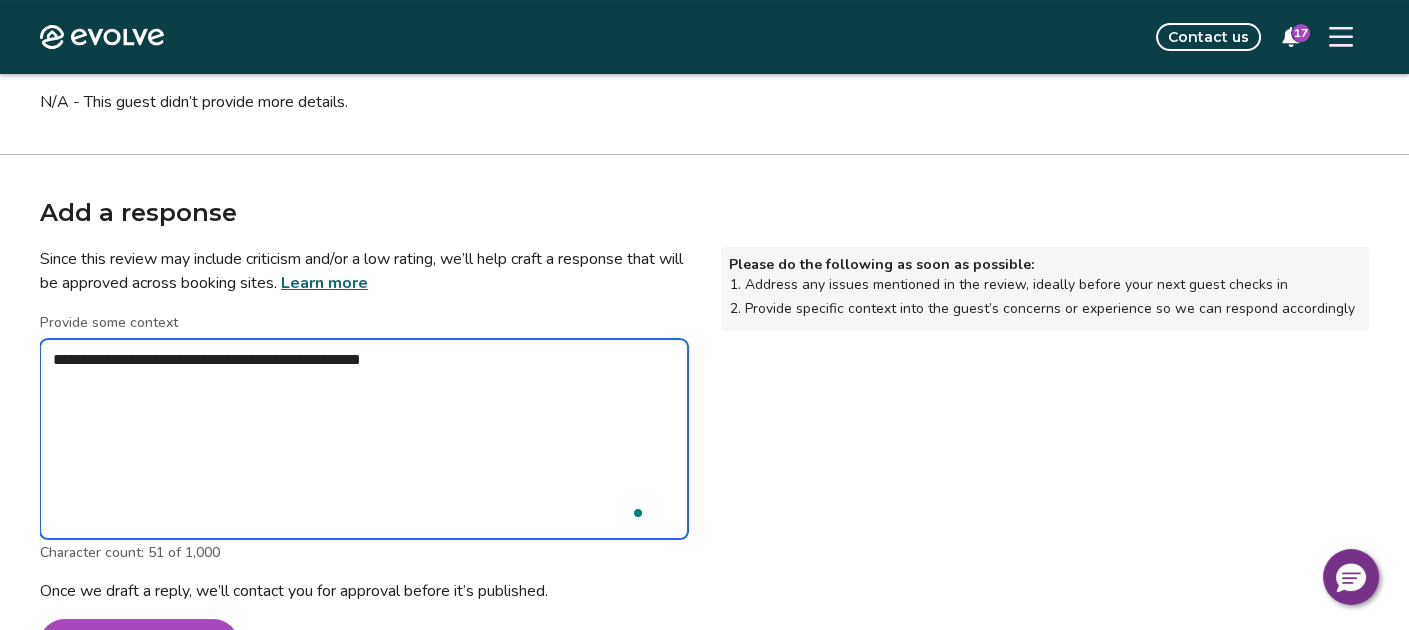 type on "*" 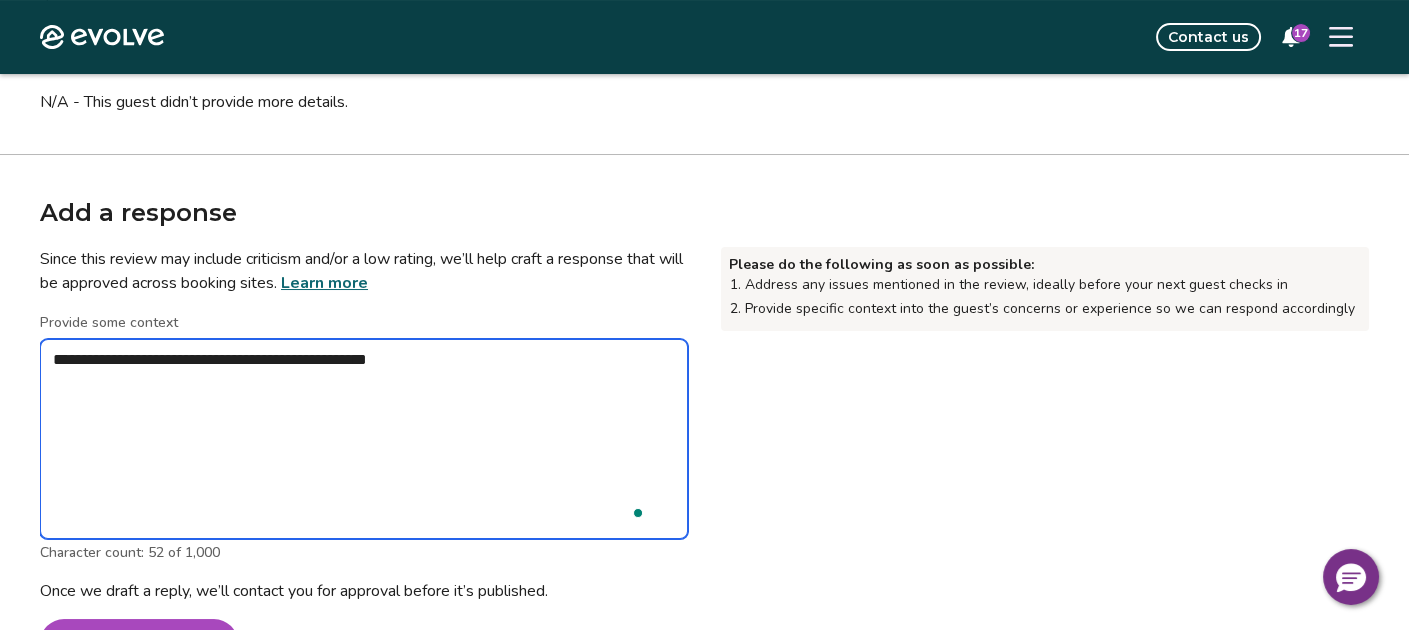 type on "*" 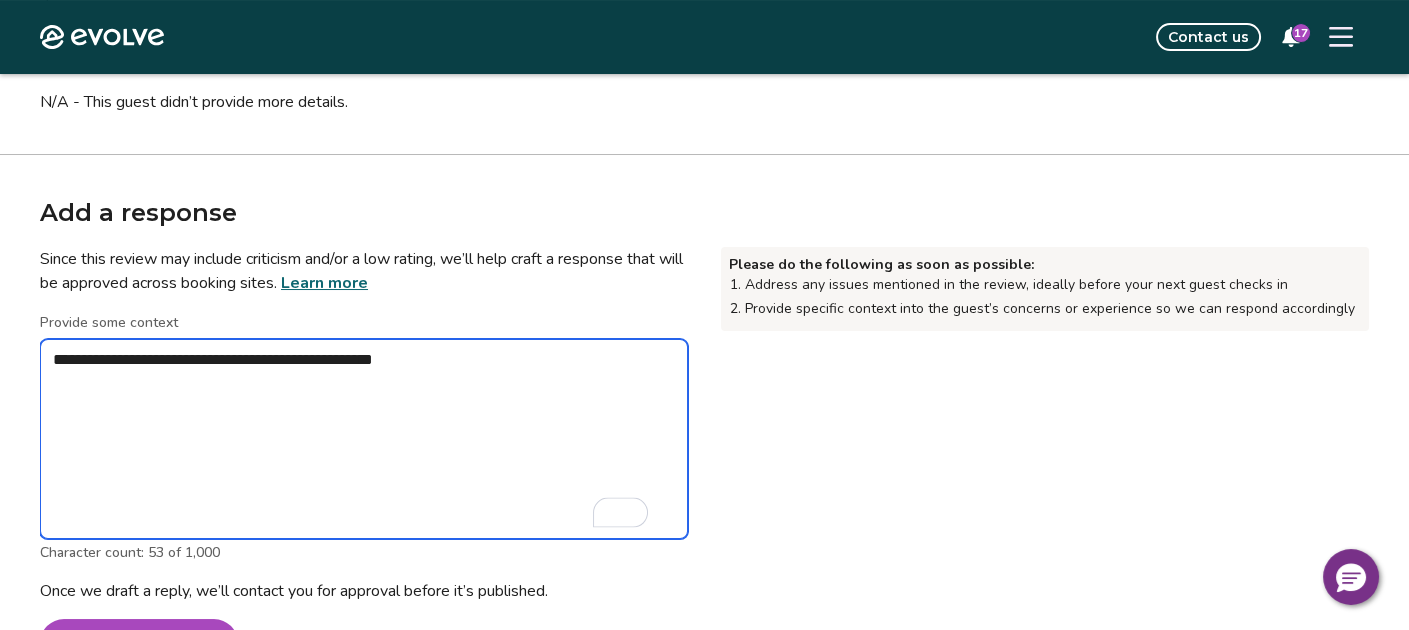type on "*" 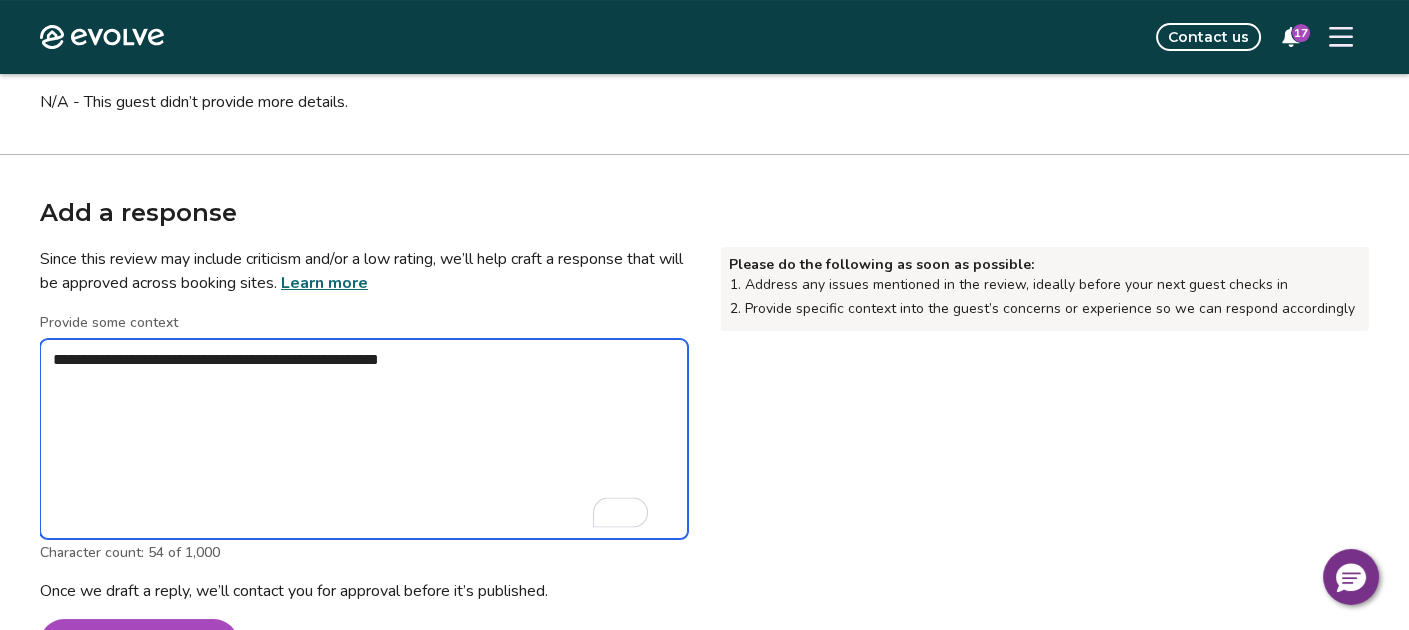 type on "*" 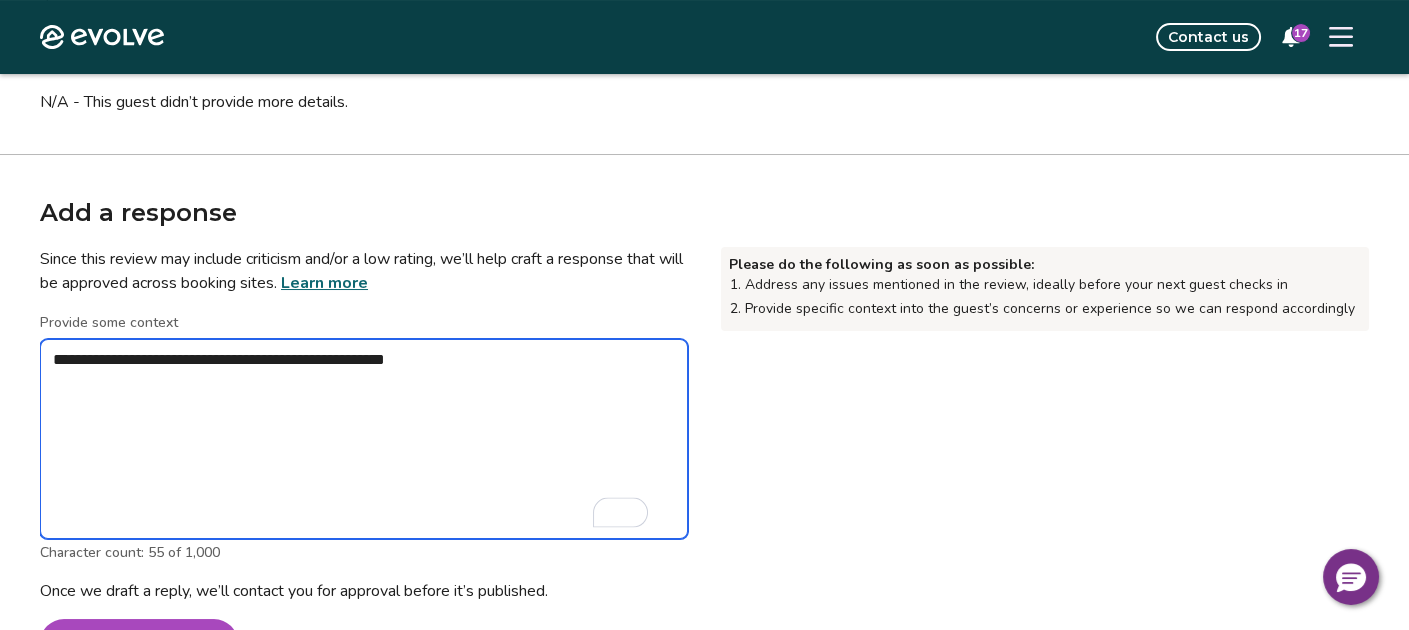 type on "*" 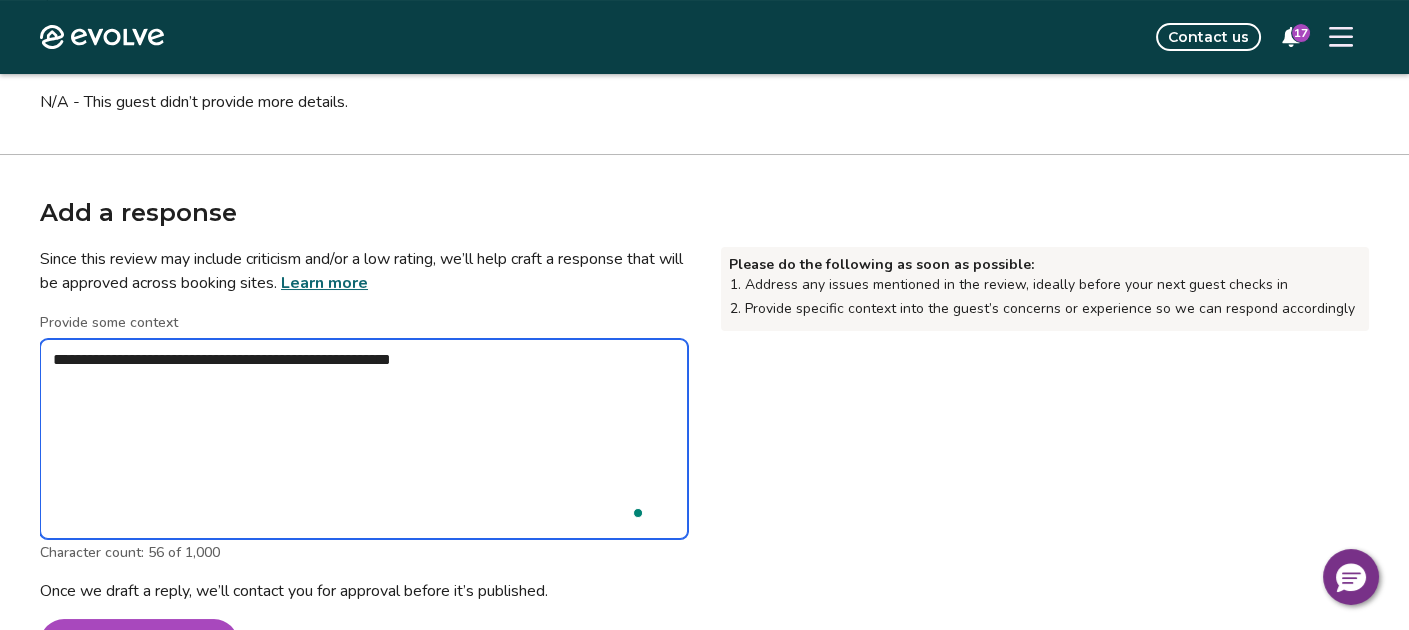 type on "*" 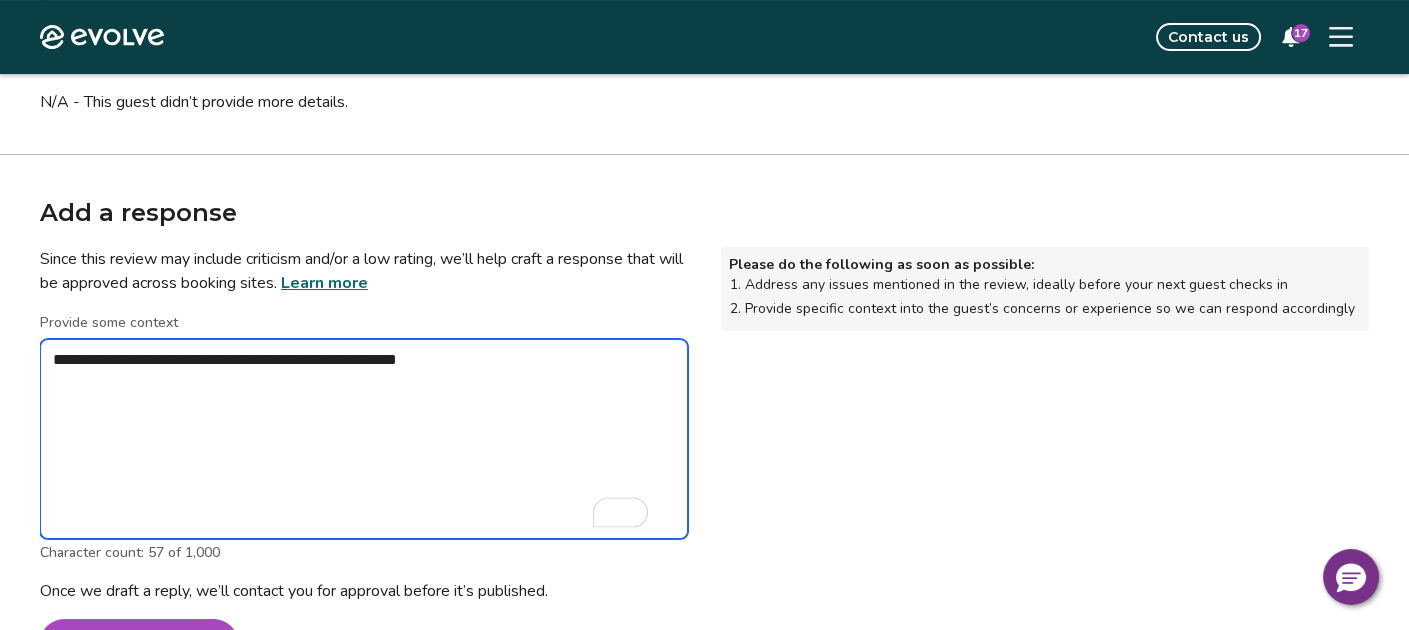 type on "*" 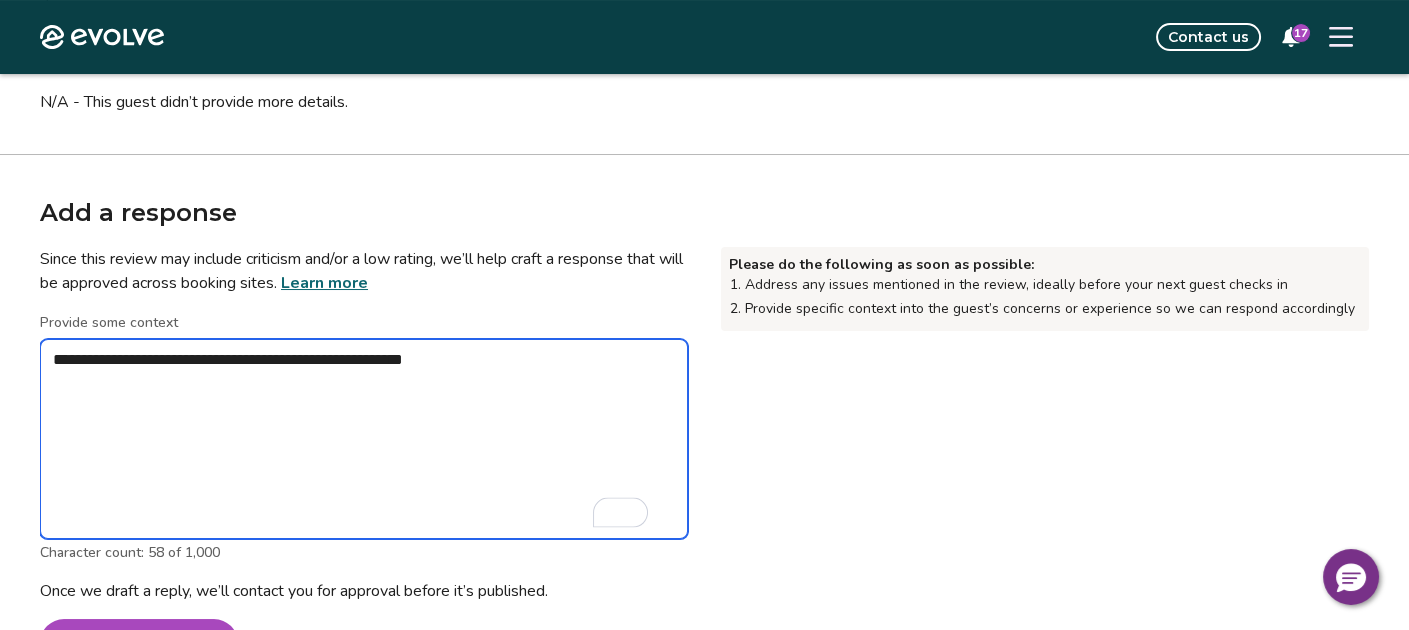 type on "*" 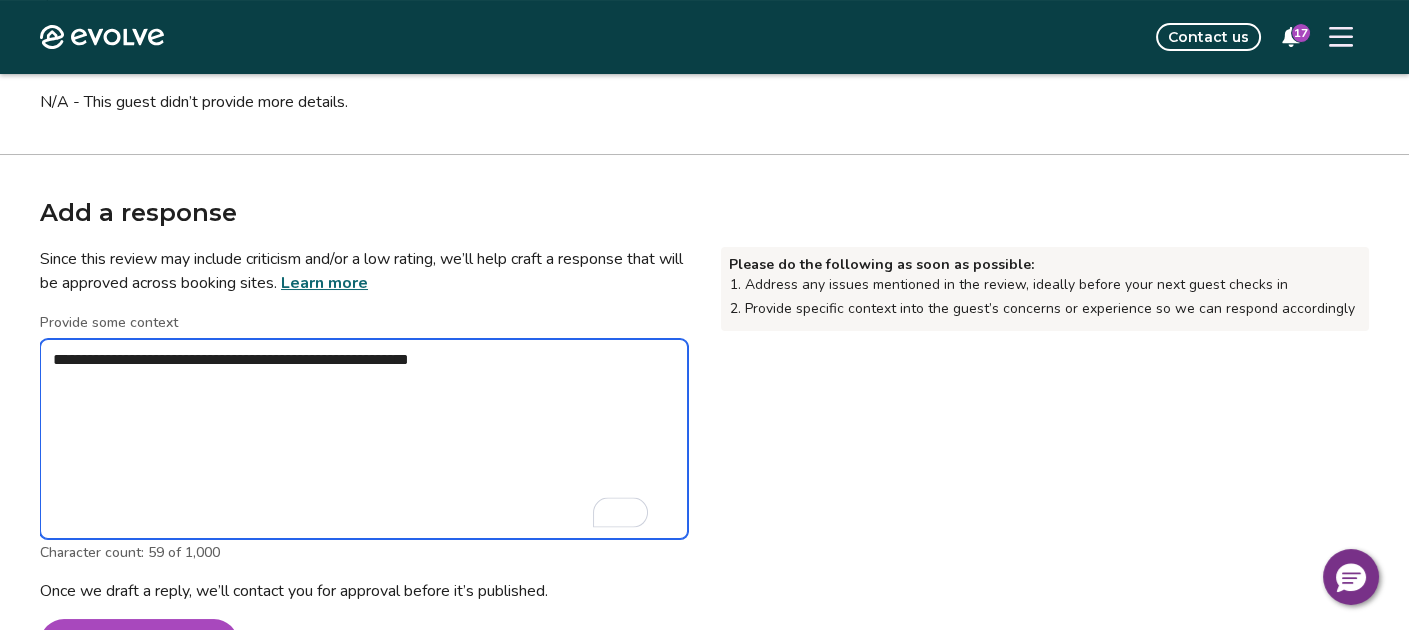 type on "*" 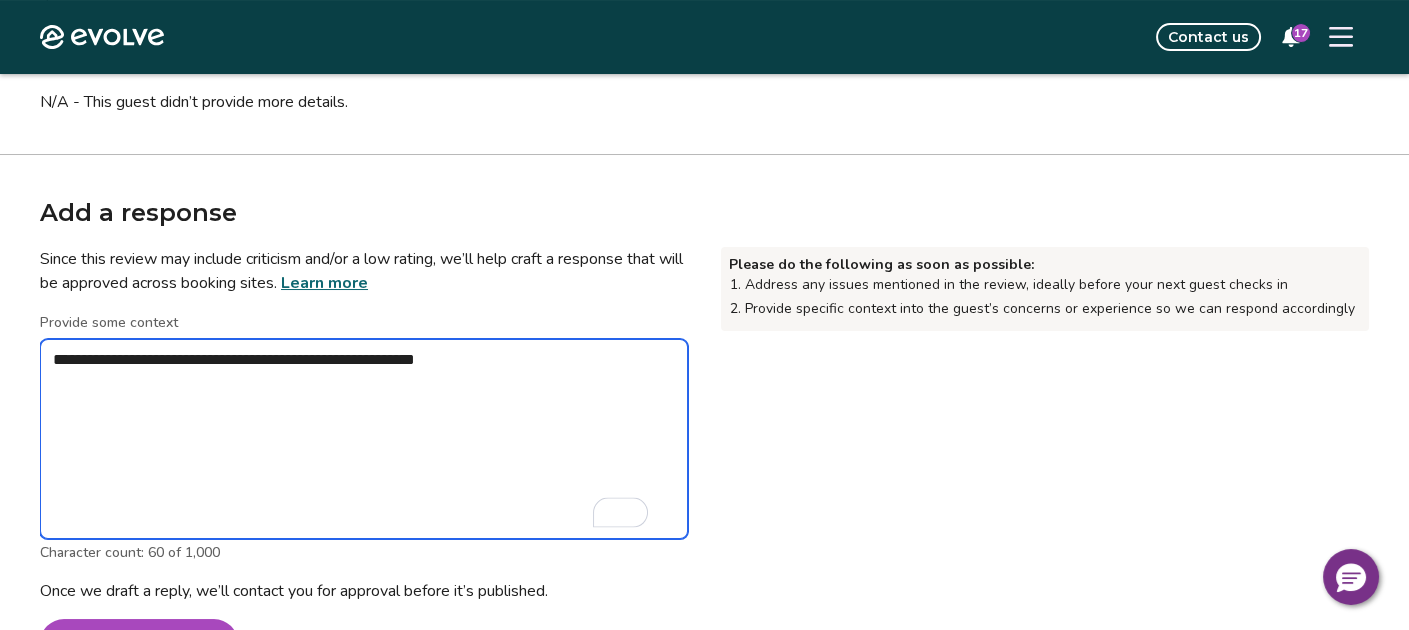 type on "*" 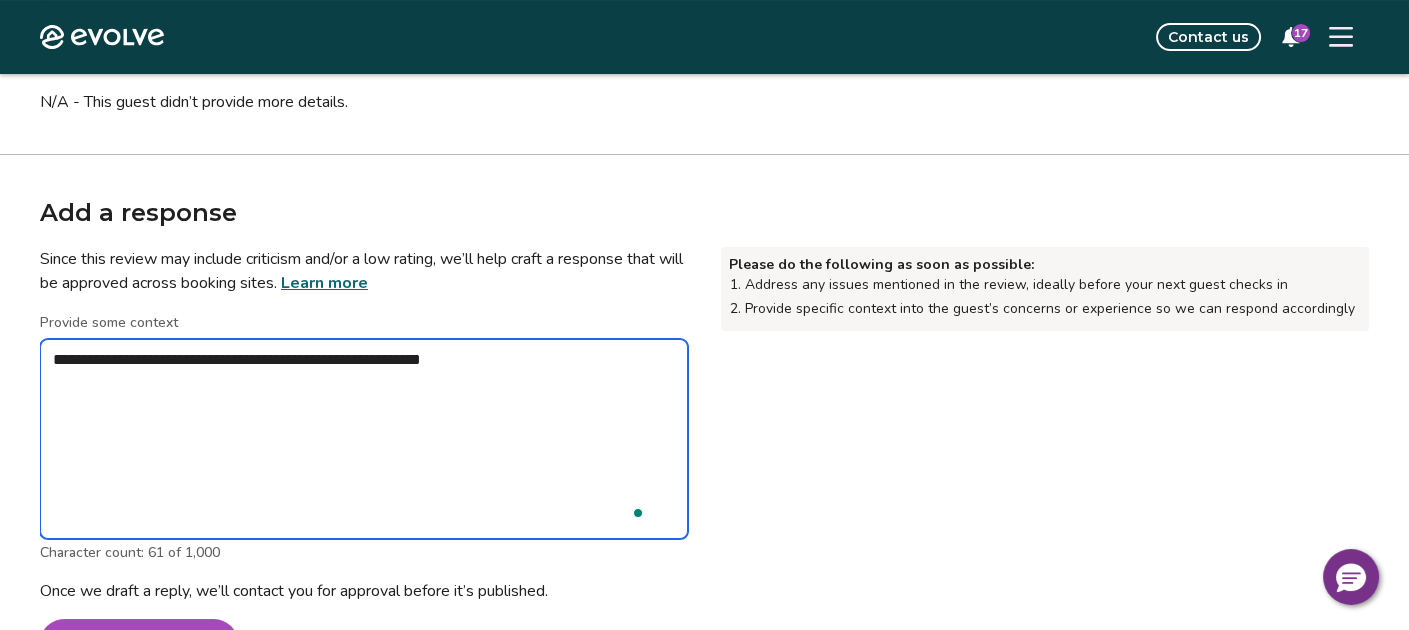 type on "*" 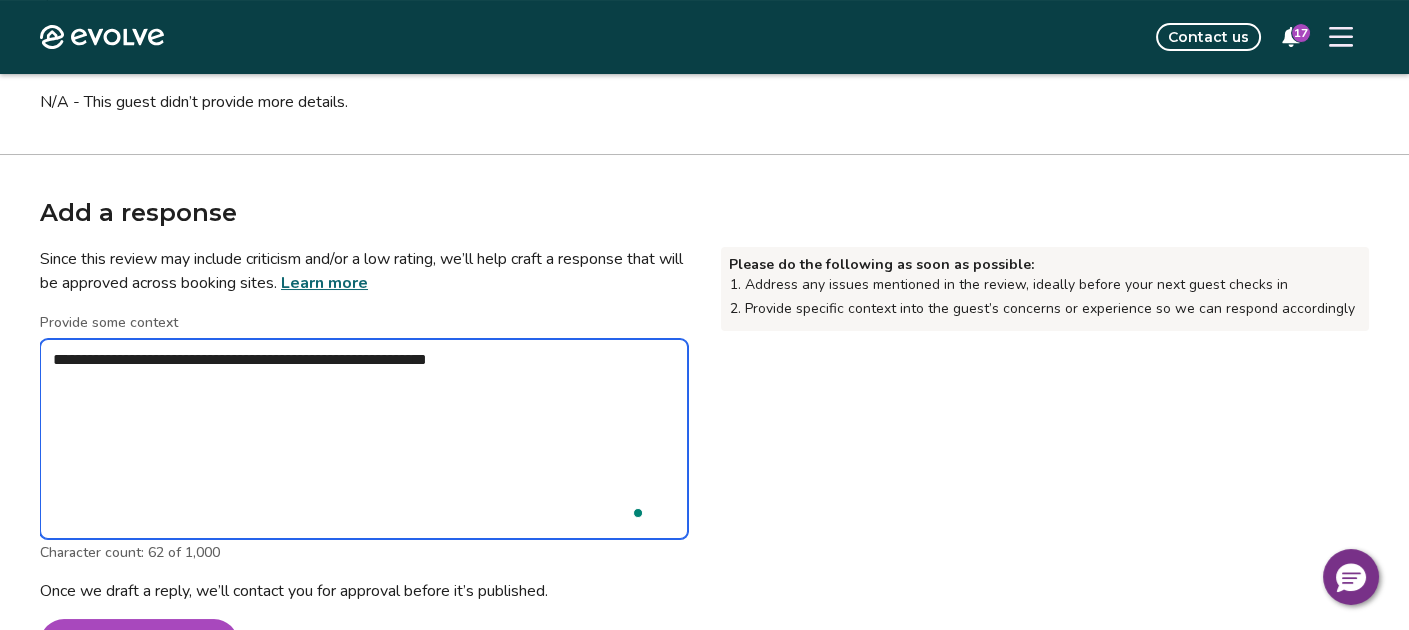 type on "*" 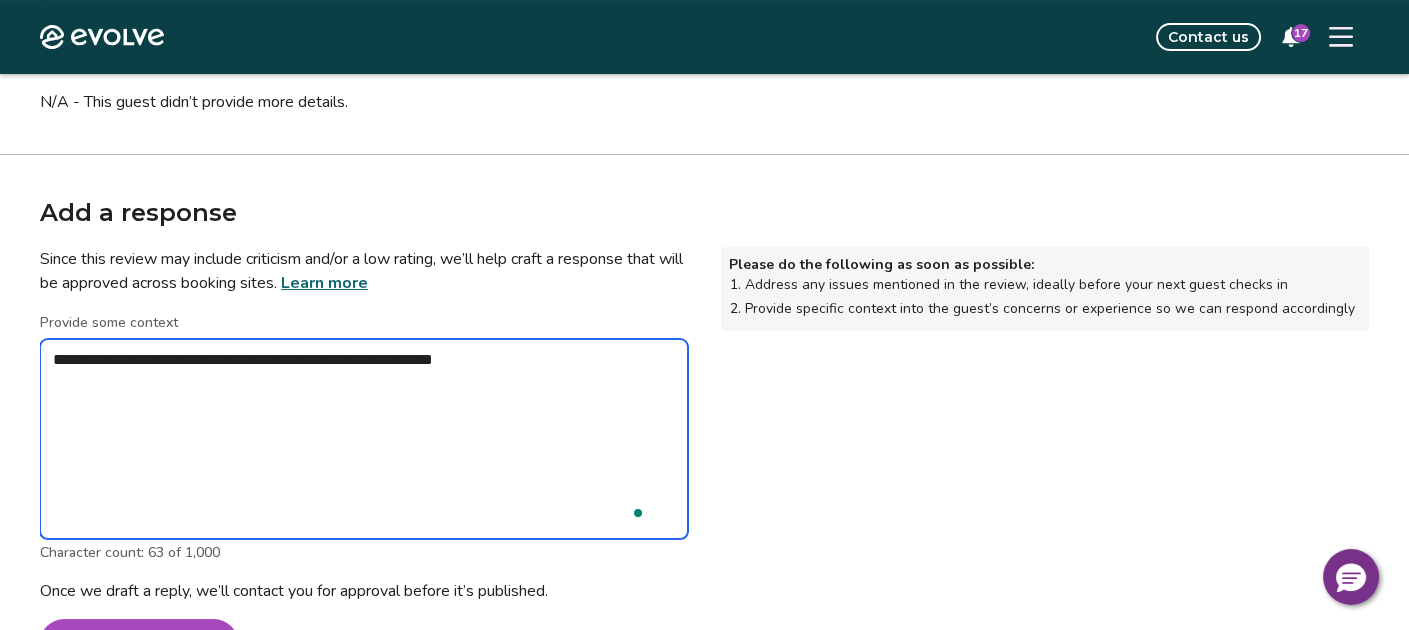 type on "*" 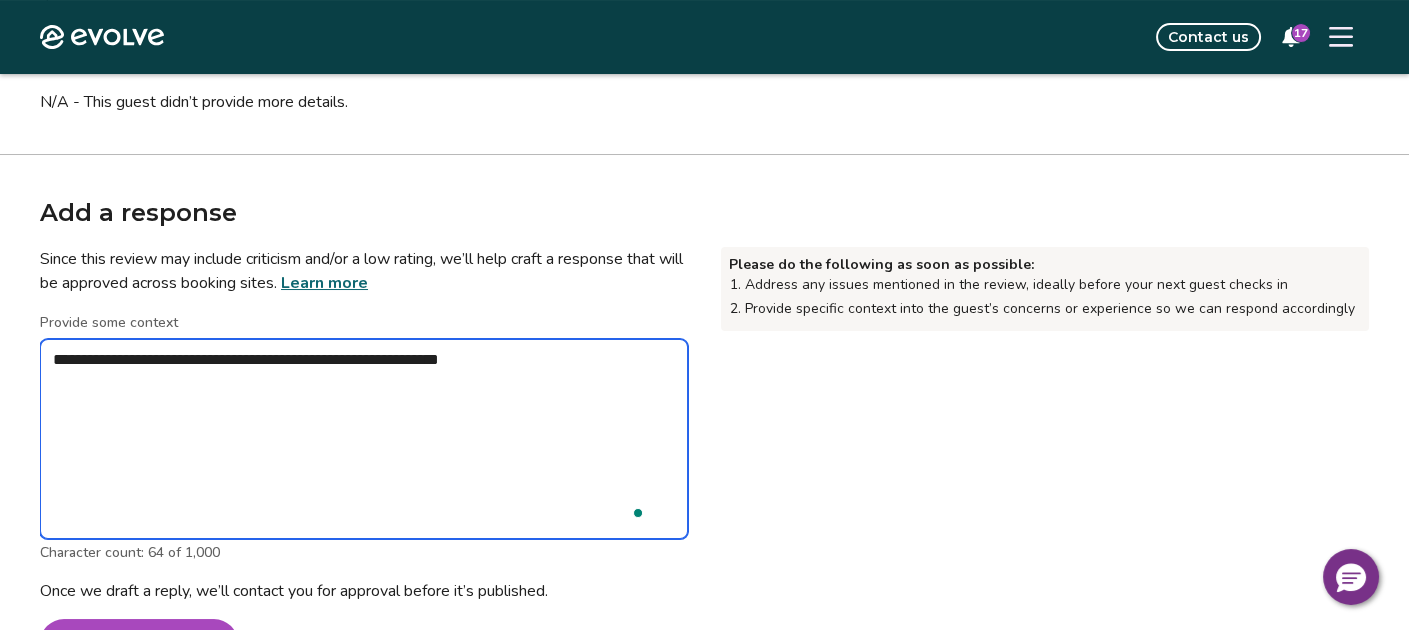 type on "*" 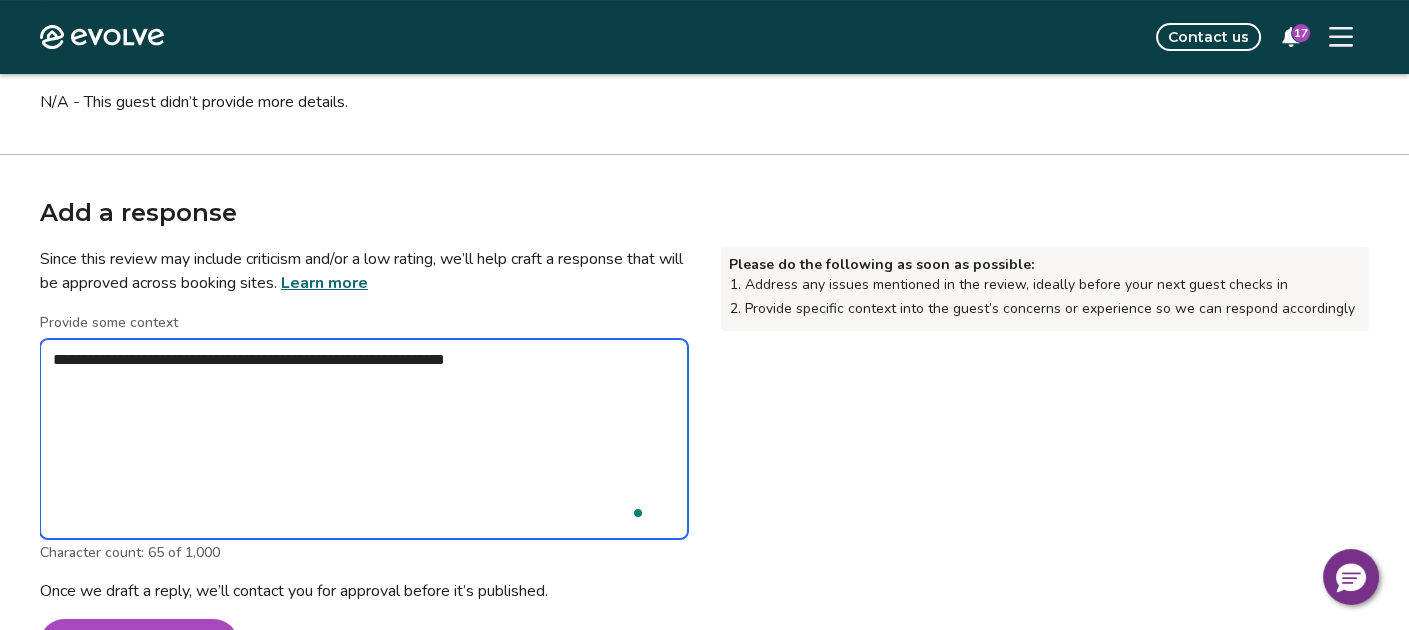 type on "*" 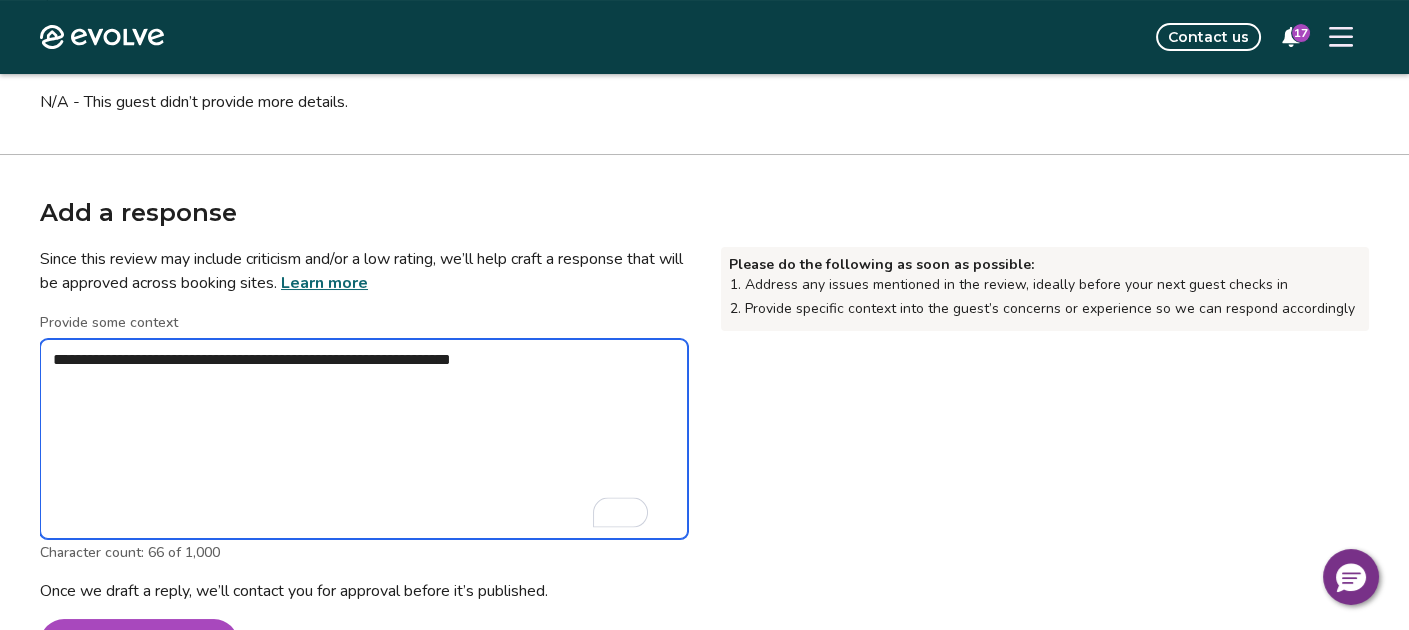 type on "*" 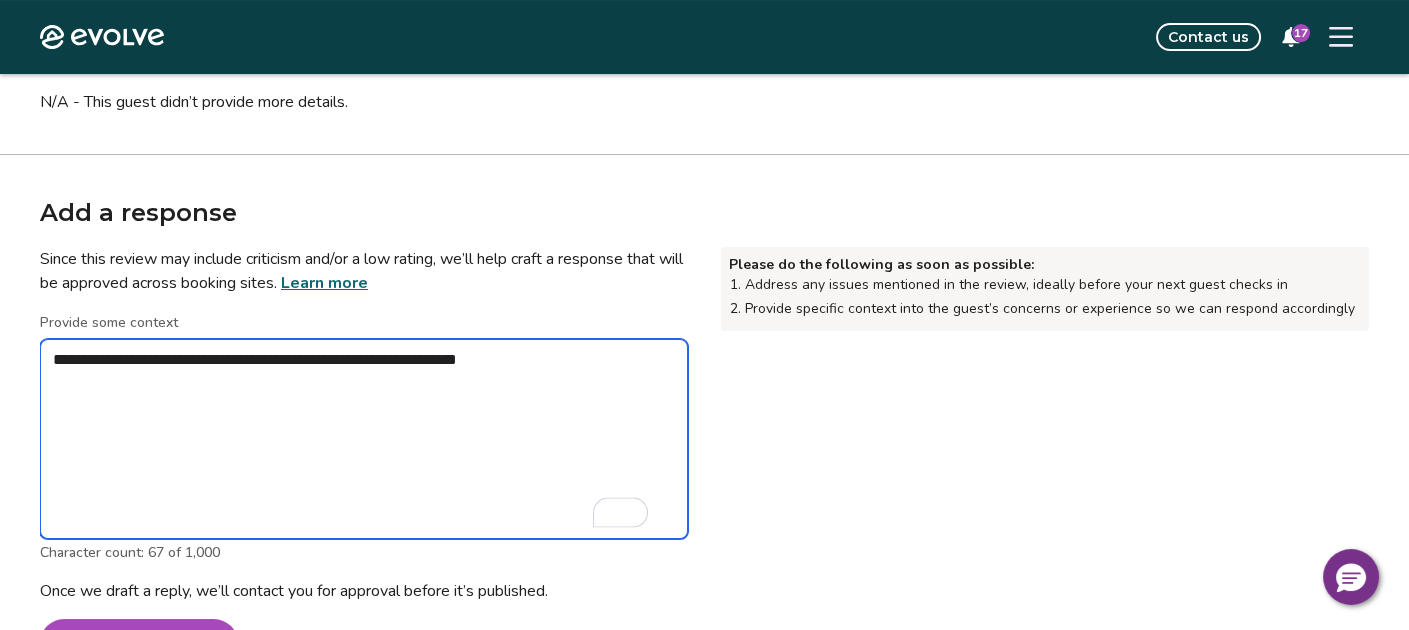 type on "*" 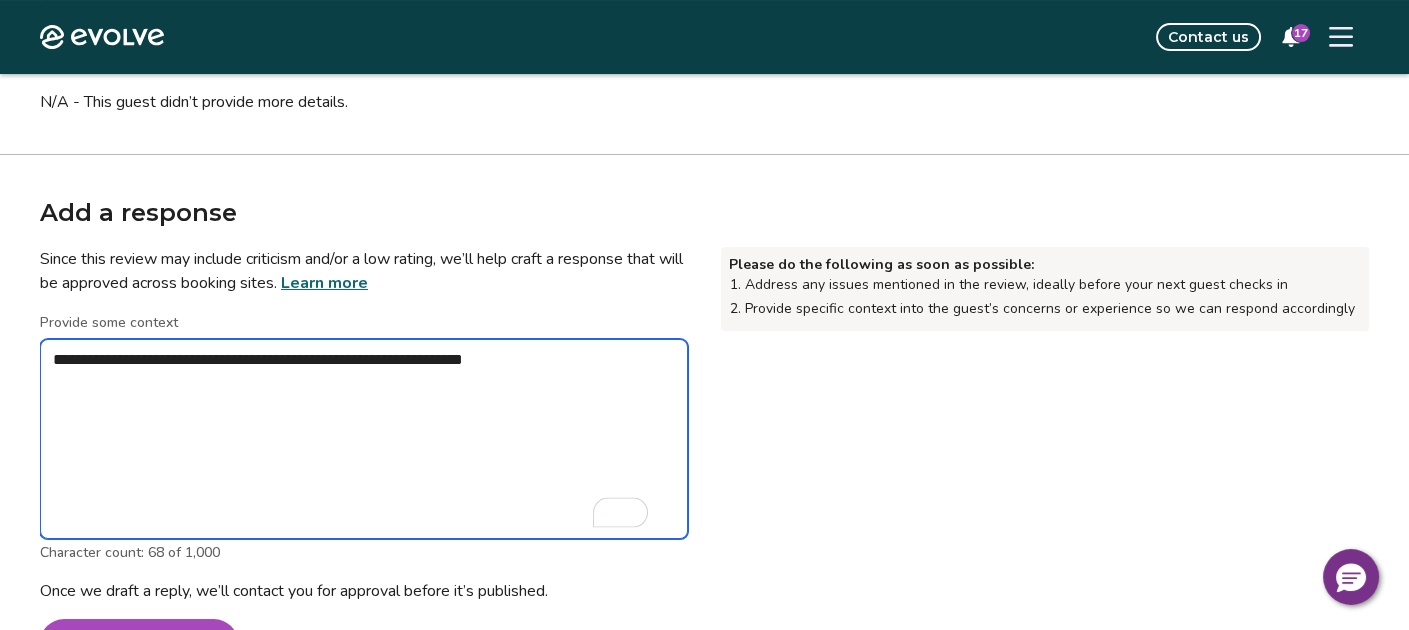 type on "*" 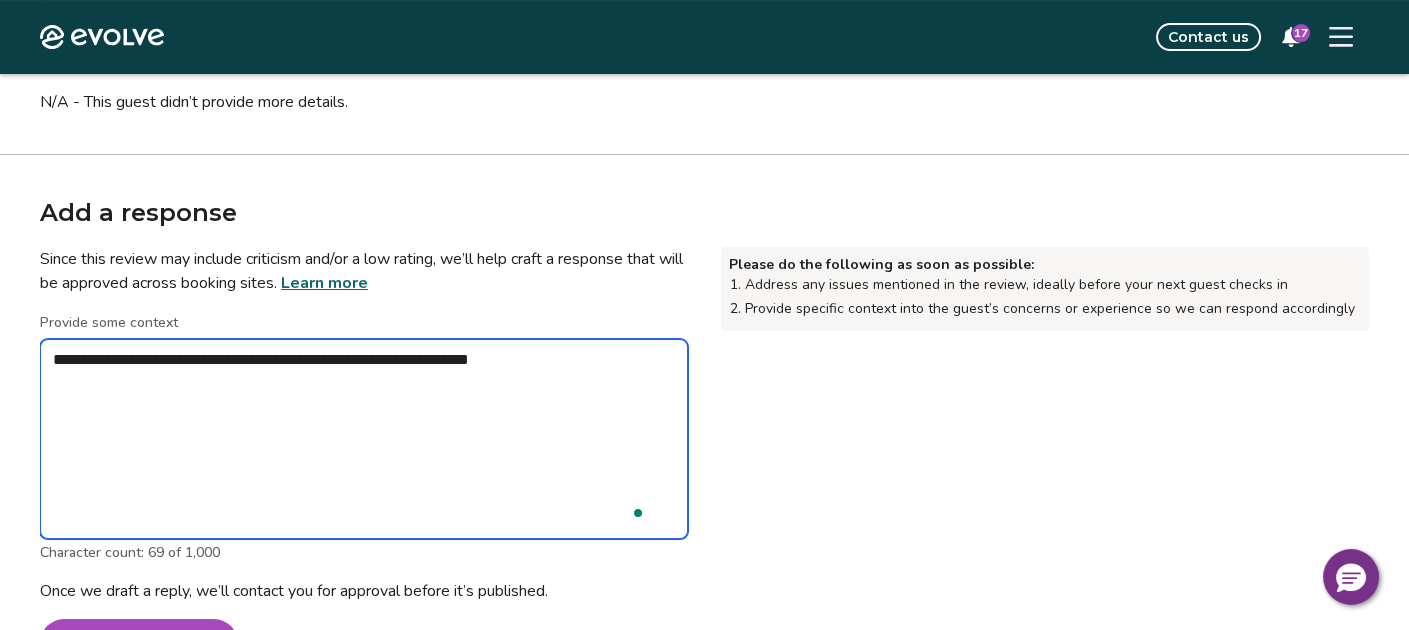 type on "*" 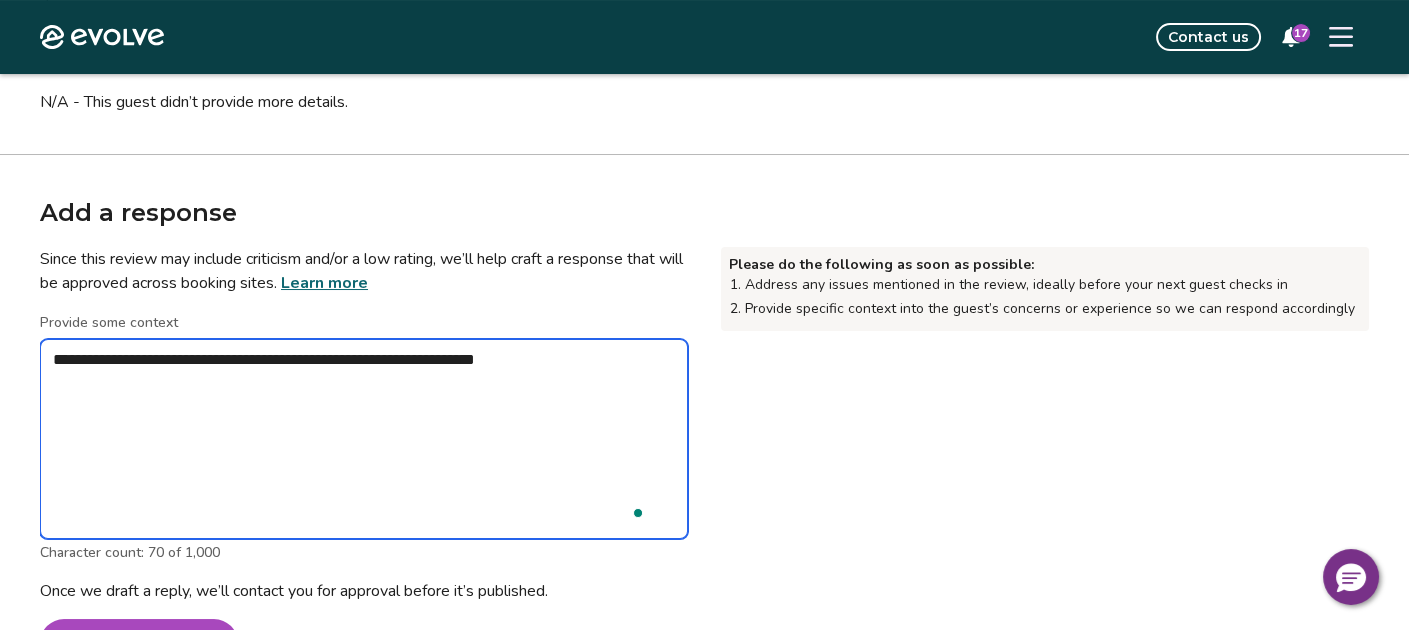 type on "*" 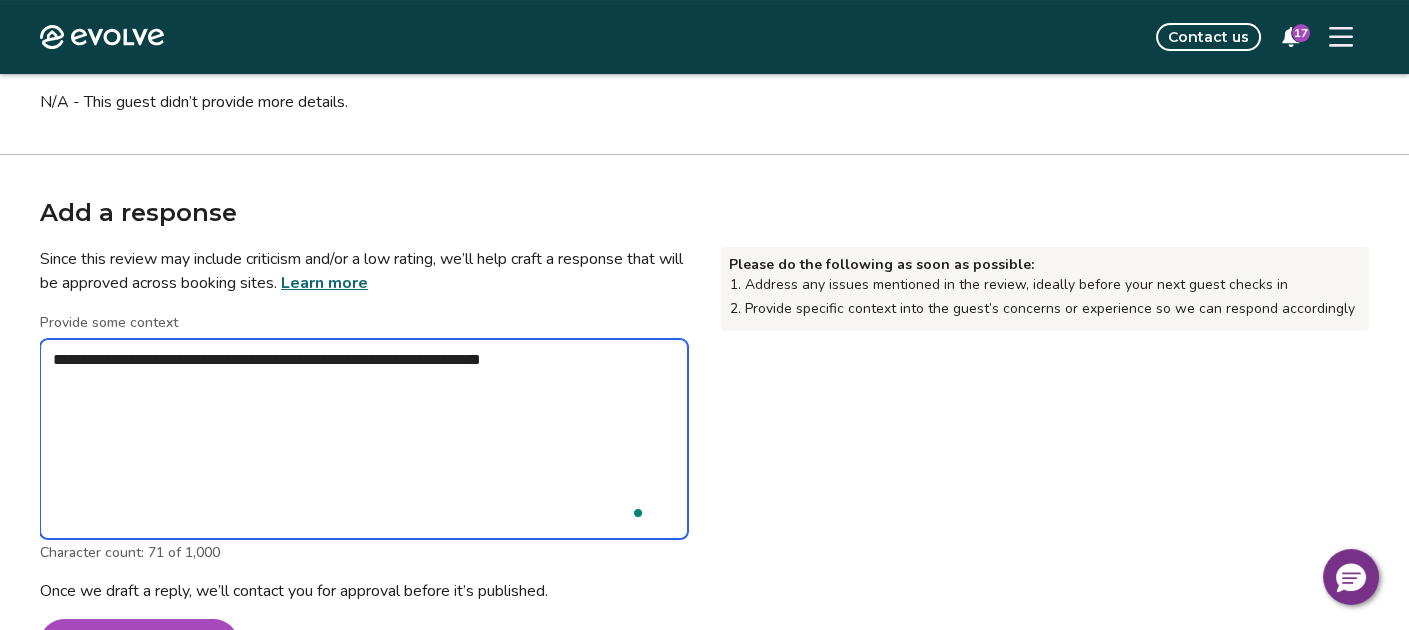 type on "*" 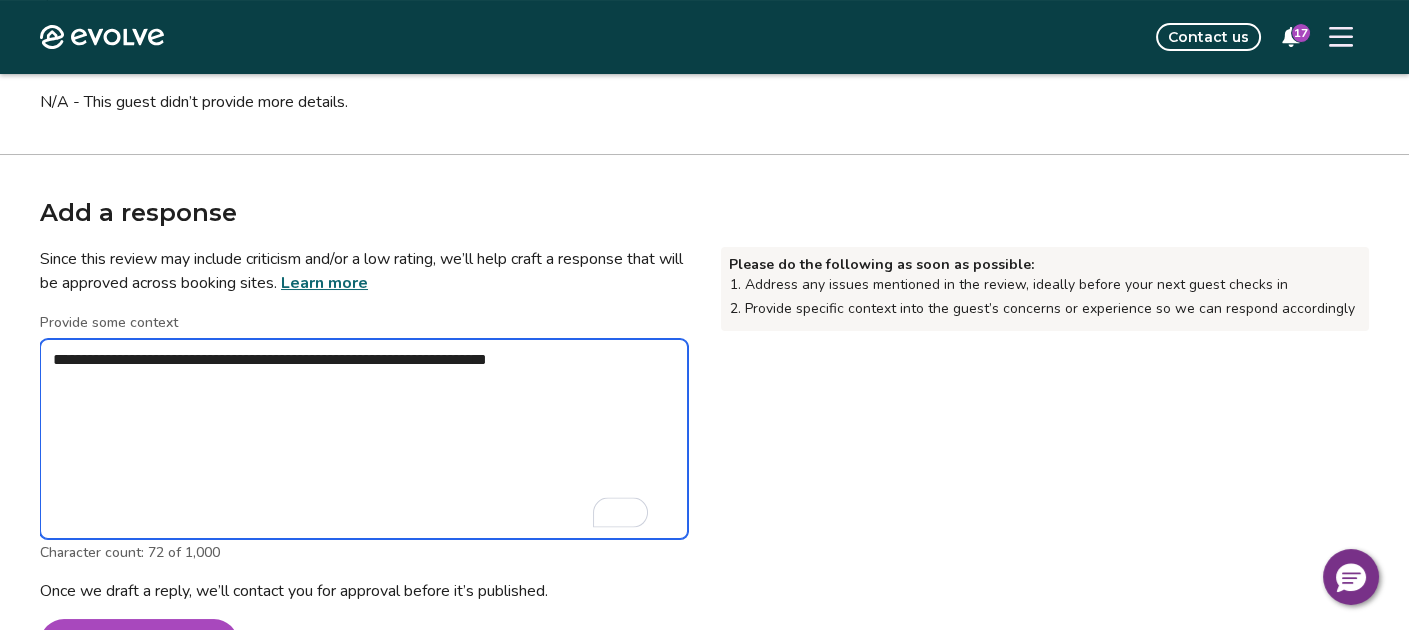 type on "*" 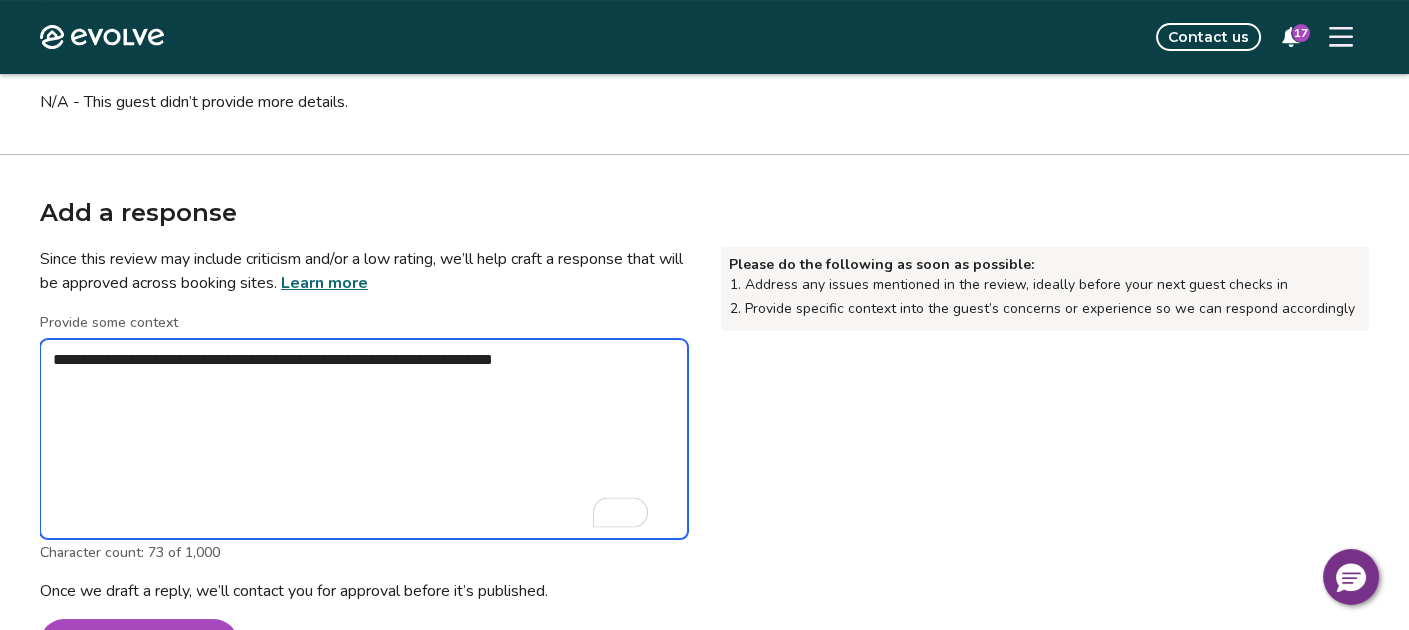 type on "*" 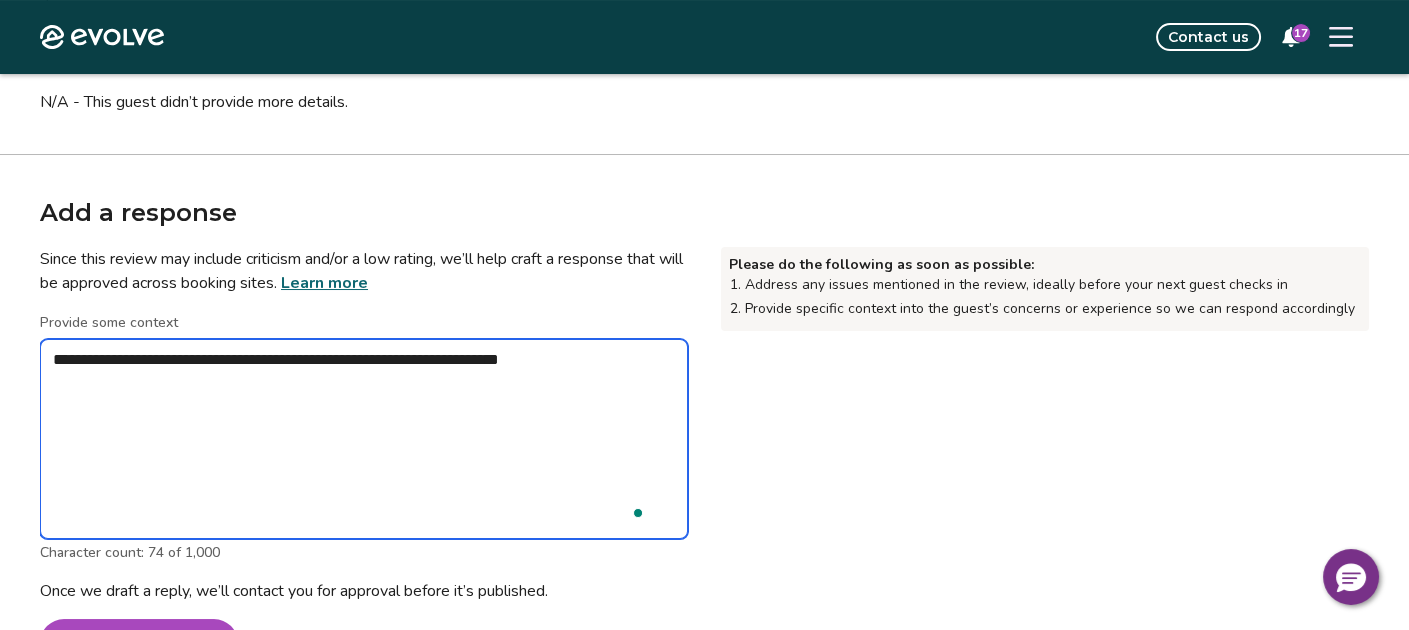 type on "*" 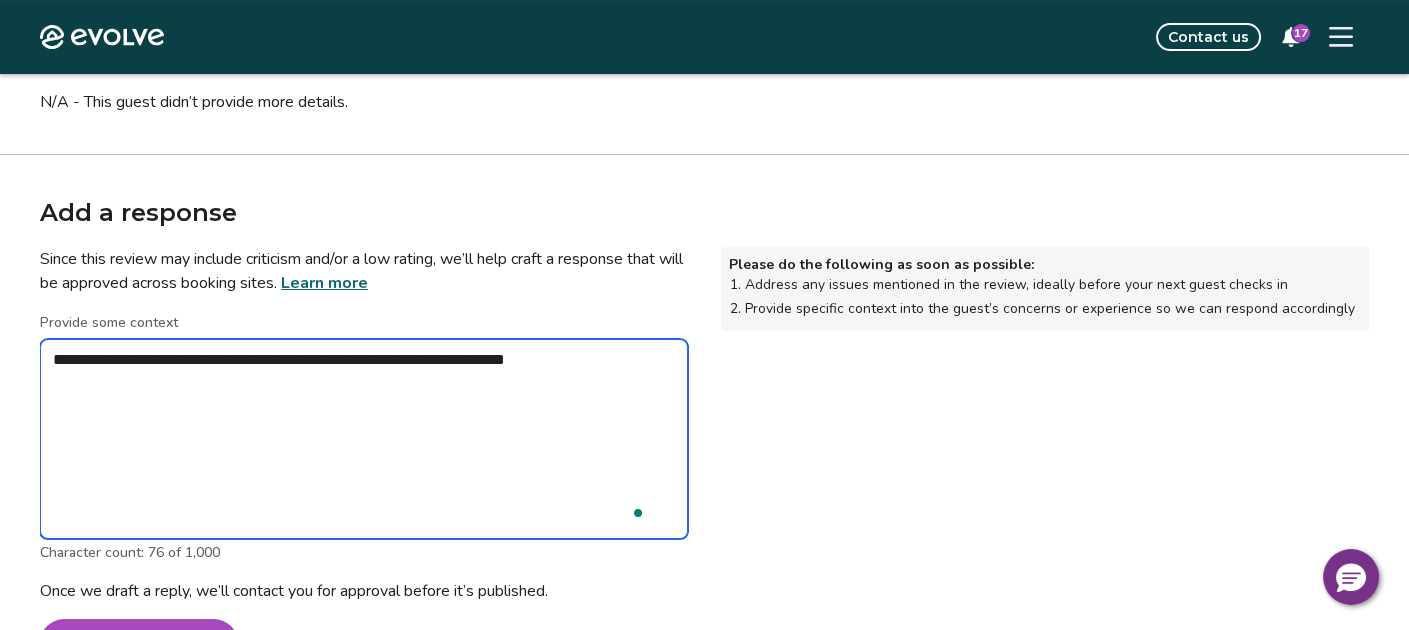 type on "*" 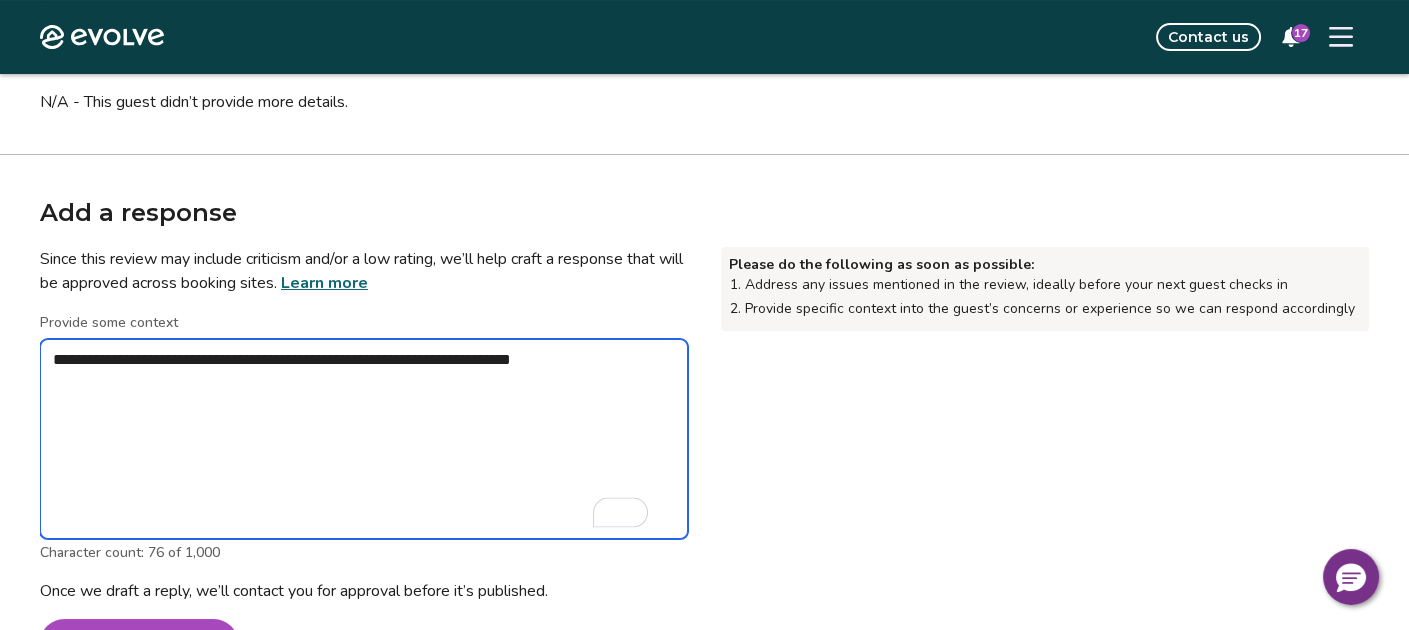 type on "*" 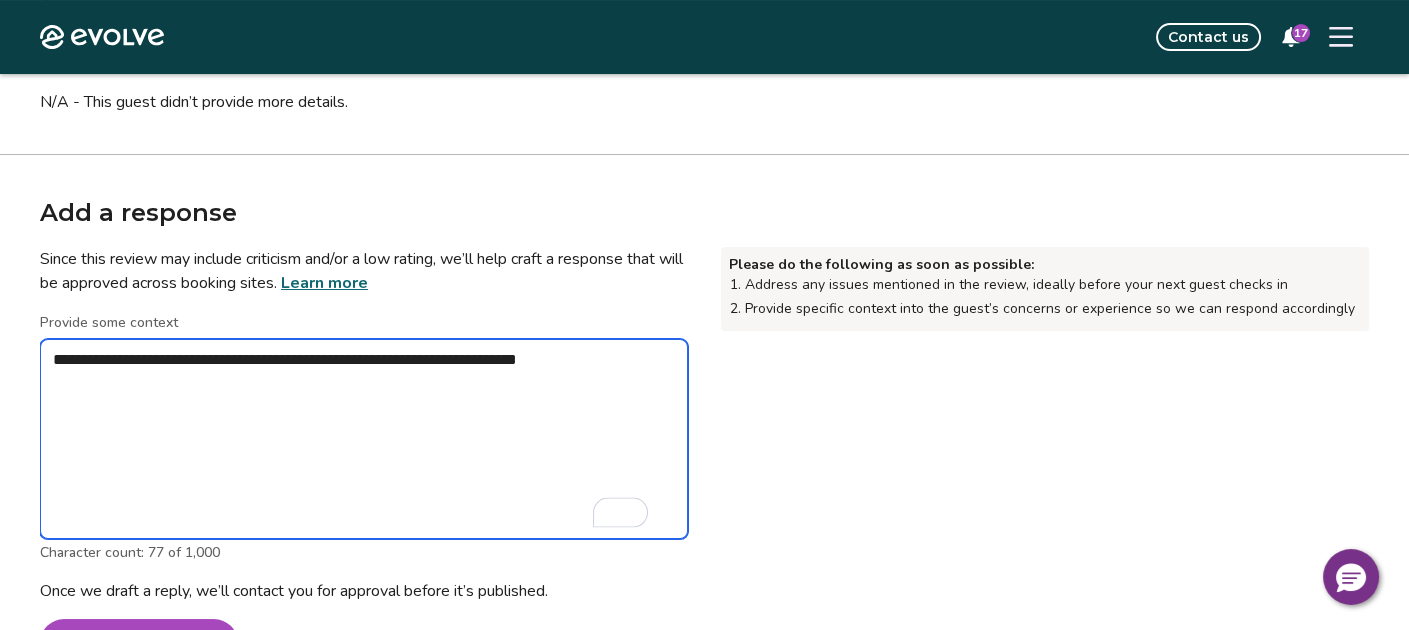 type on "*" 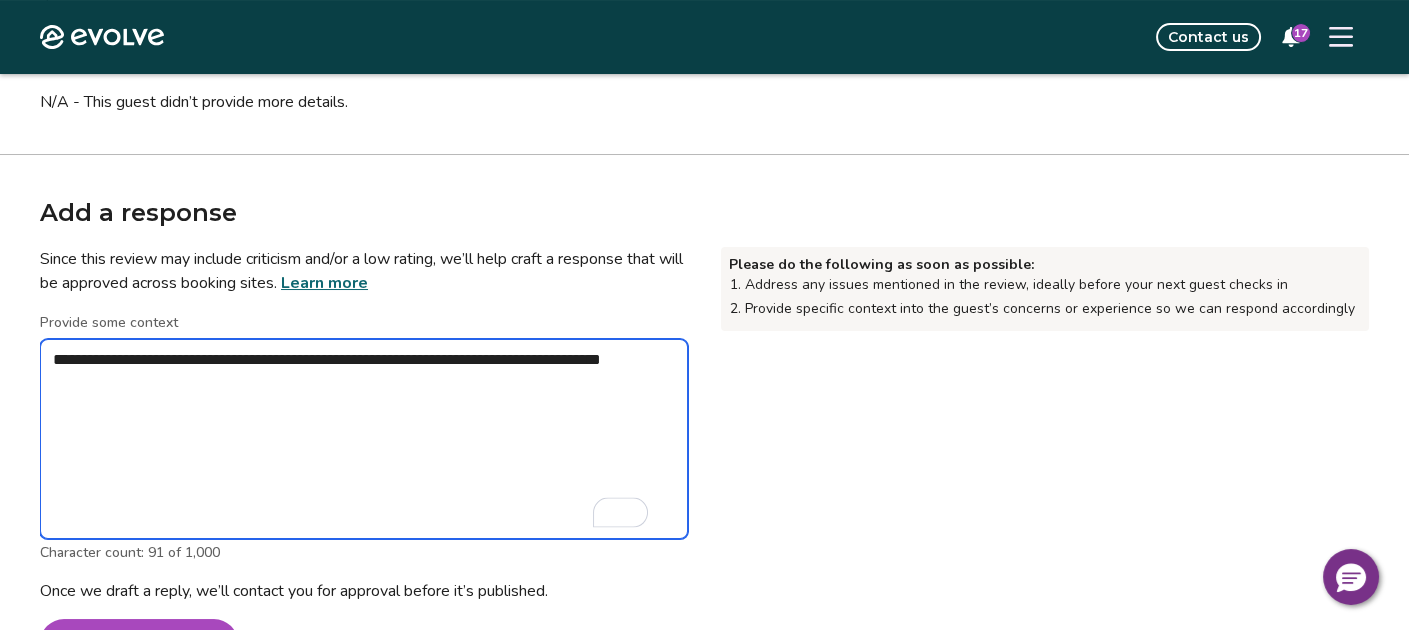 click on "**********" at bounding box center (364, 439) 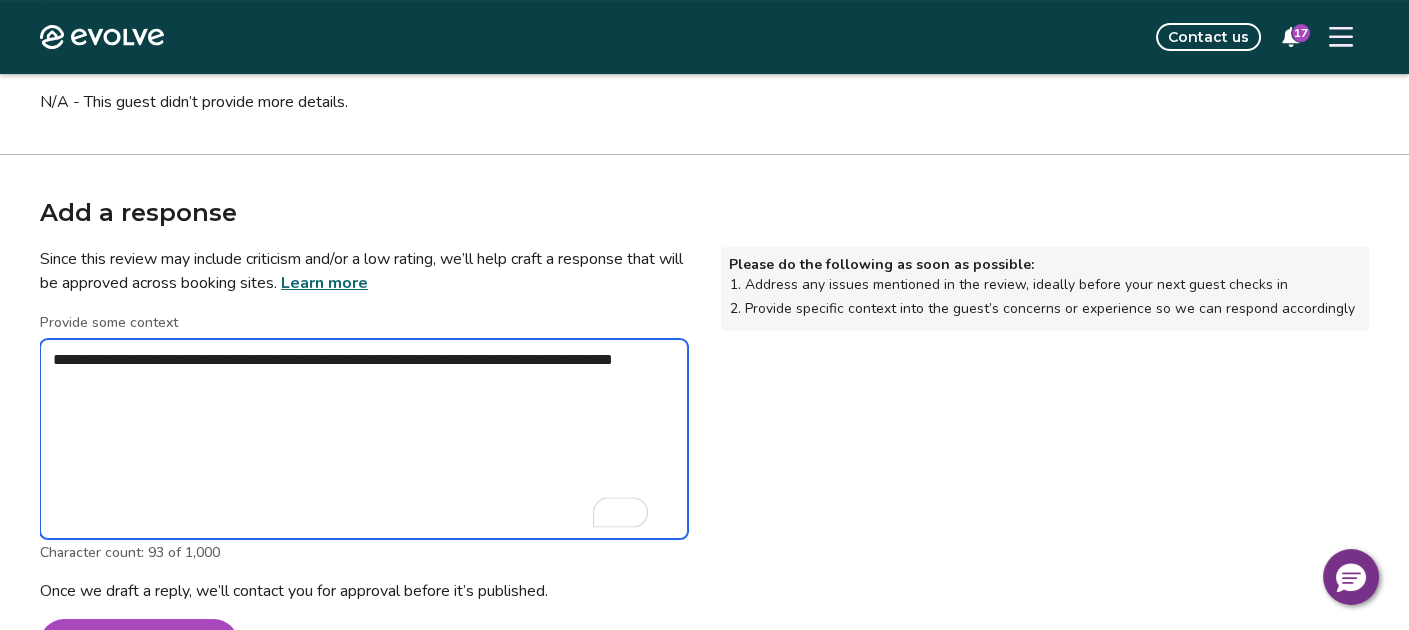 click on "**********" at bounding box center [364, 439] 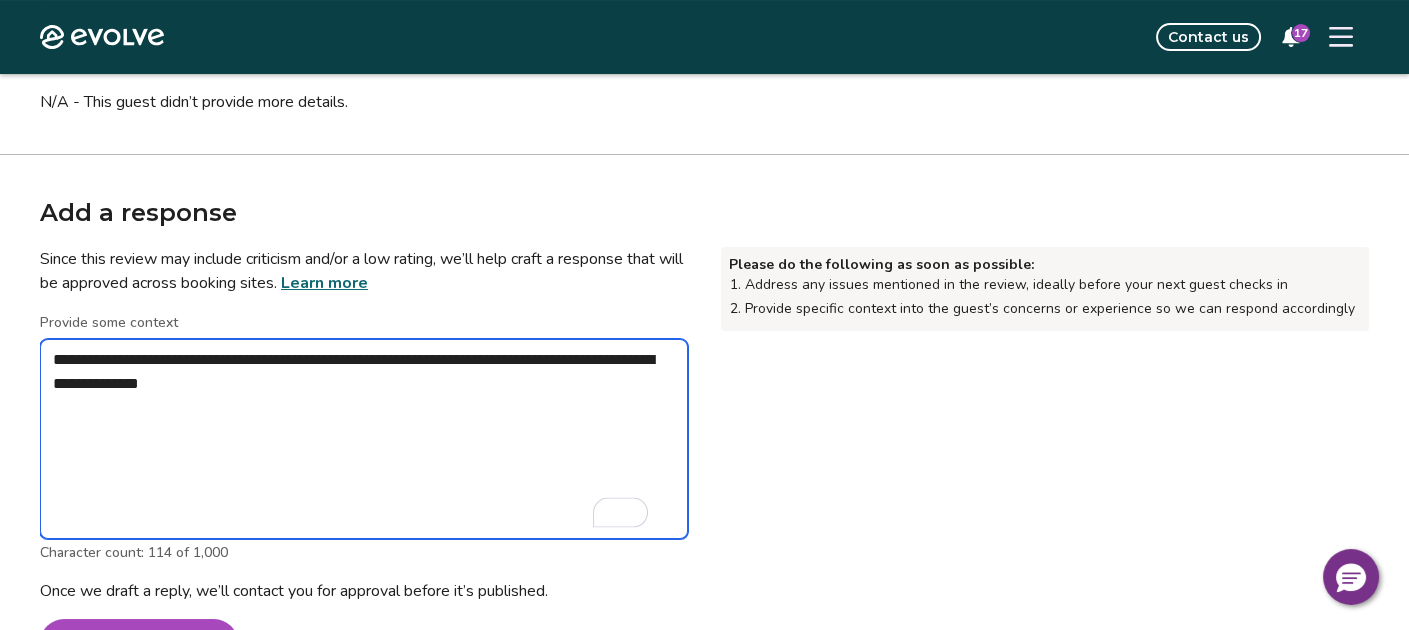 click on "**********" at bounding box center (364, 439) 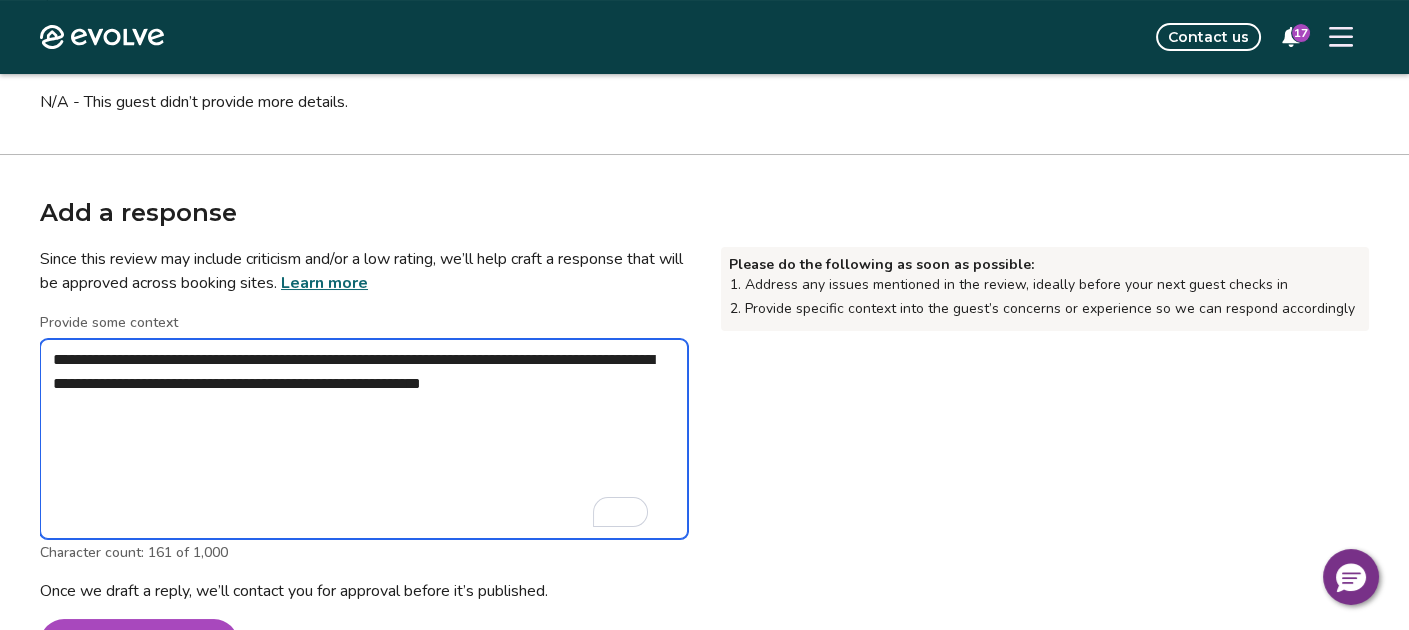 click on "**********" at bounding box center (364, 439) 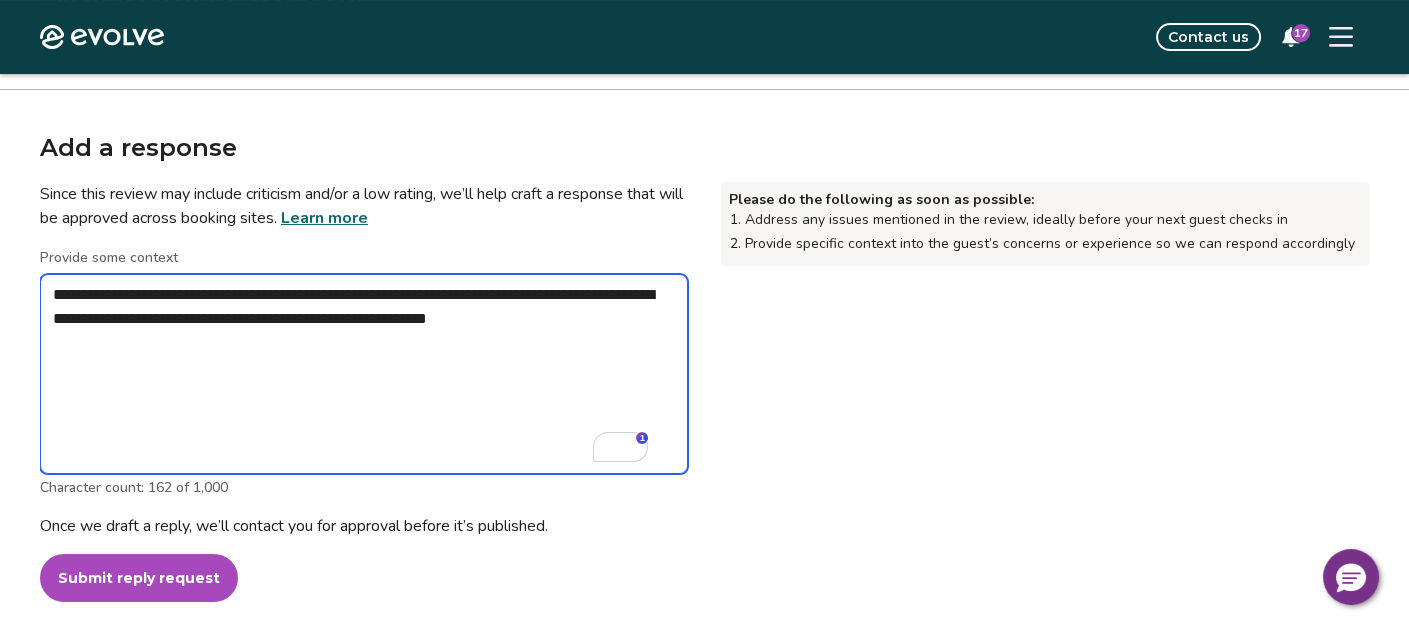 scroll, scrollTop: 505, scrollLeft: 0, axis: vertical 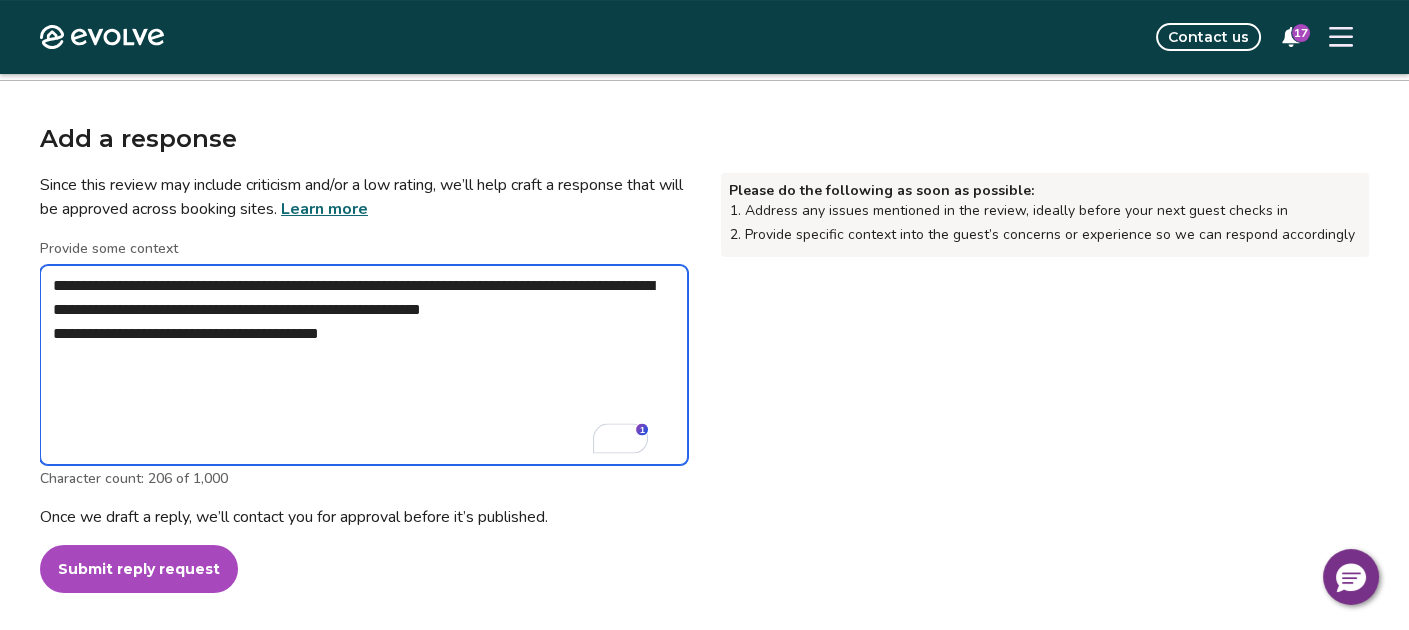 click on "**********" at bounding box center (364, 365) 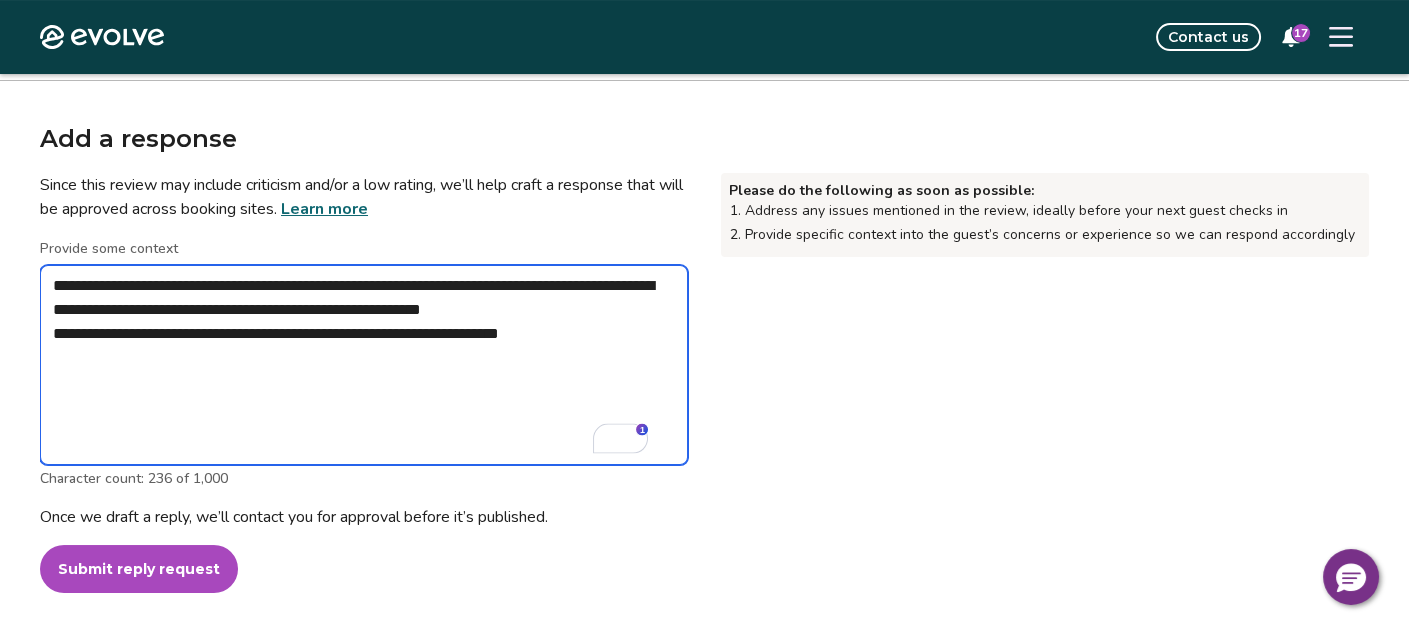 click on "**********" at bounding box center [364, 365] 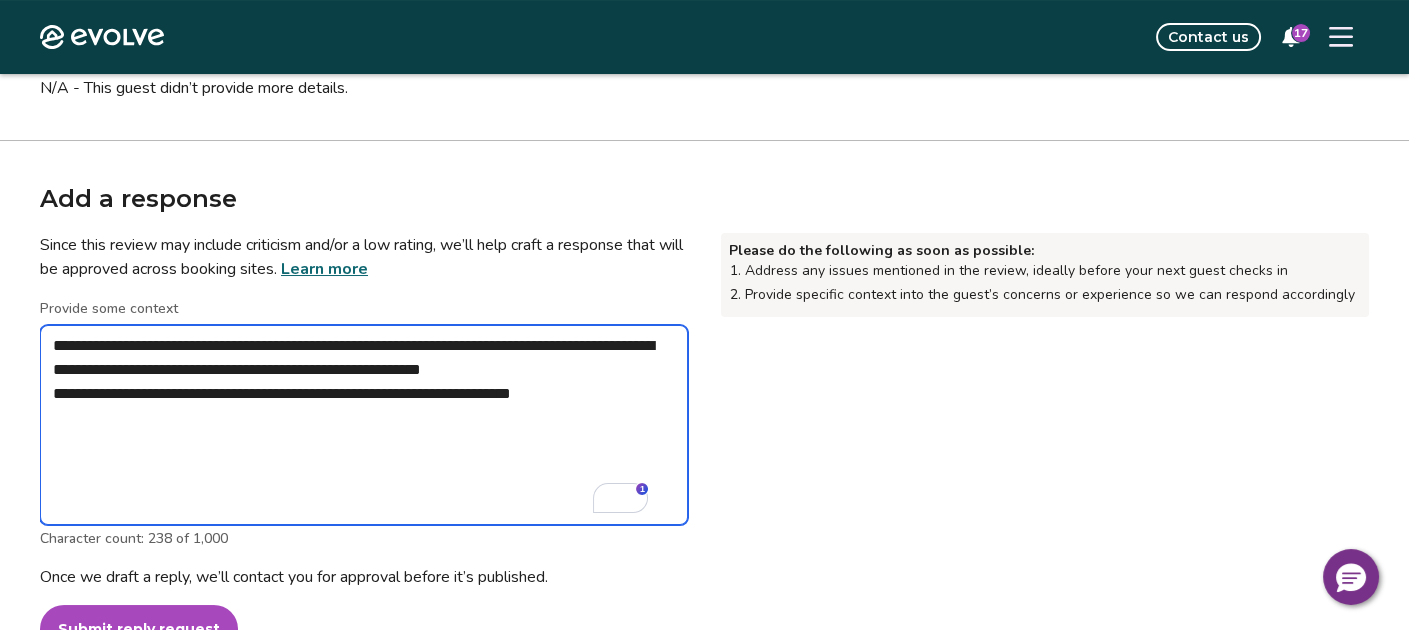 scroll, scrollTop: 445, scrollLeft: 2, axis: both 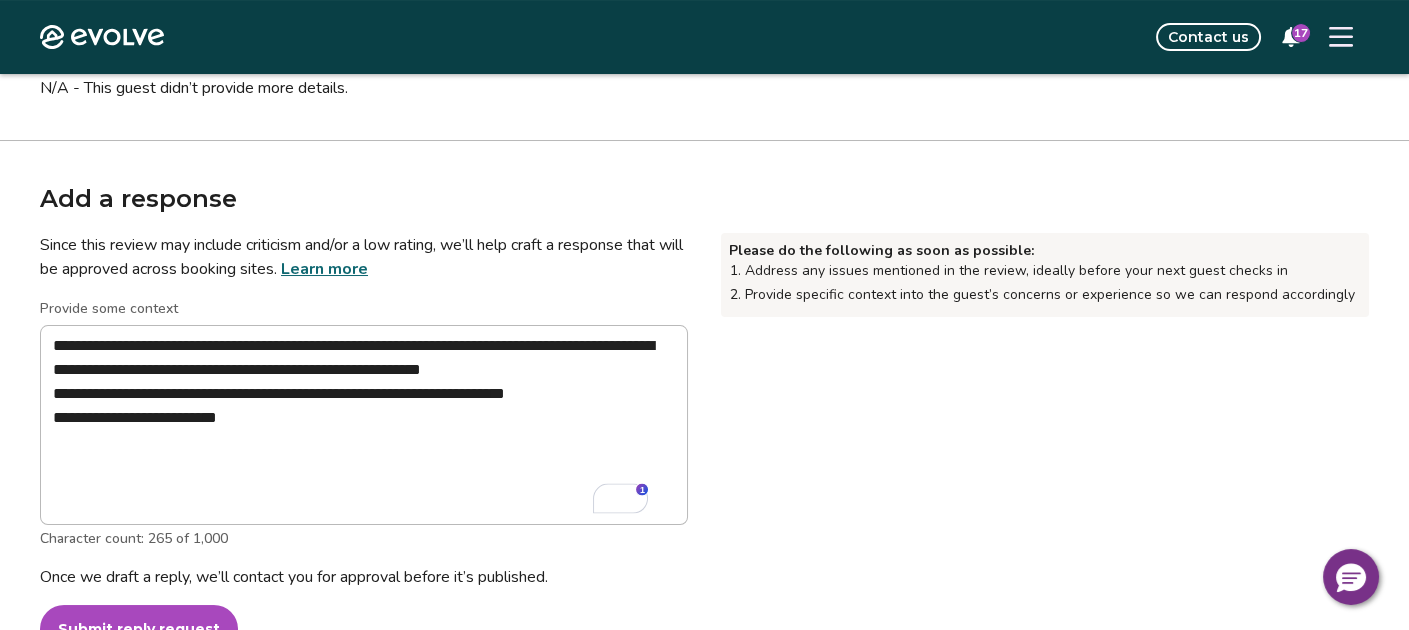 type on "**********" 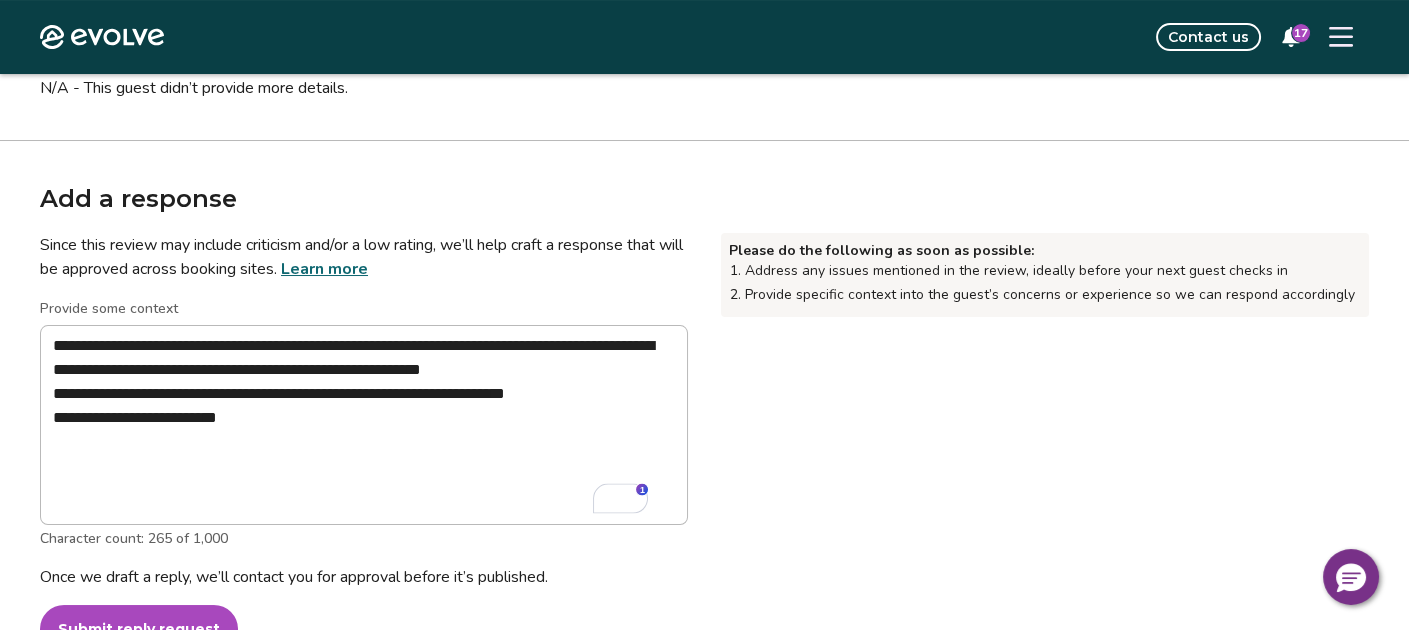 type on "*" 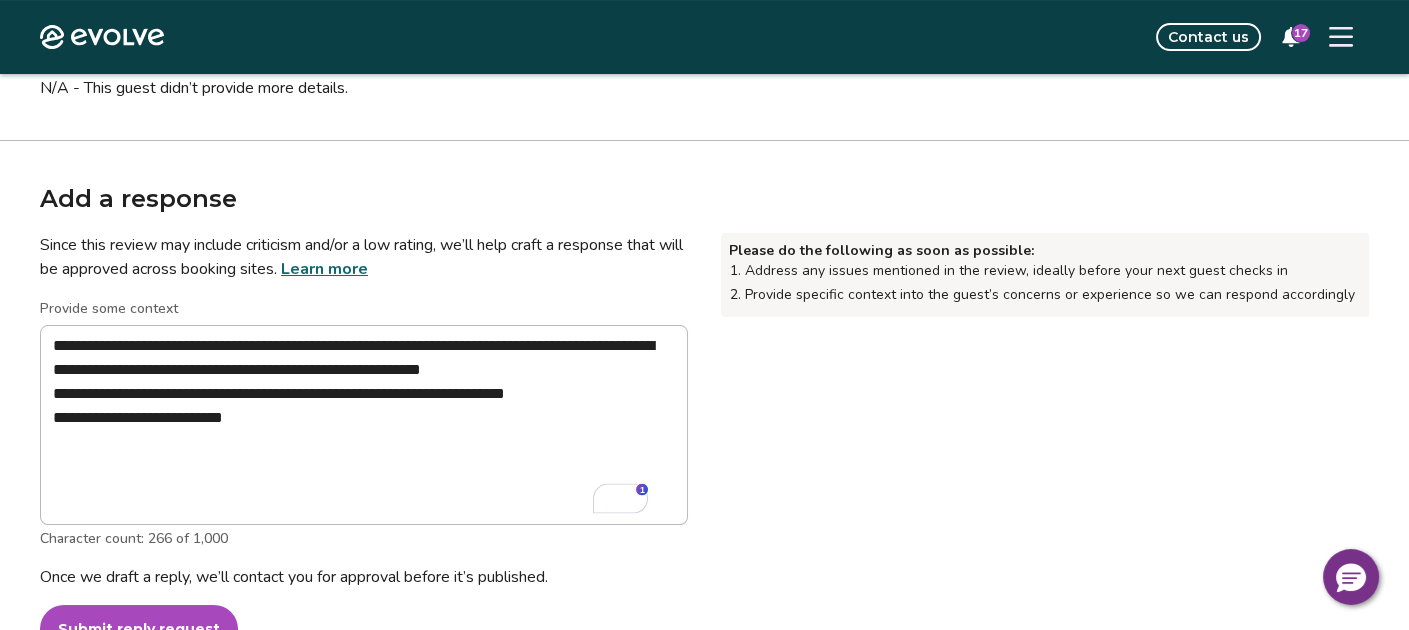 type on "**********" 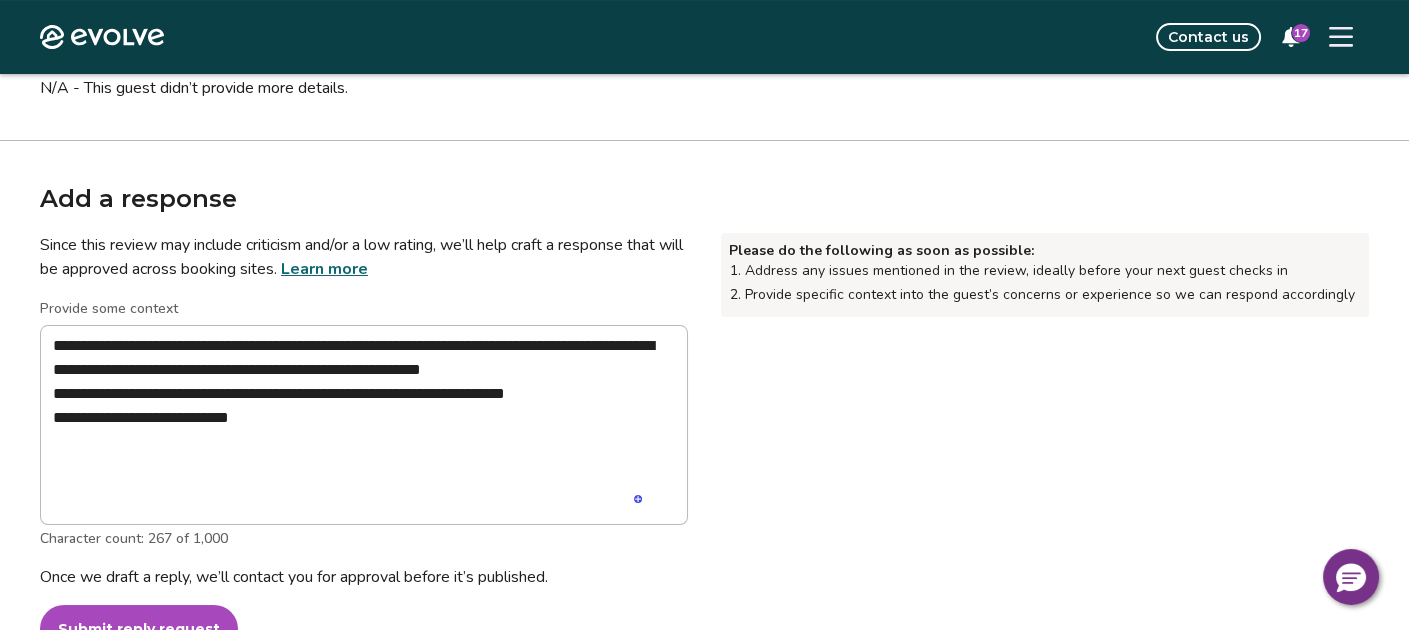 type on "**********" 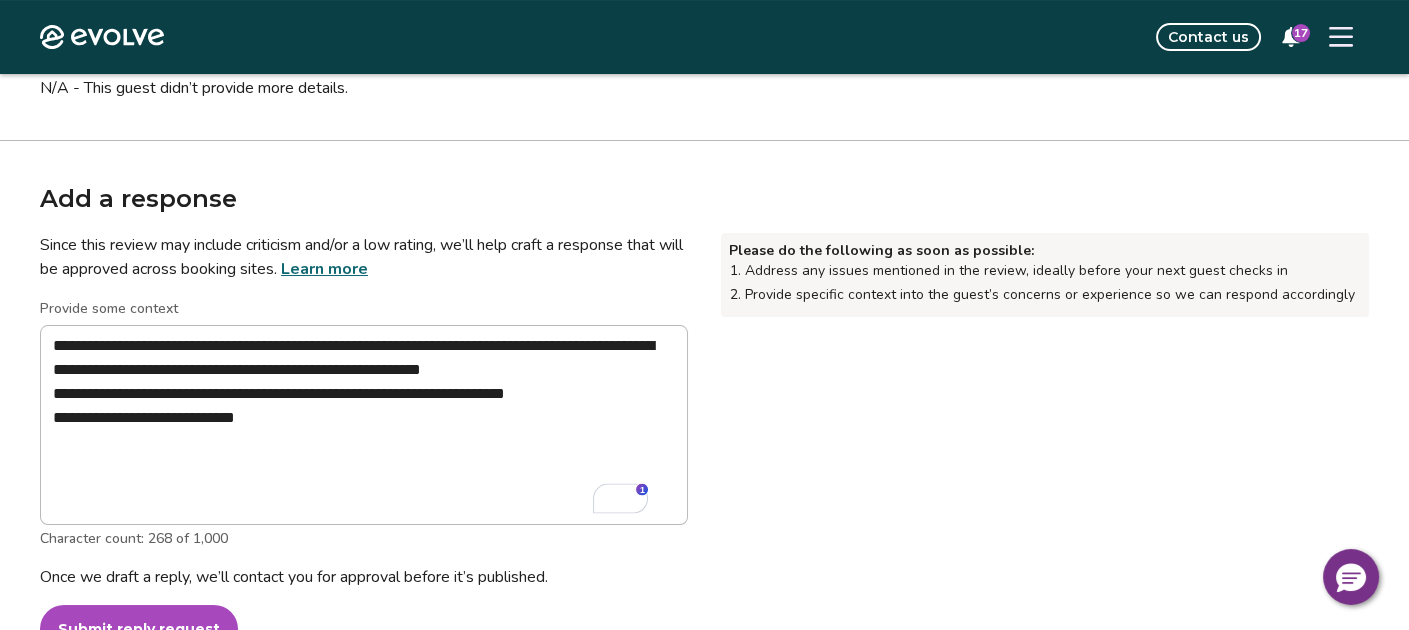 type on "**********" 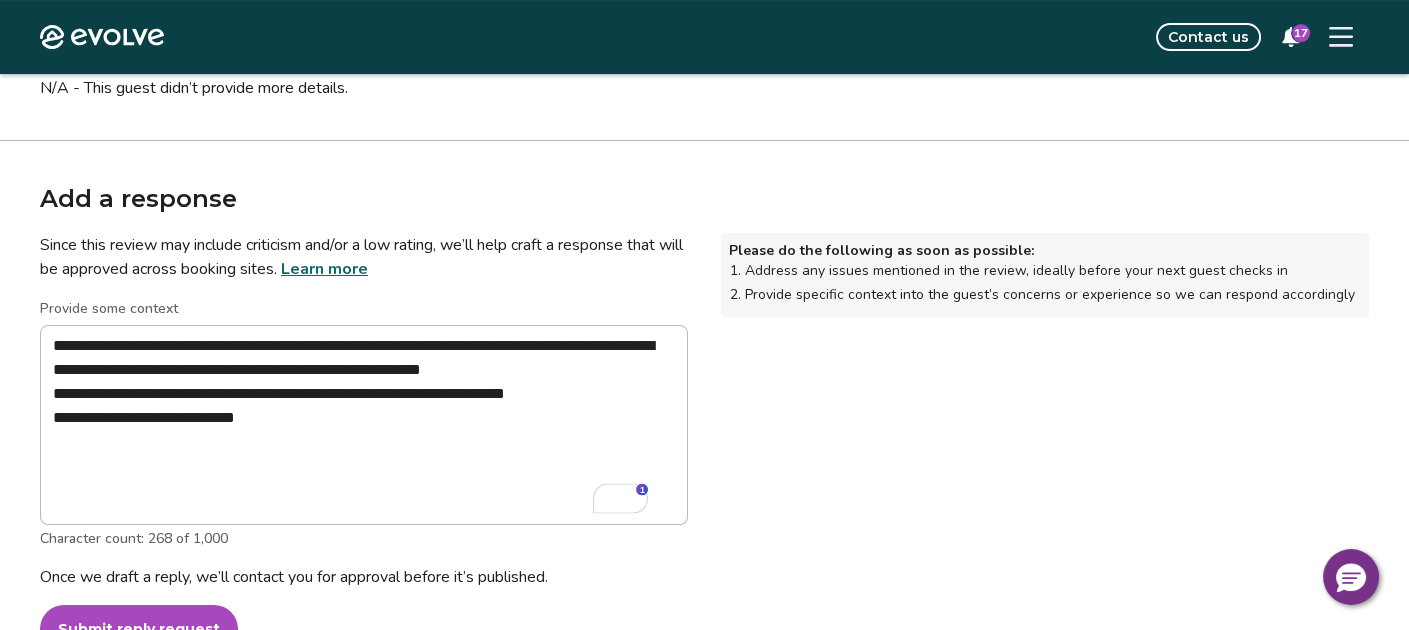 type on "*" 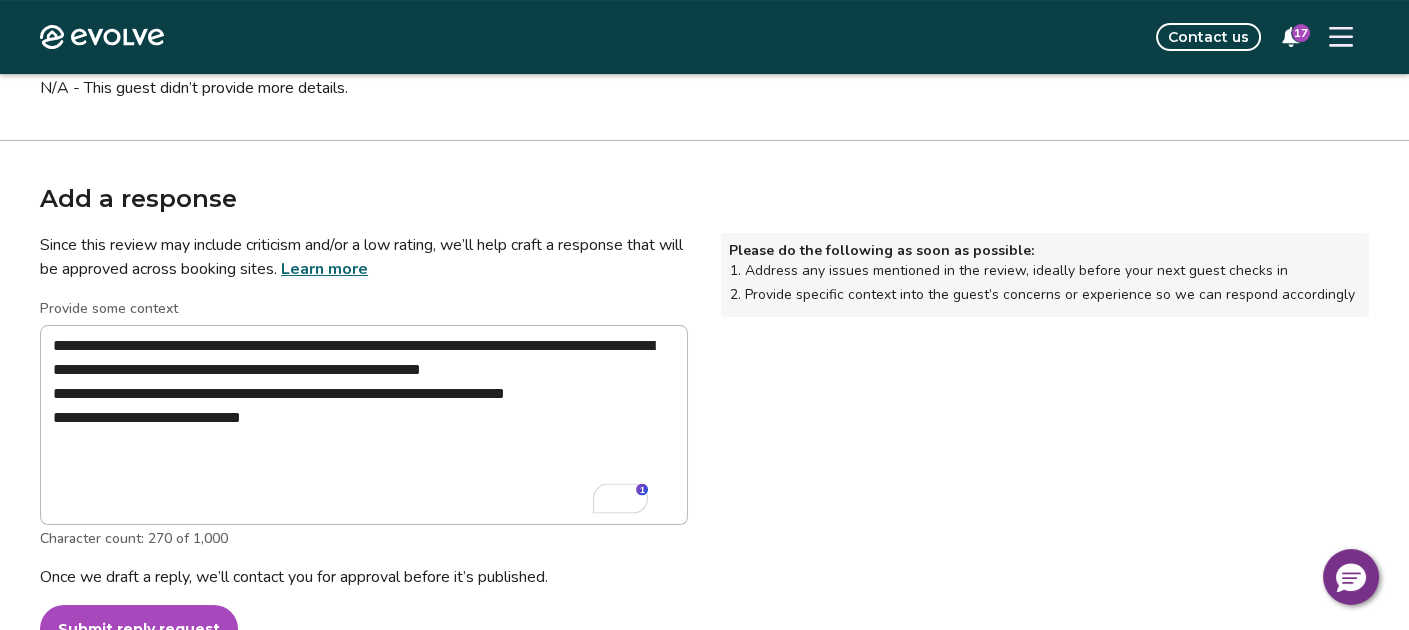 type on "**********" 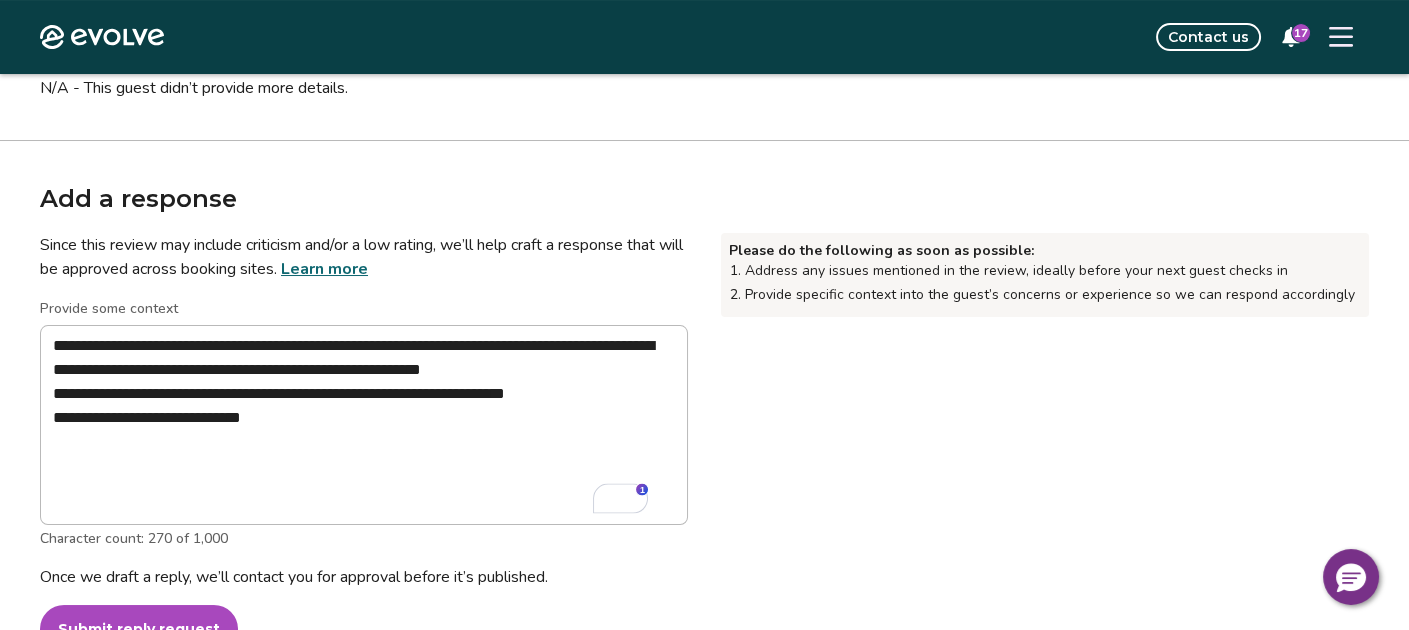 type on "*" 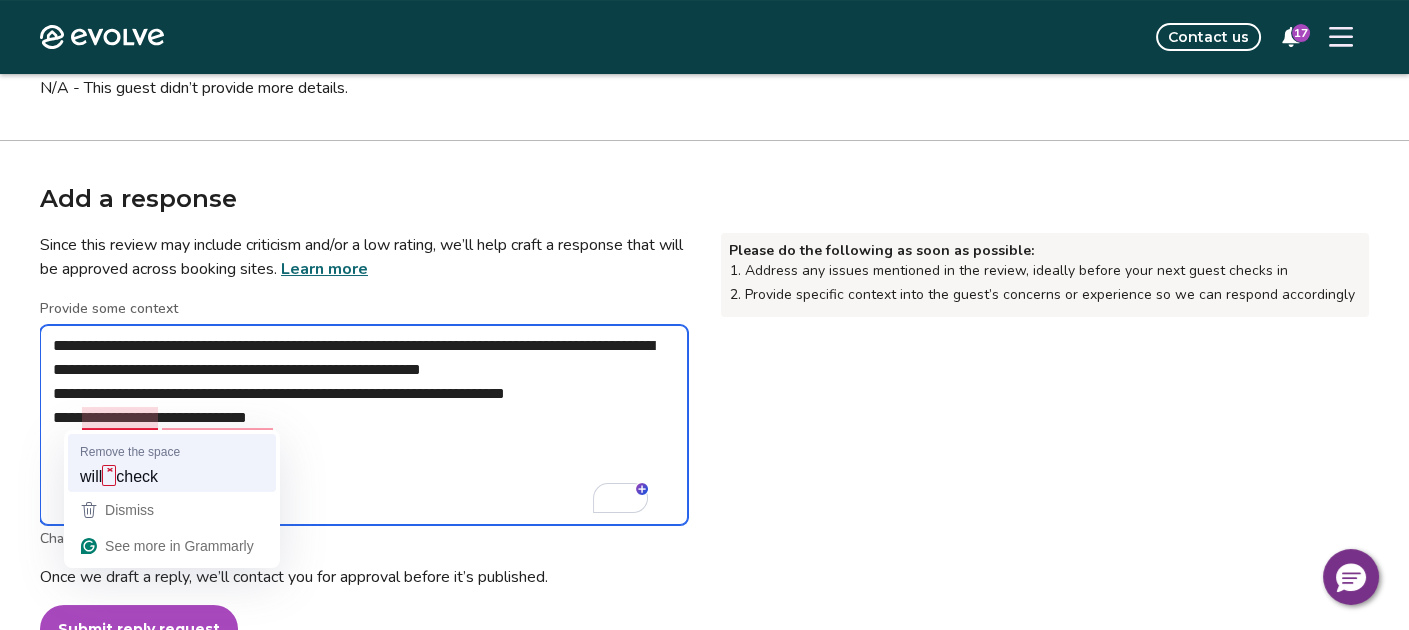 type on "**********" 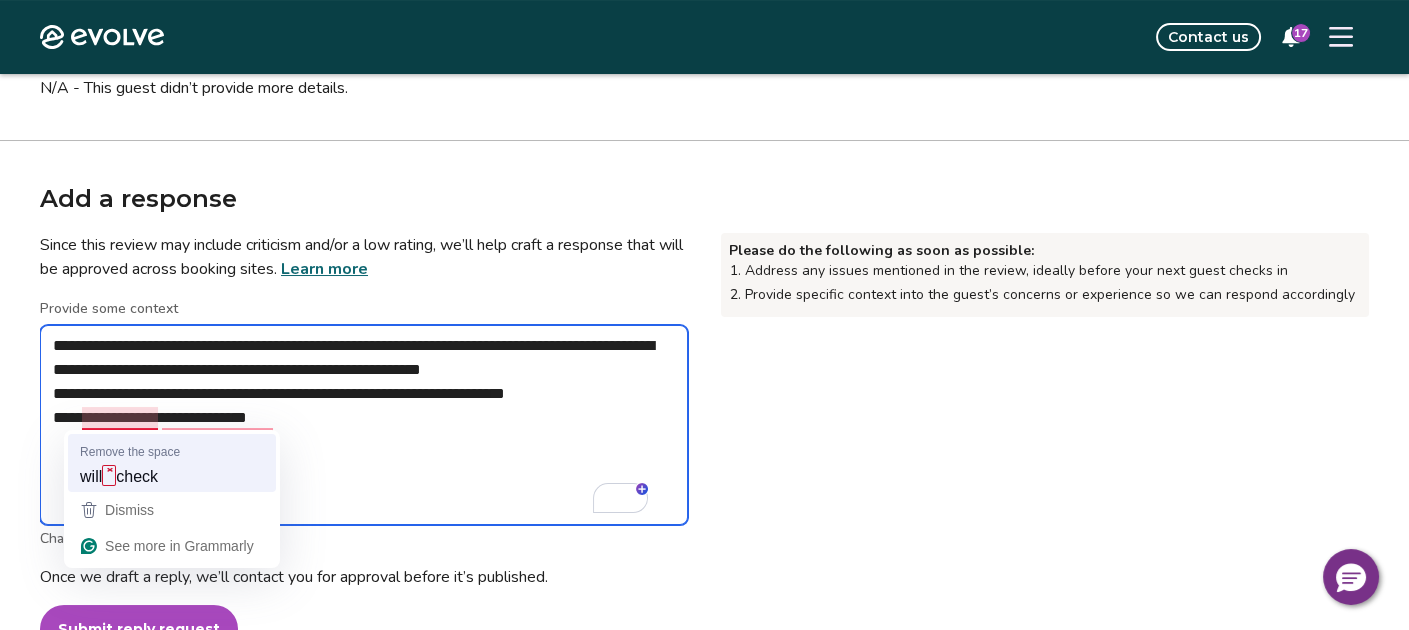 type on "*" 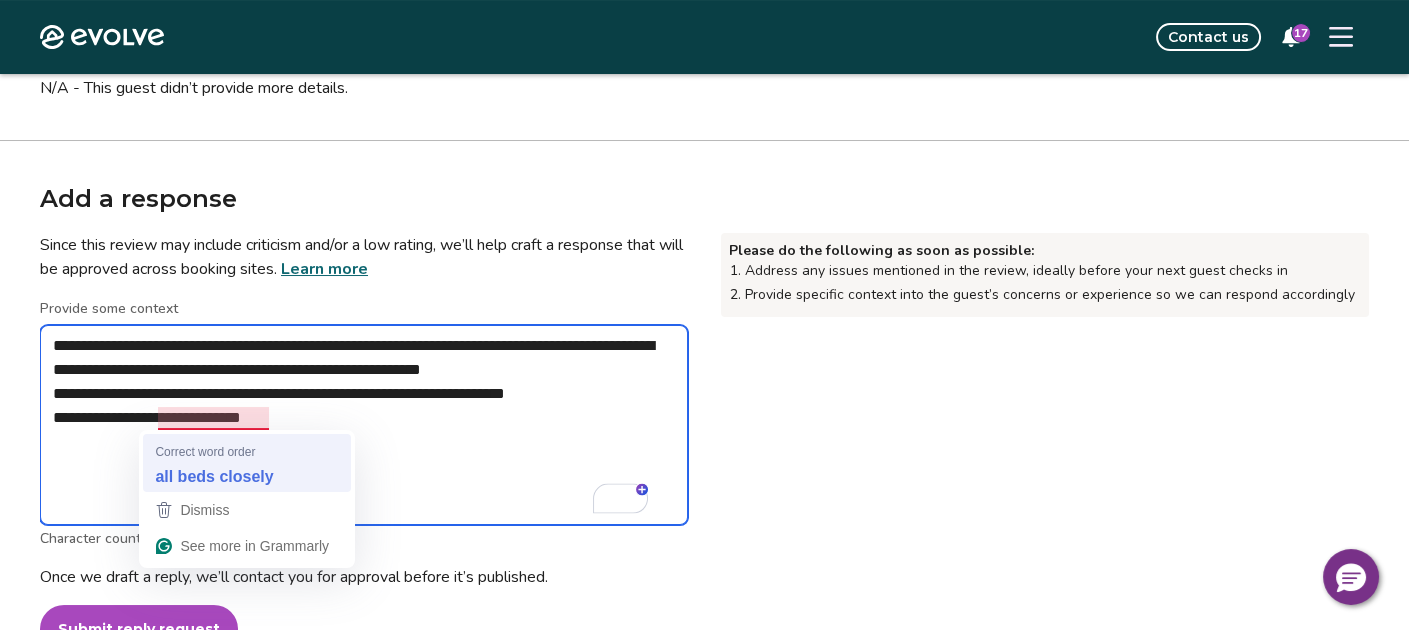 type on "**********" 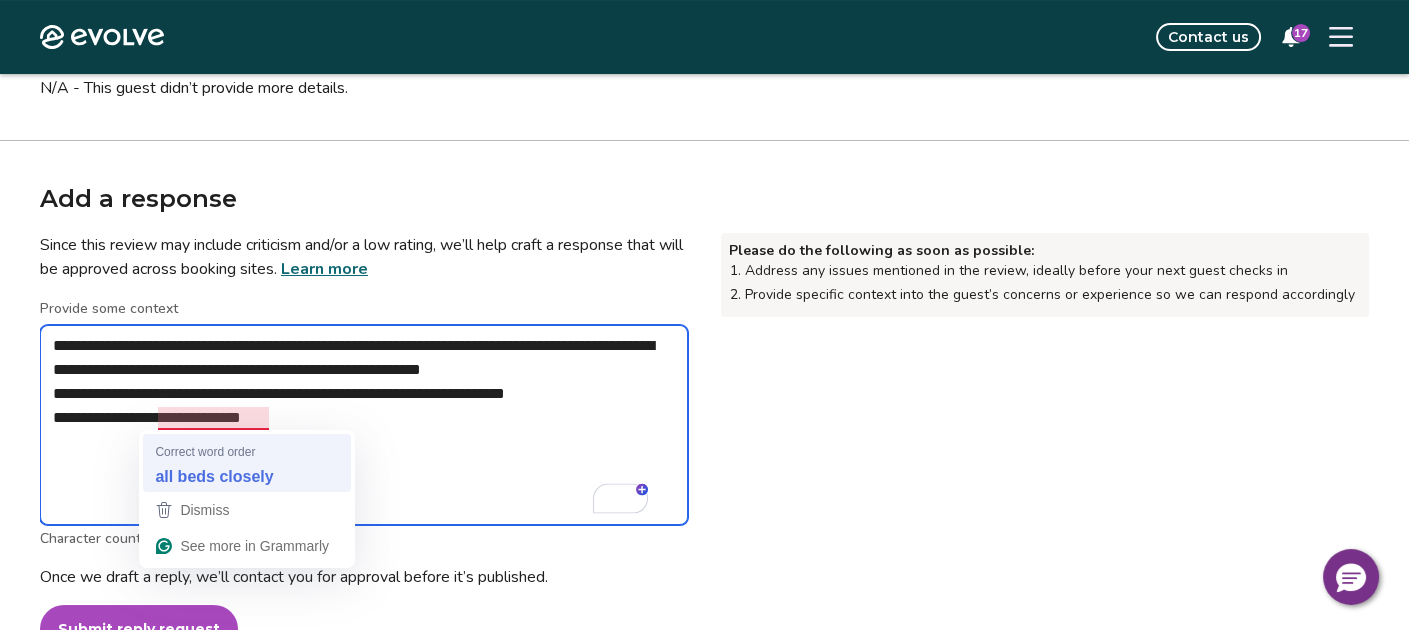 type on "*" 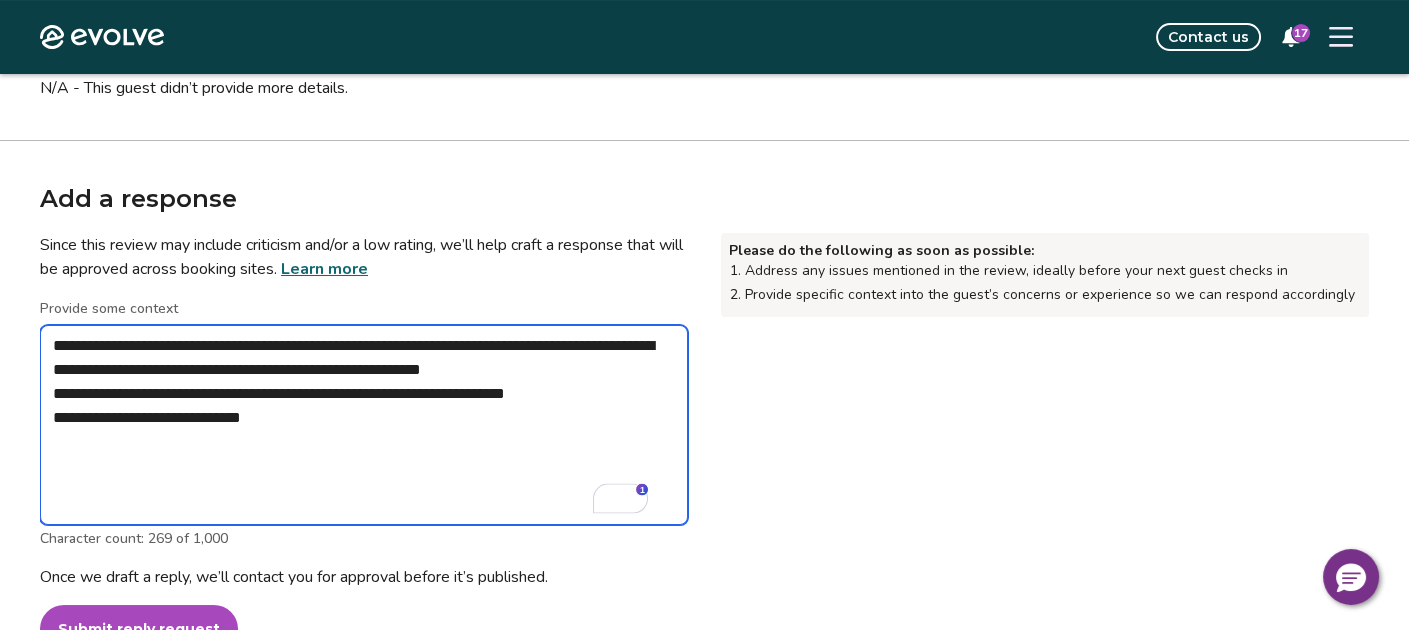 click on "**********" at bounding box center (364, 425) 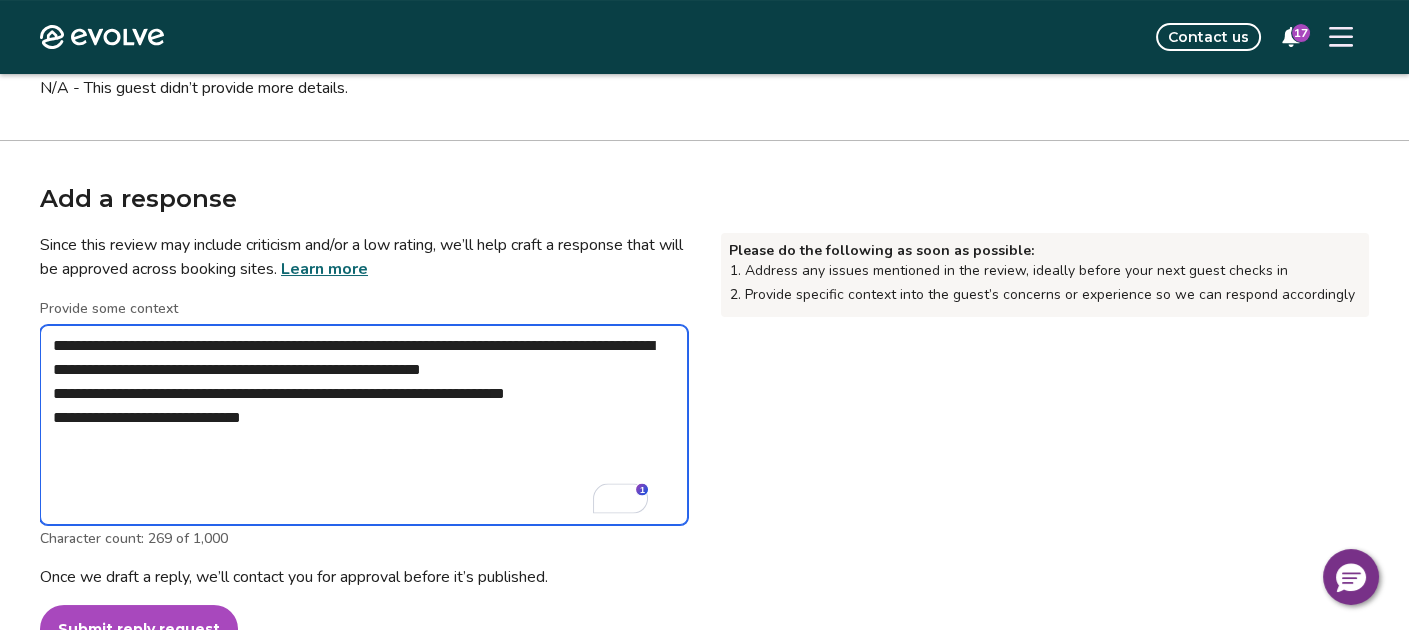 type on "**********" 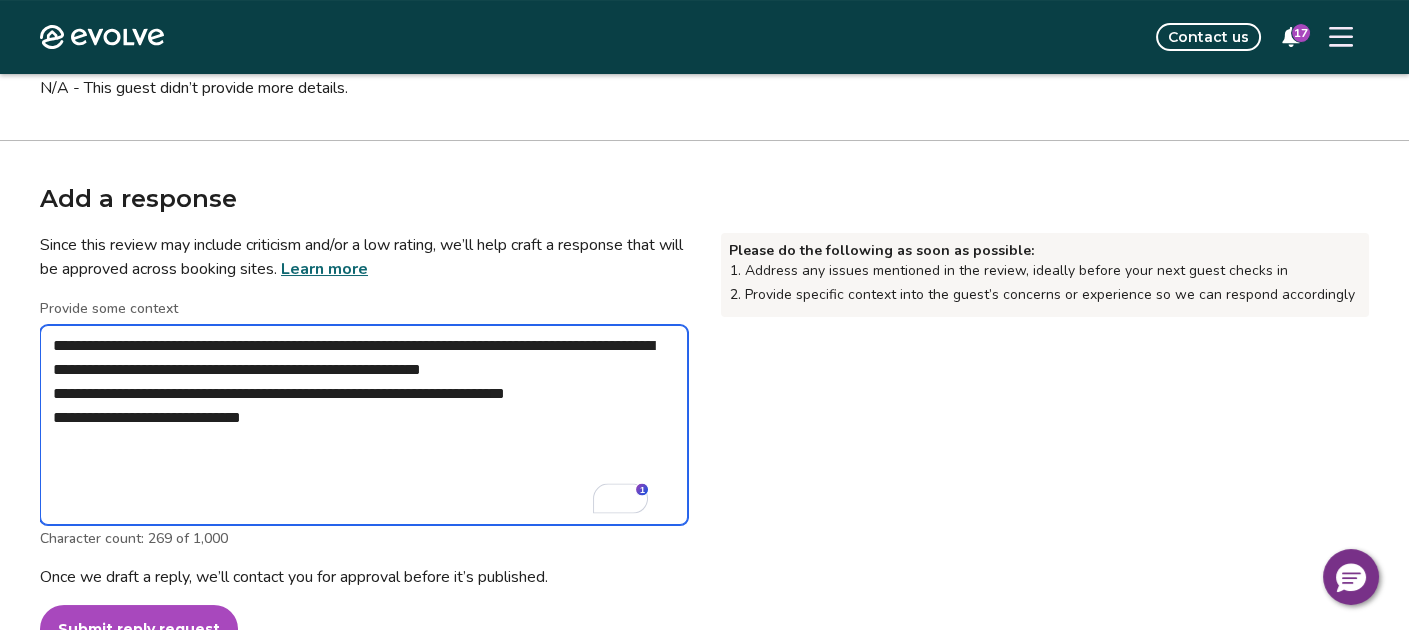 type on "*" 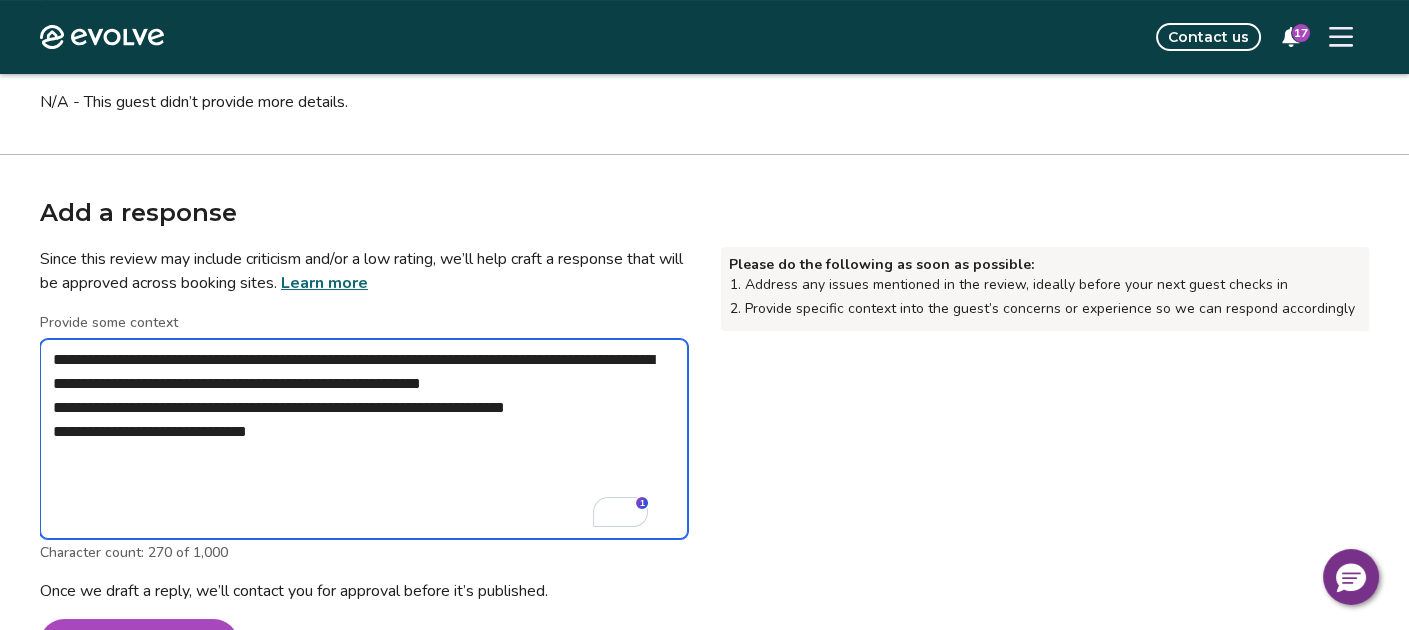 scroll, scrollTop: 434, scrollLeft: 0, axis: vertical 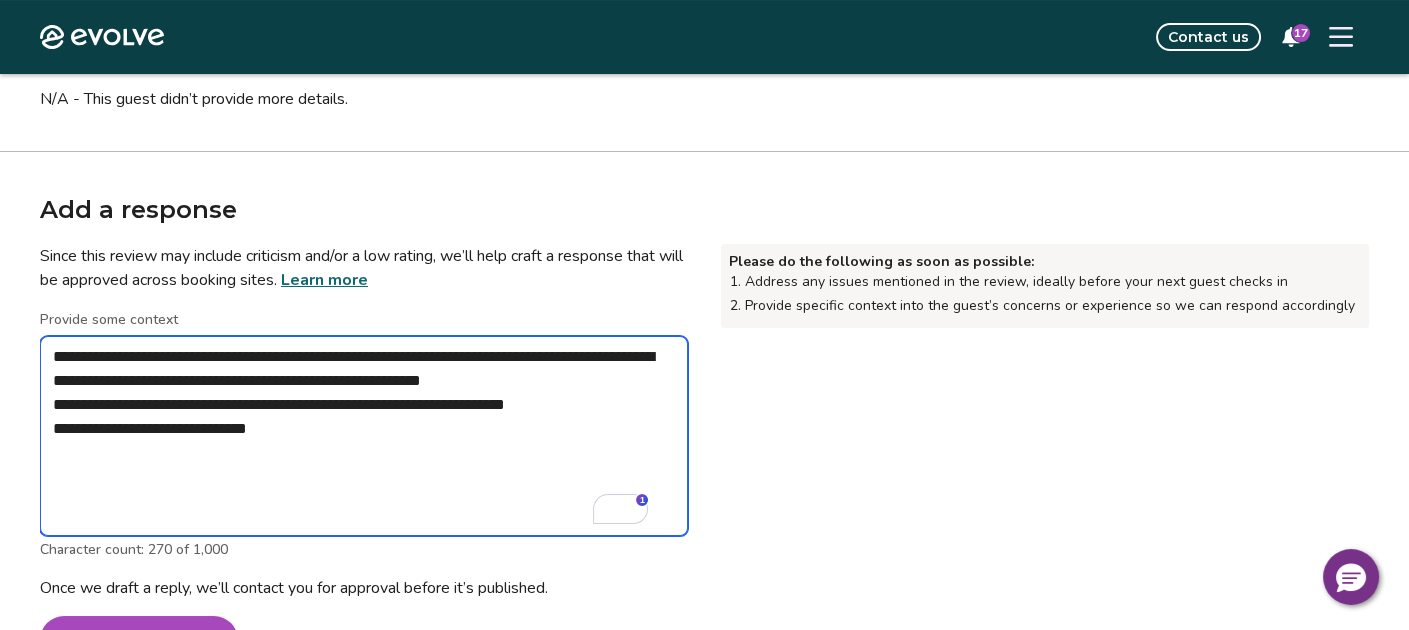 type on "**********" 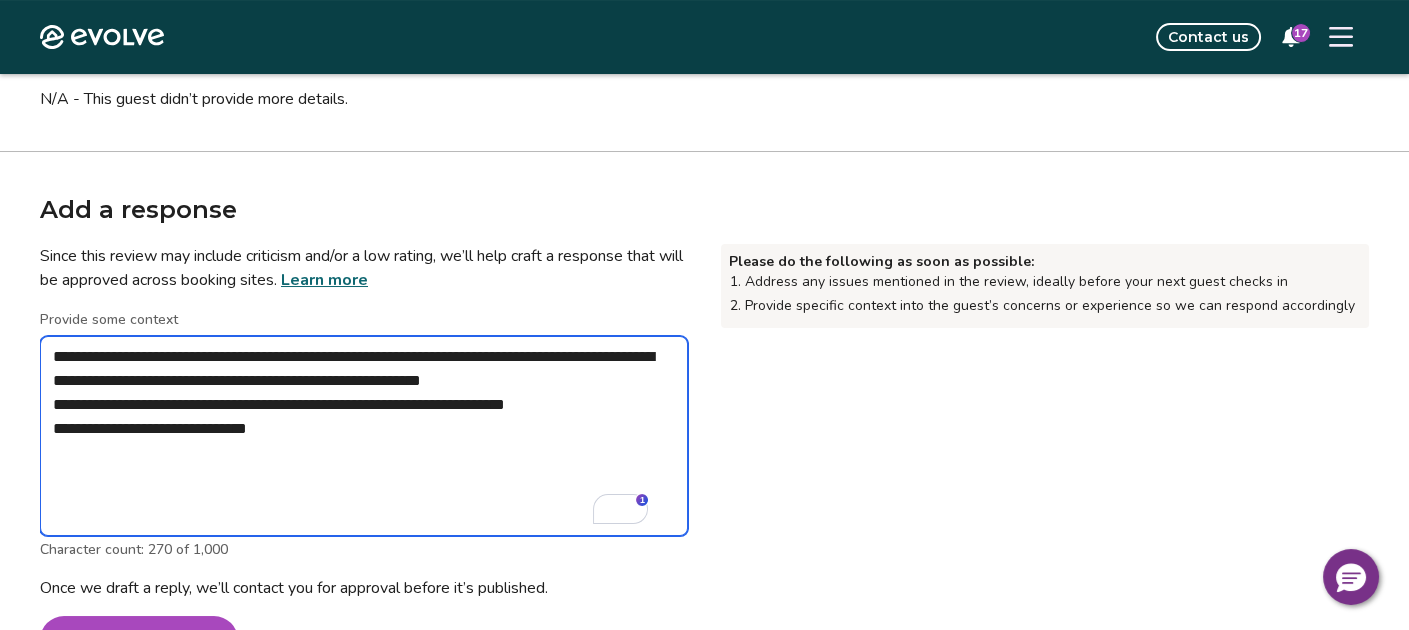 type on "*" 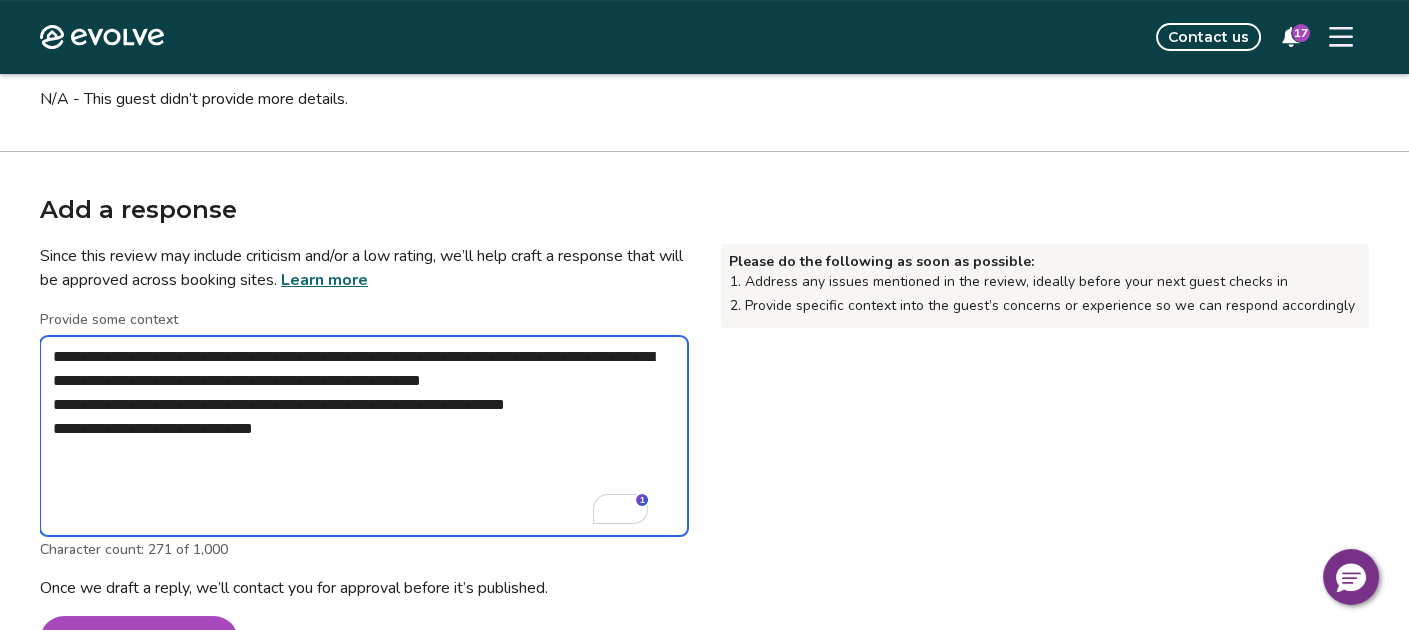 type on "**********" 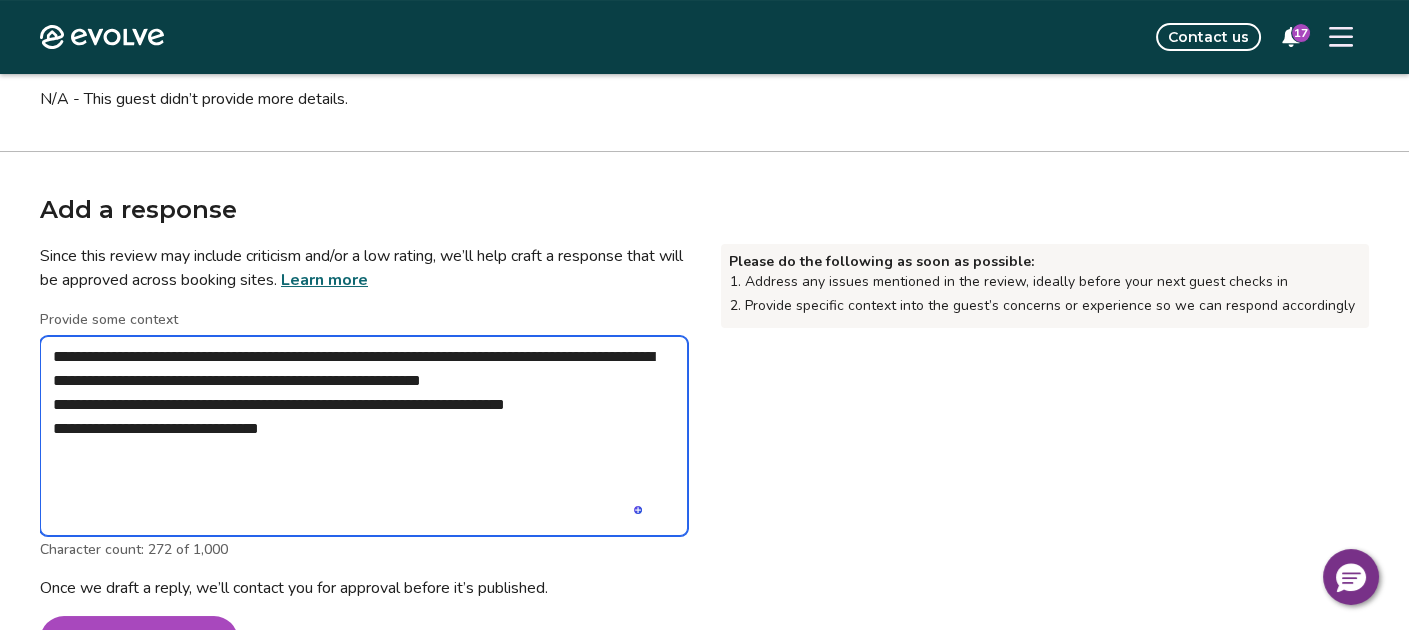 type on "**********" 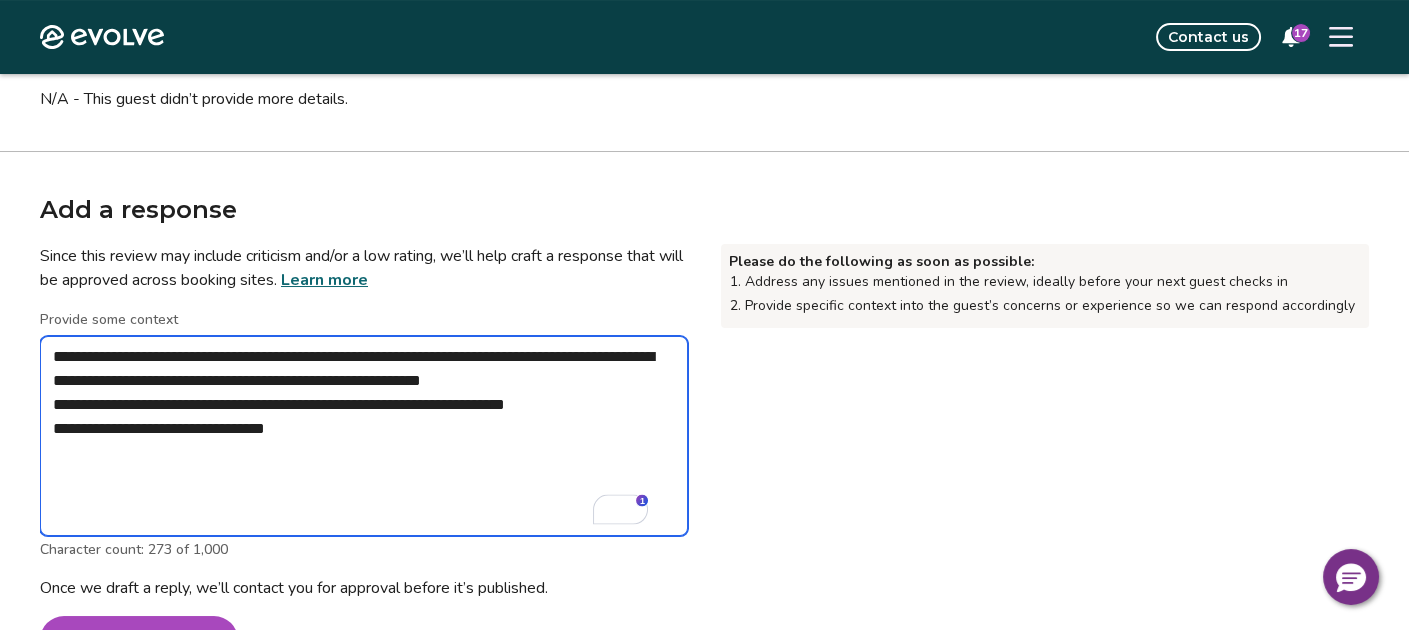type on "**********" 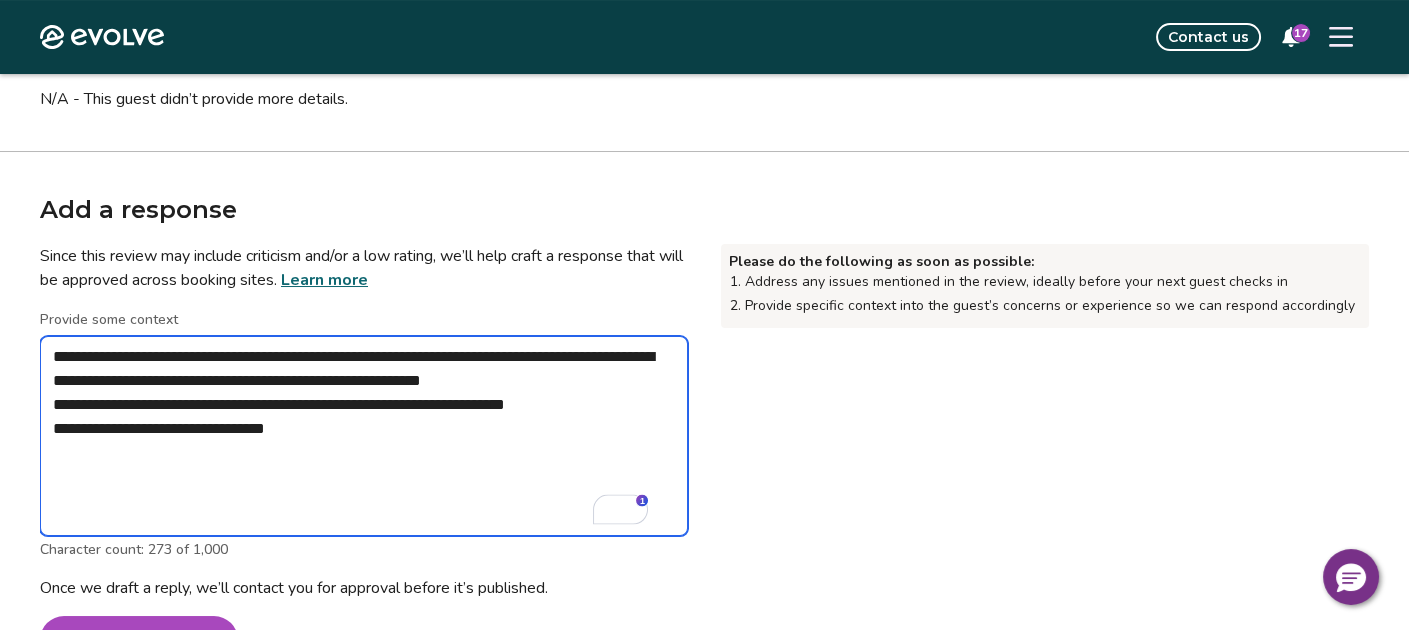 type on "*" 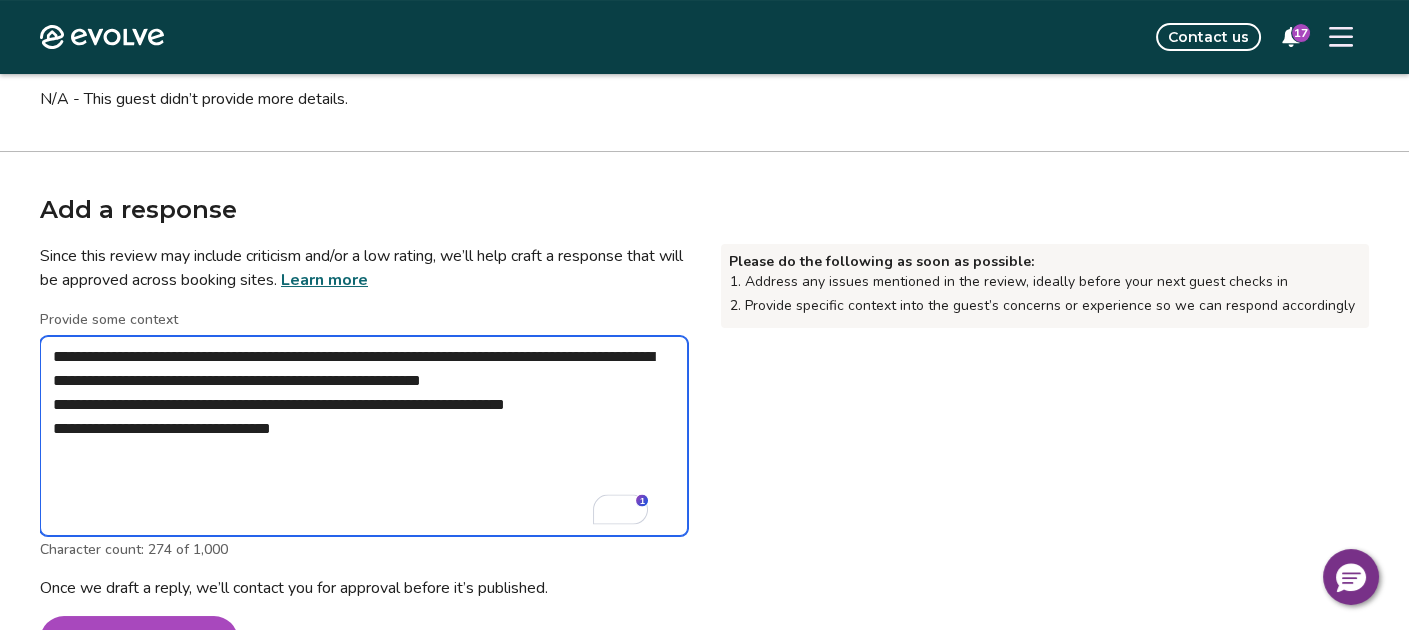 type on "**********" 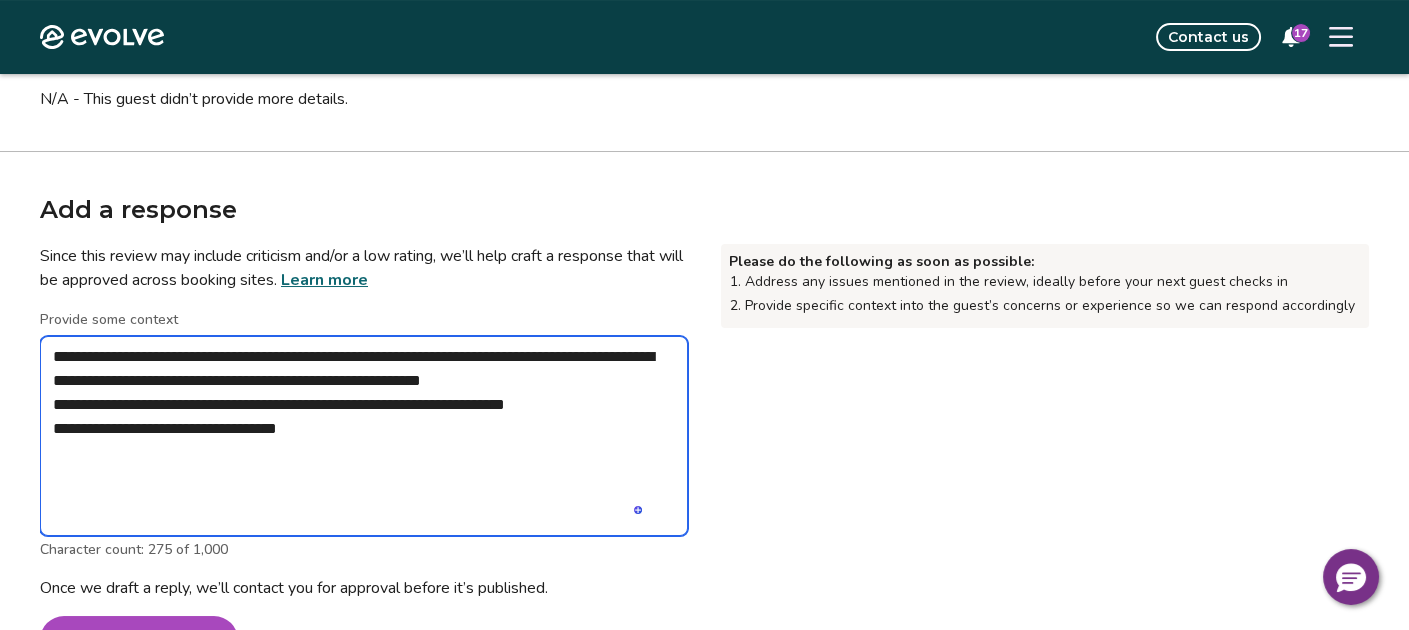 type on "**********" 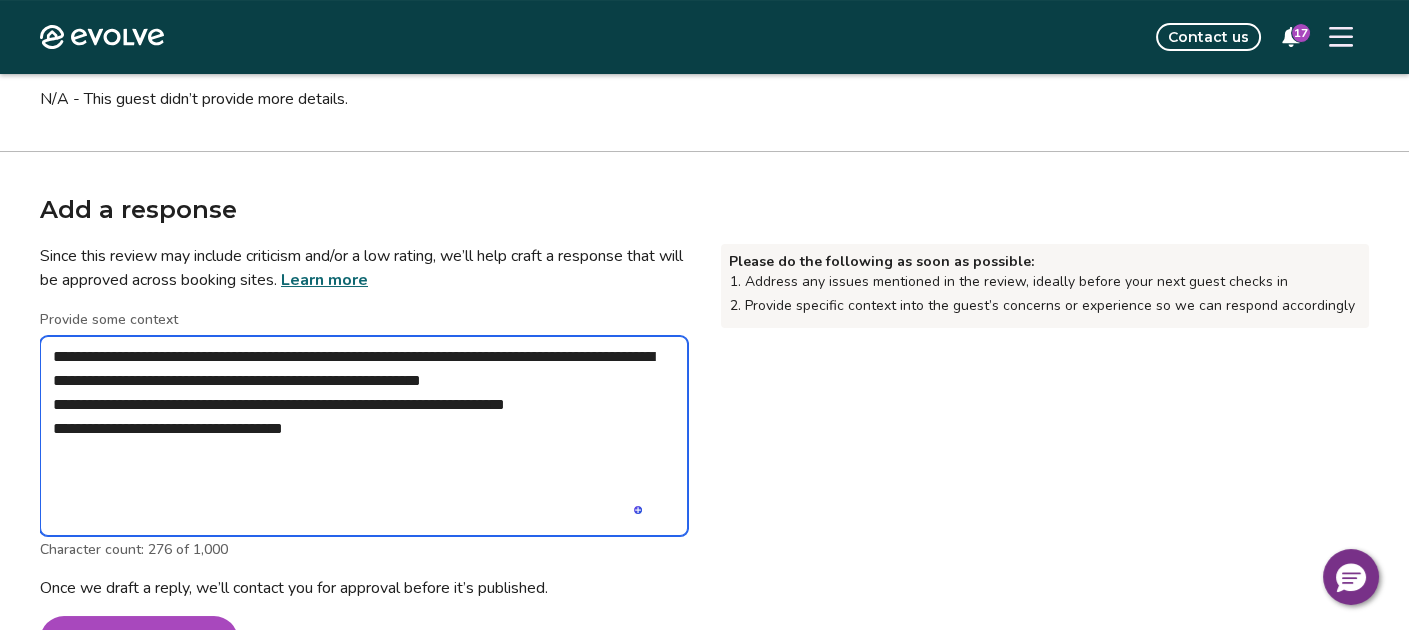 type on "**********" 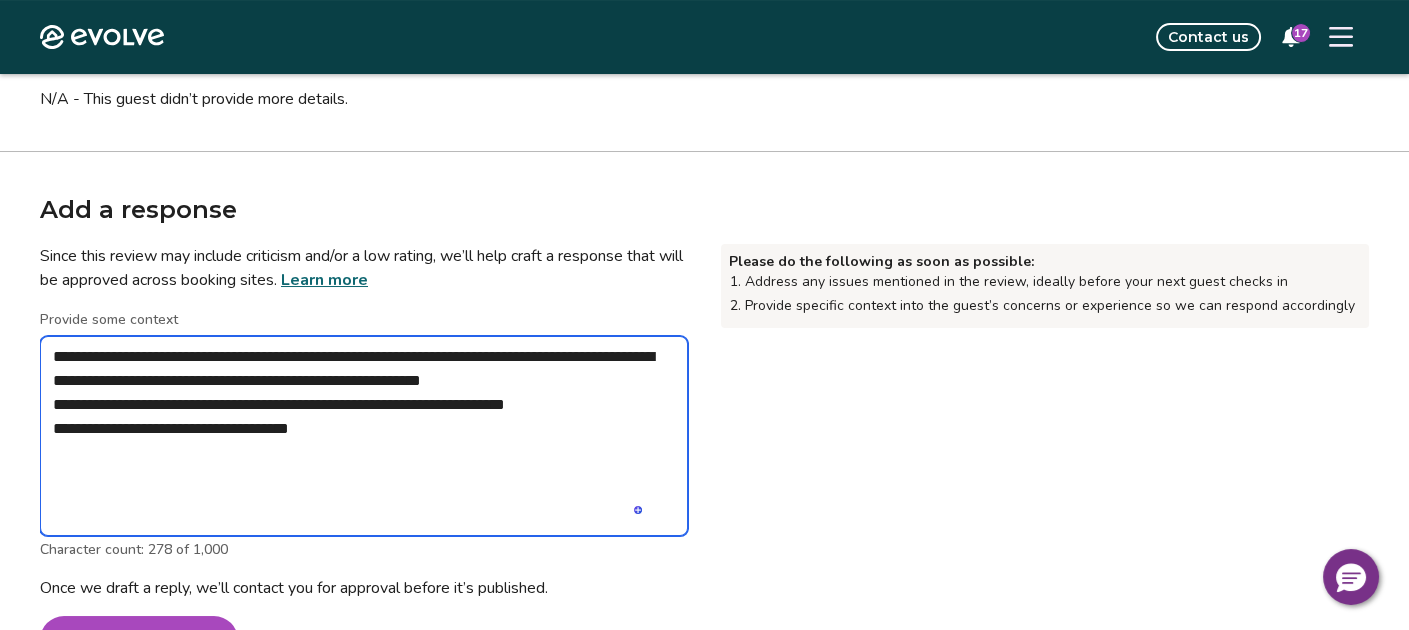 type on "**********" 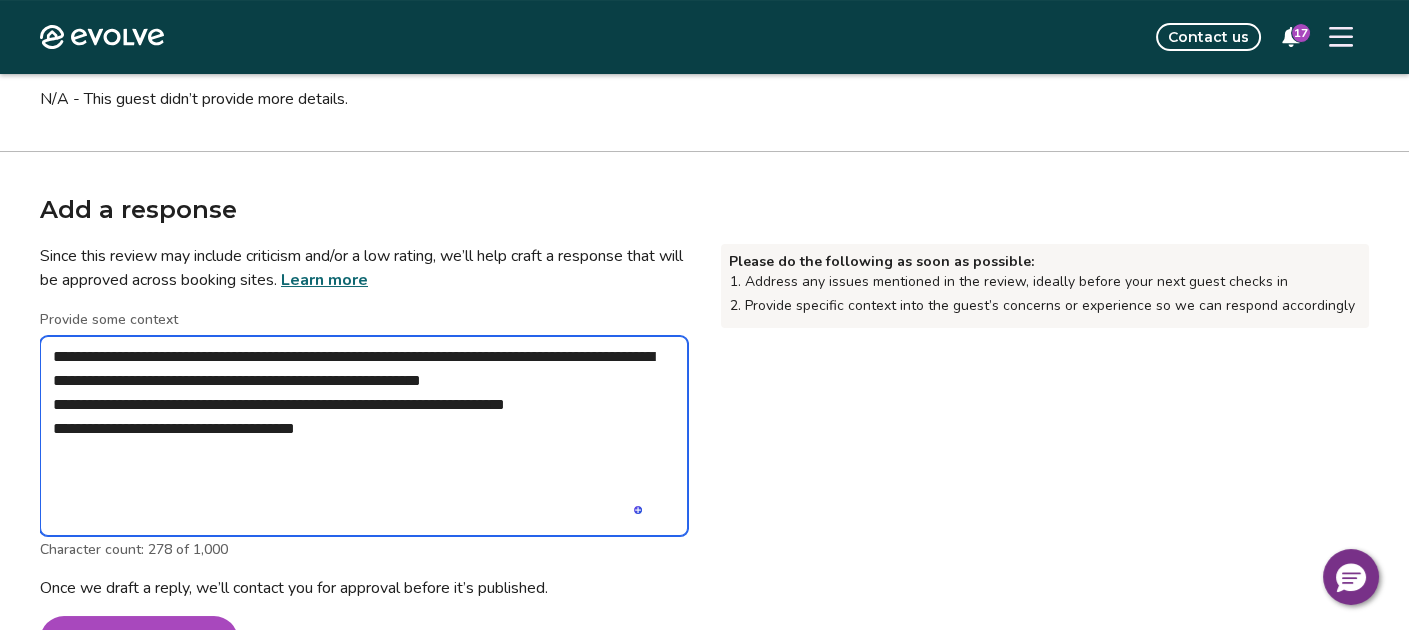 type on "**********" 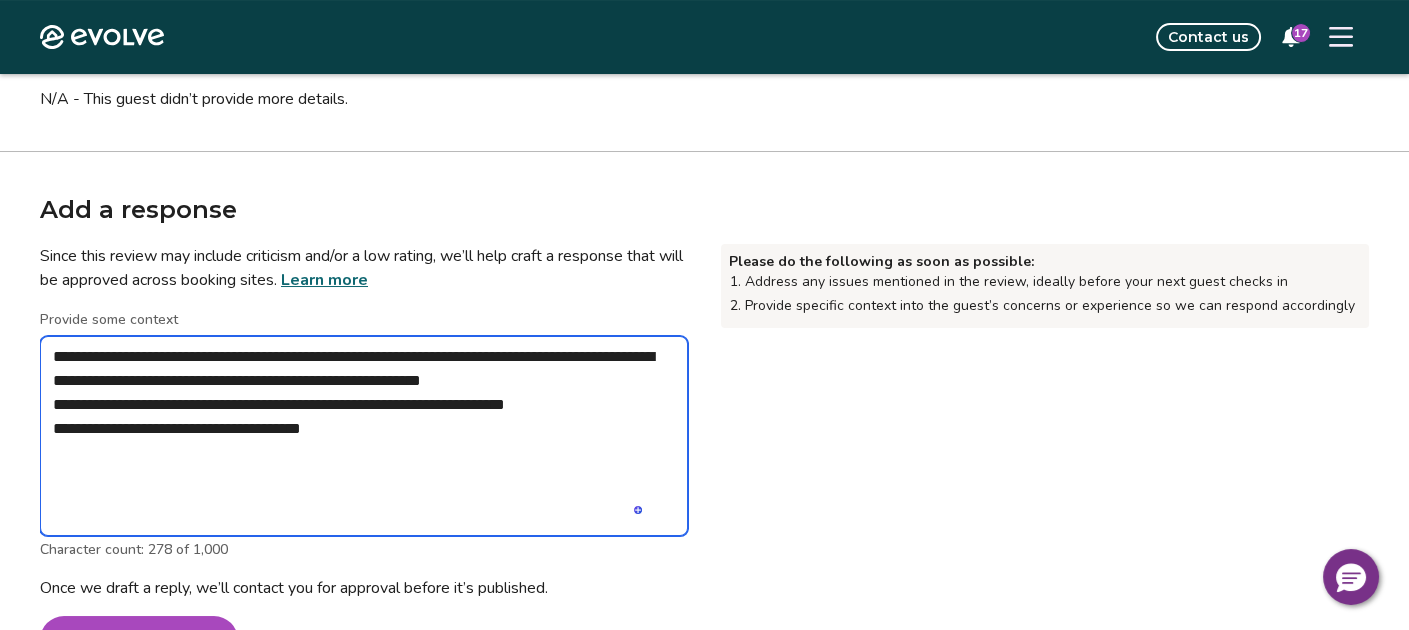type on "*" 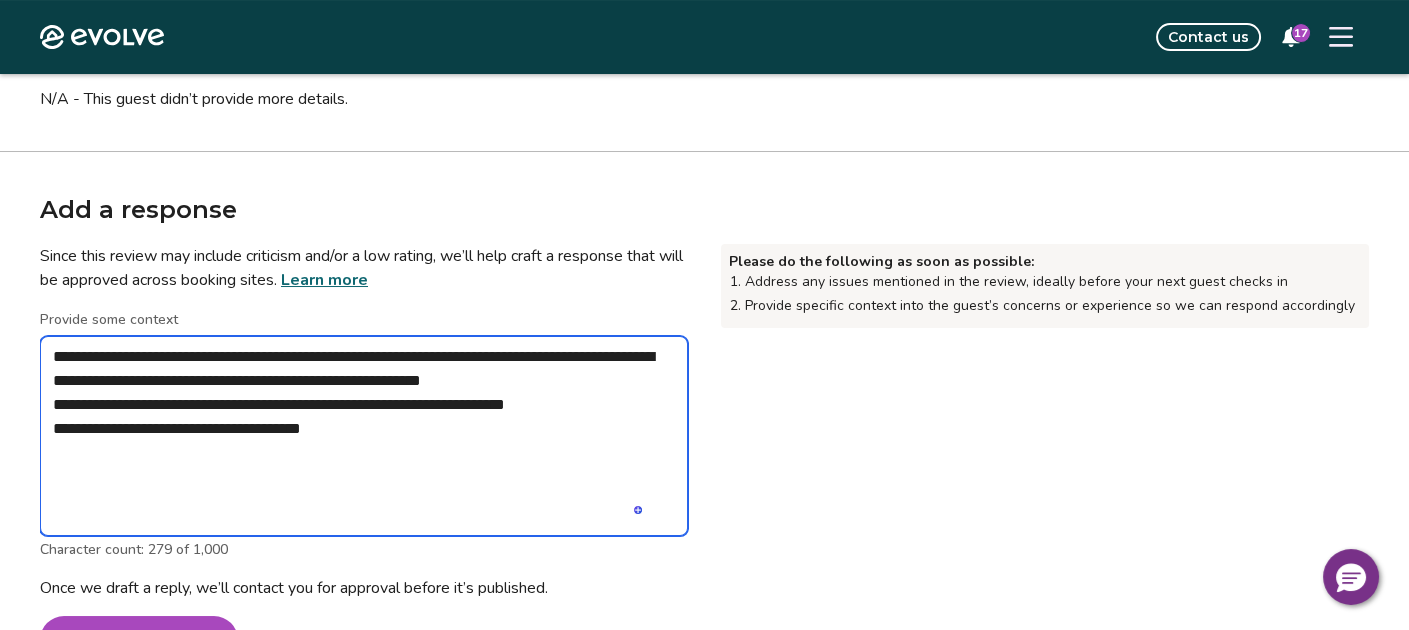 type on "**********" 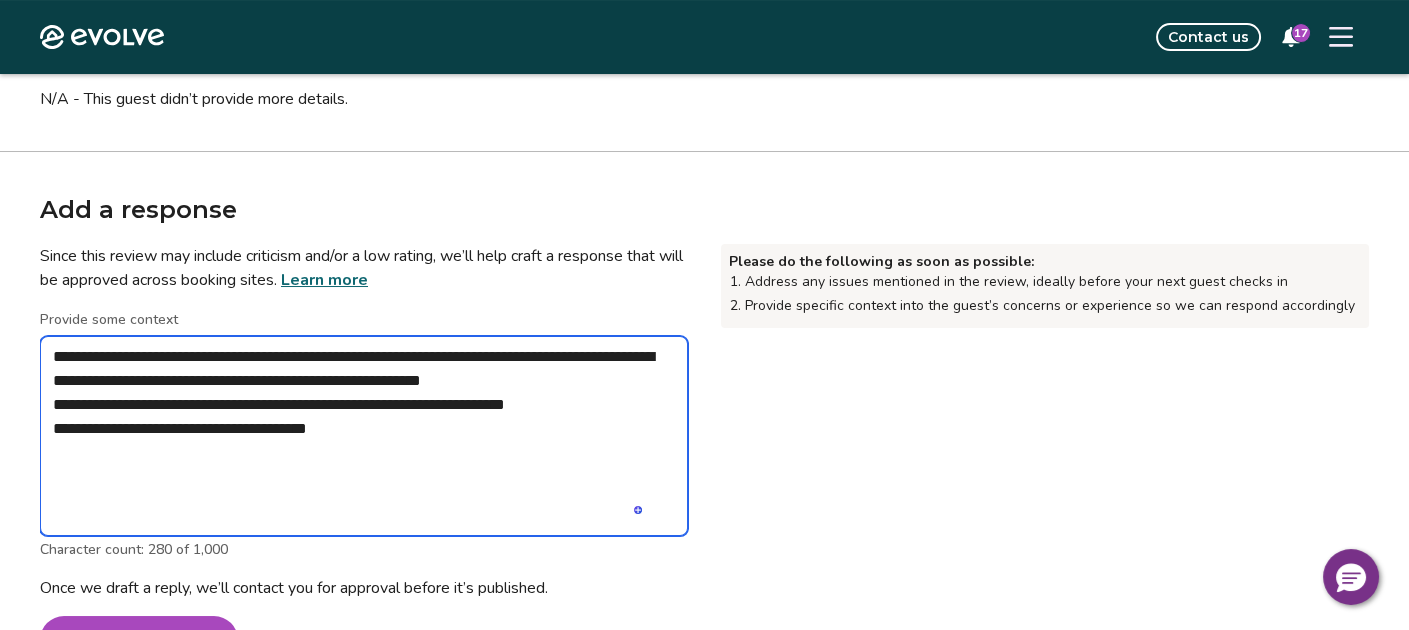type on "**********" 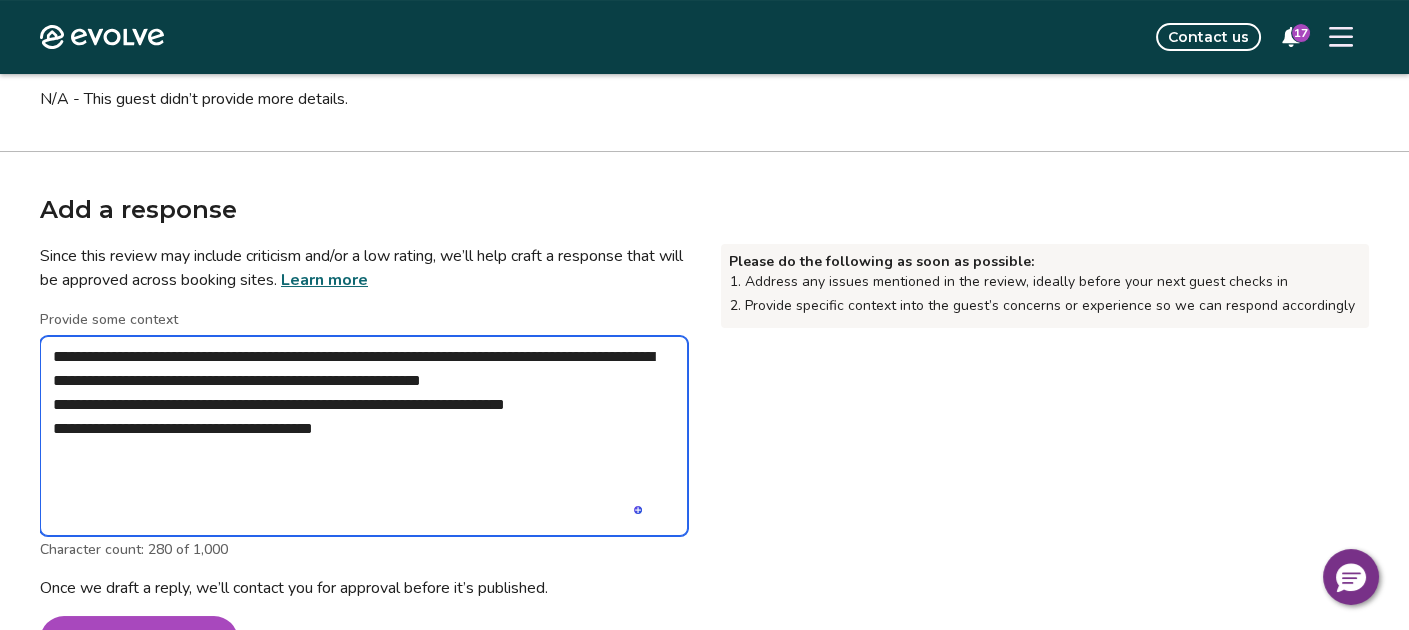 type on "*" 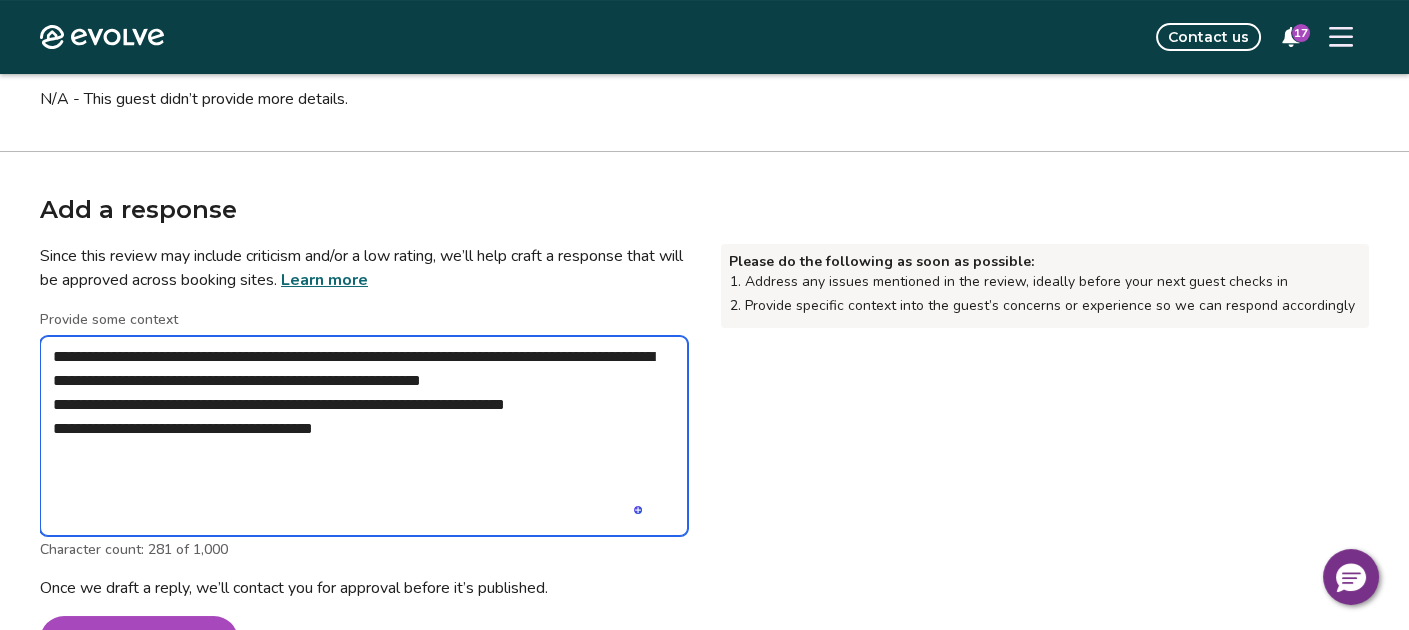 type on "**********" 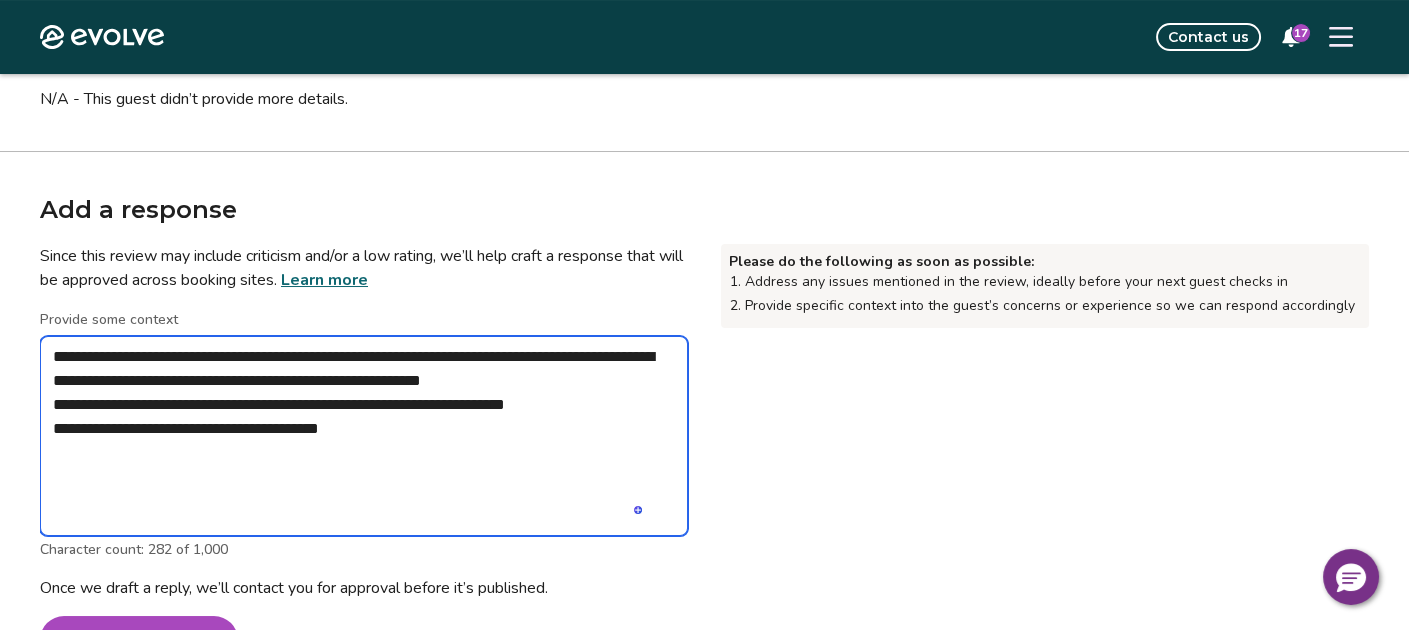 type on "**********" 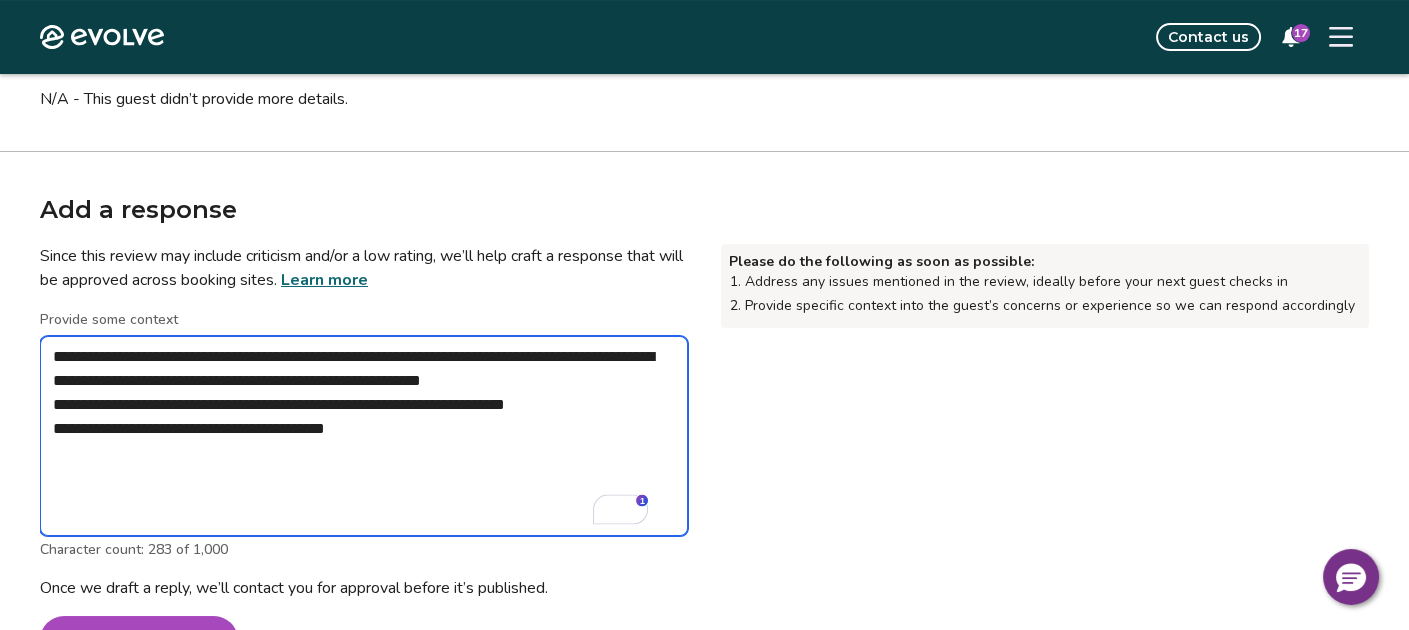 type on "**********" 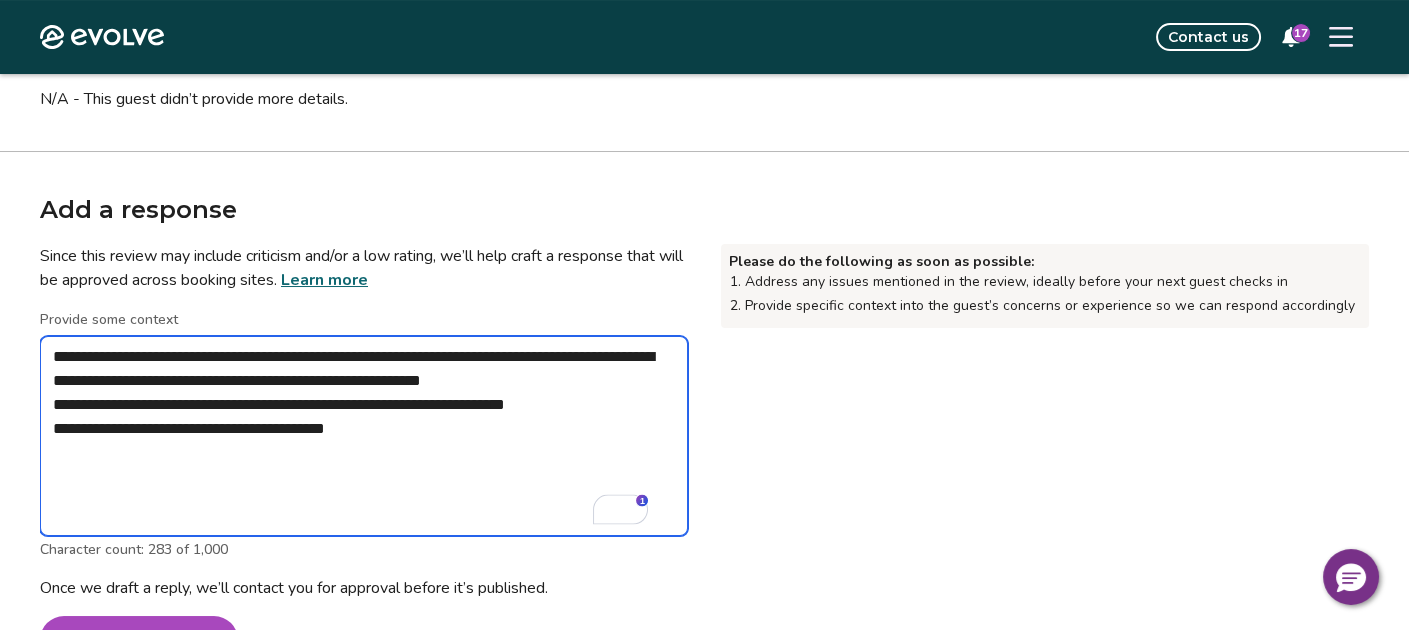 type on "*" 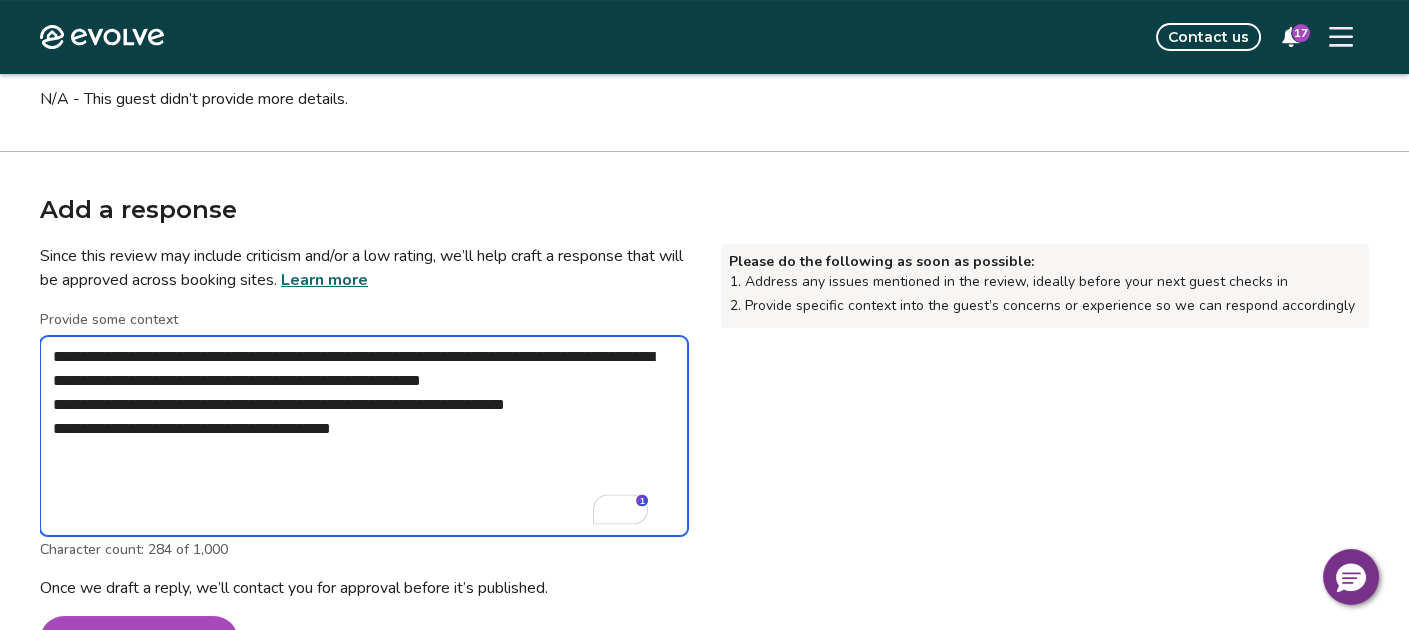 type on "**********" 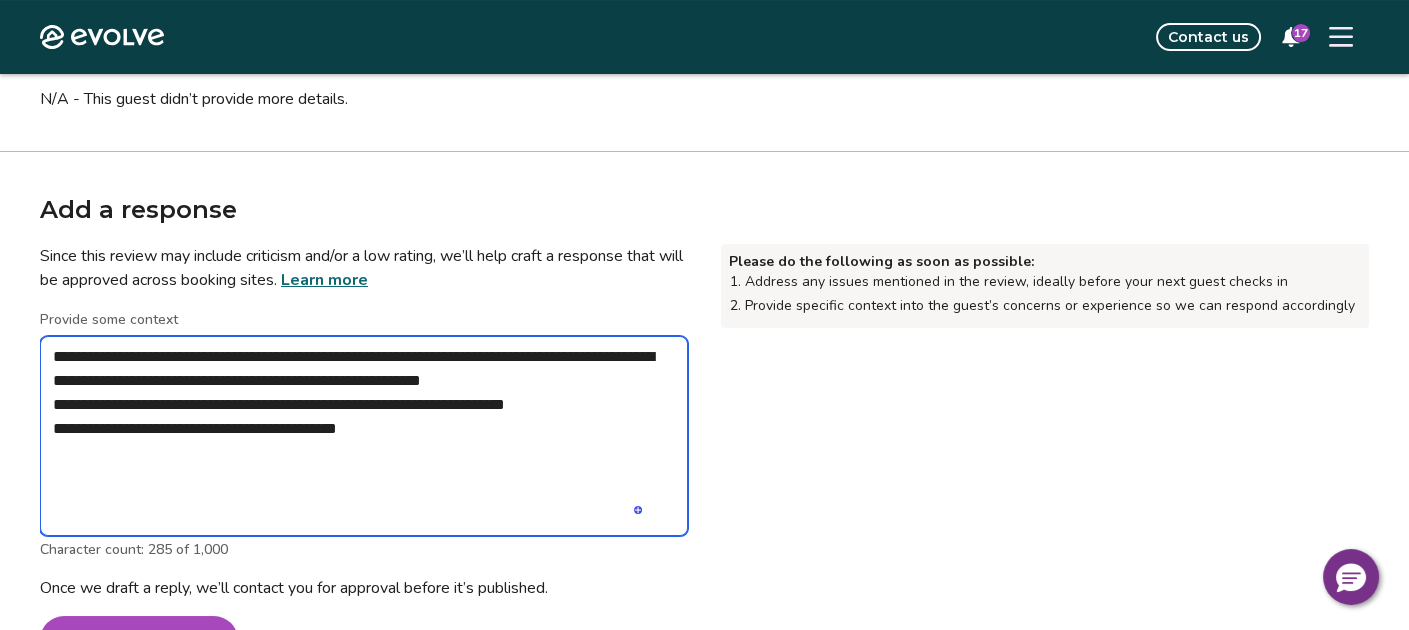 type on "**********" 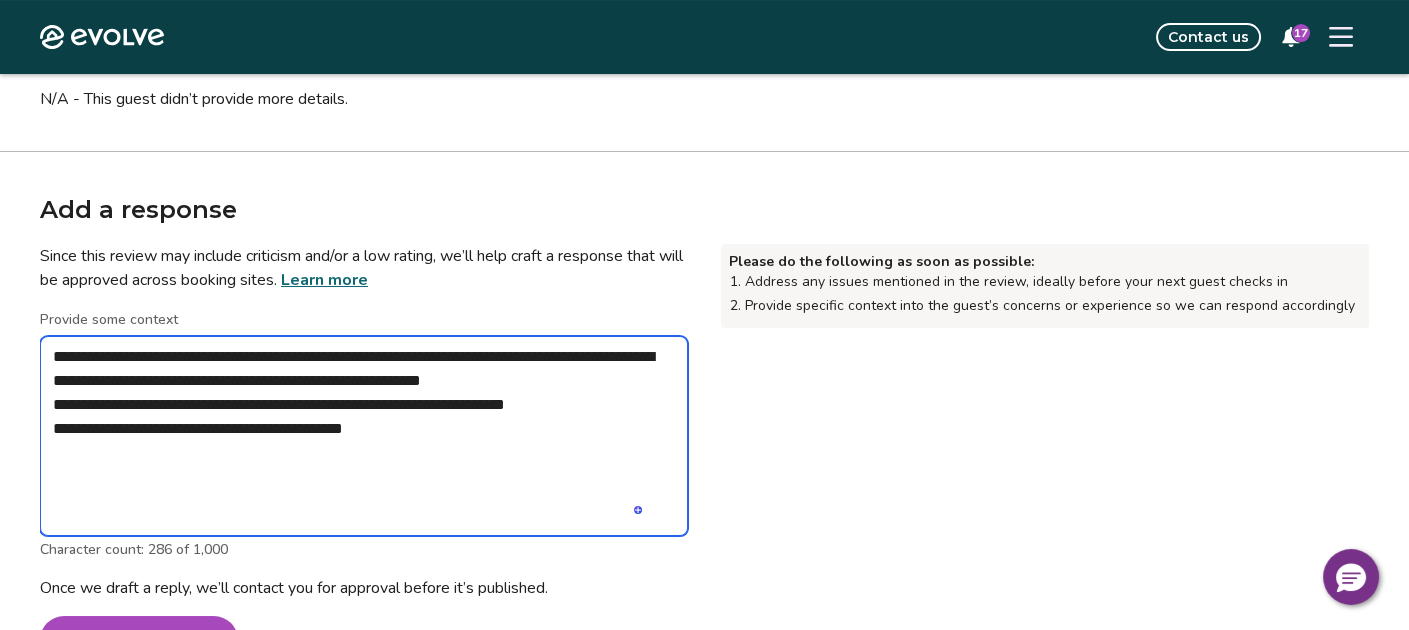 type on "**********" 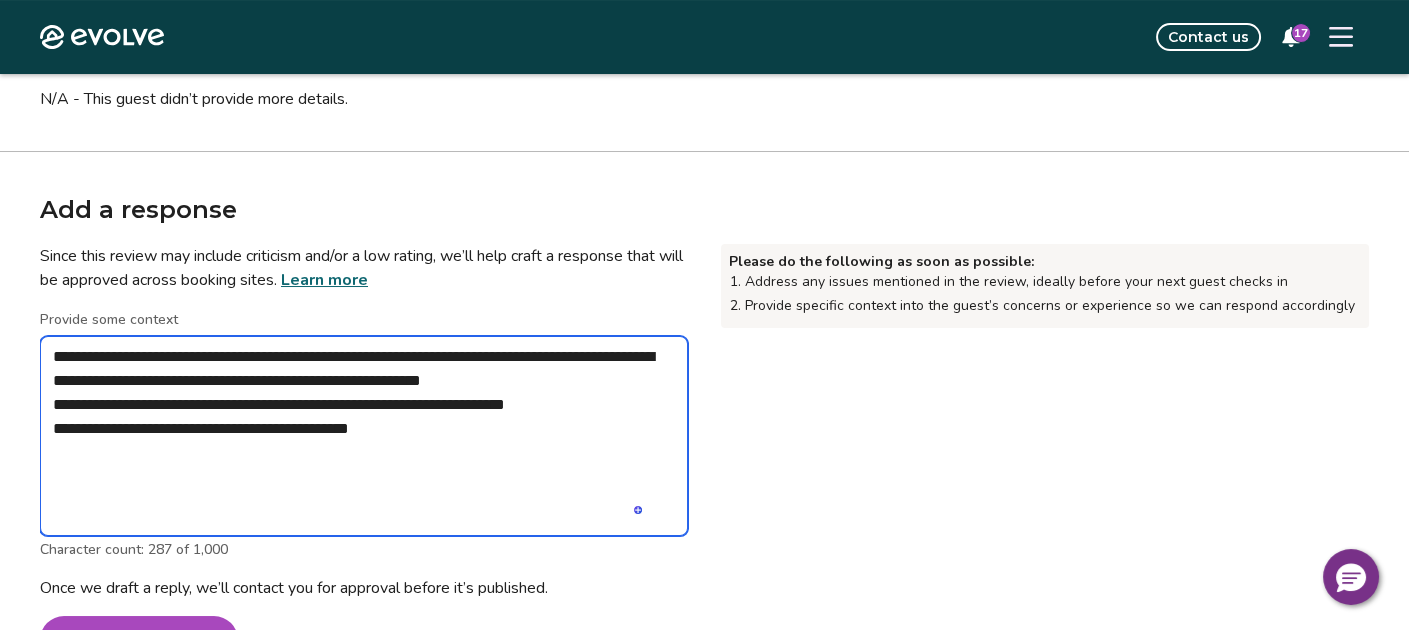 type on "**********" 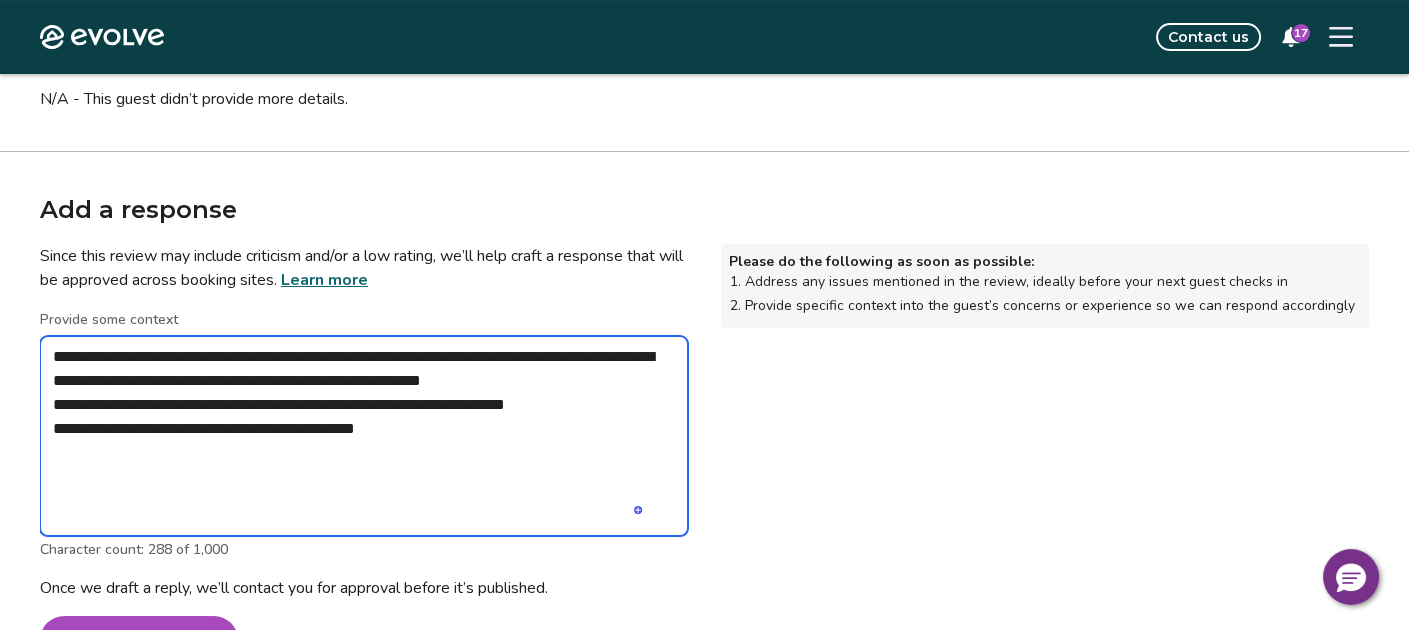 type on "**********" 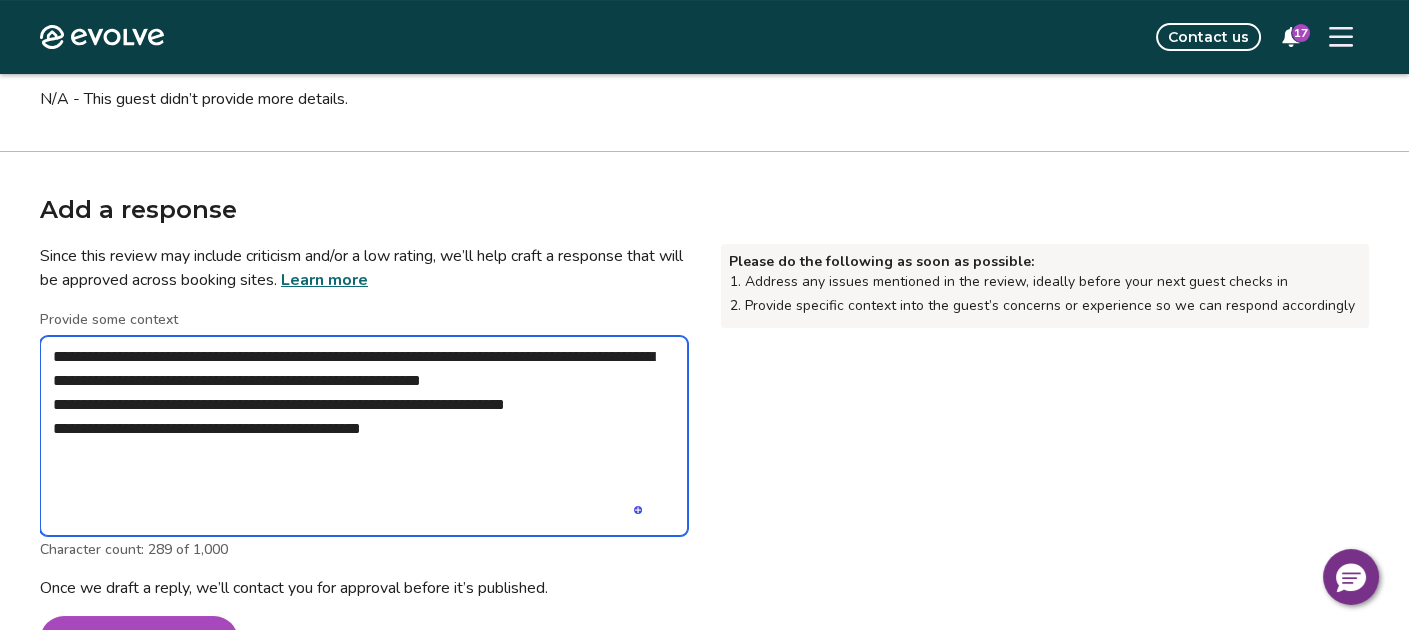 type on "**********" 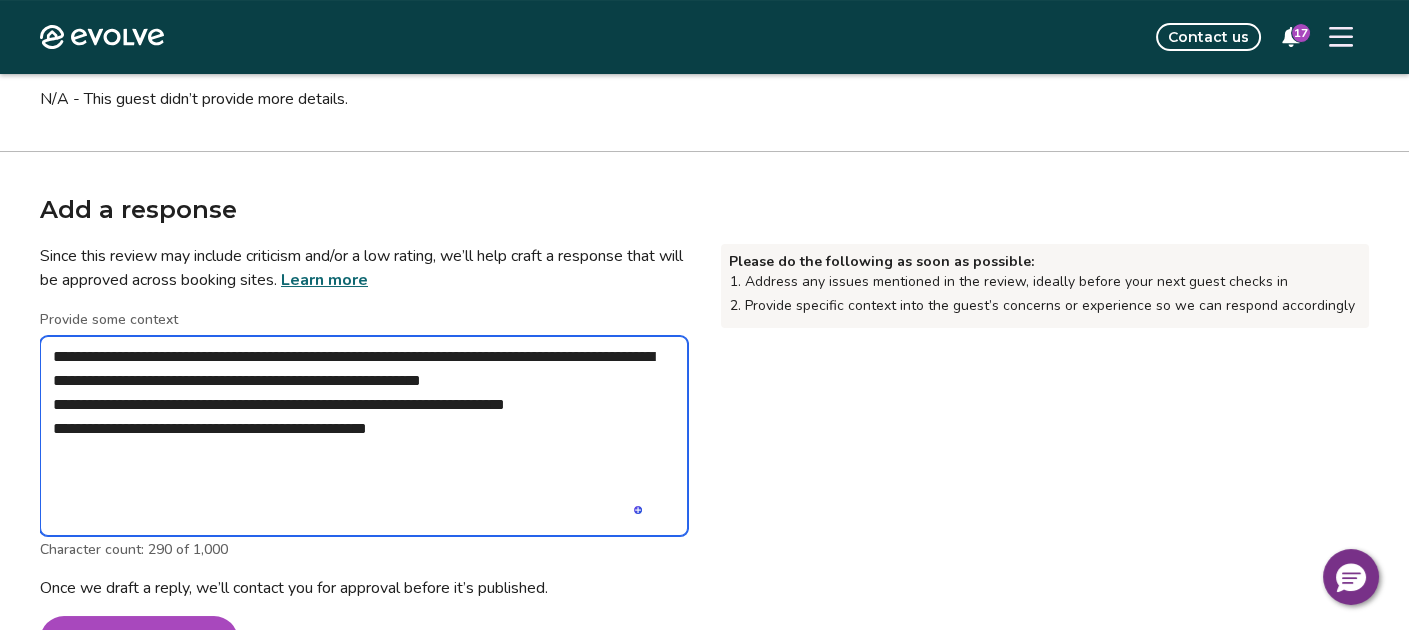 type on "**********" 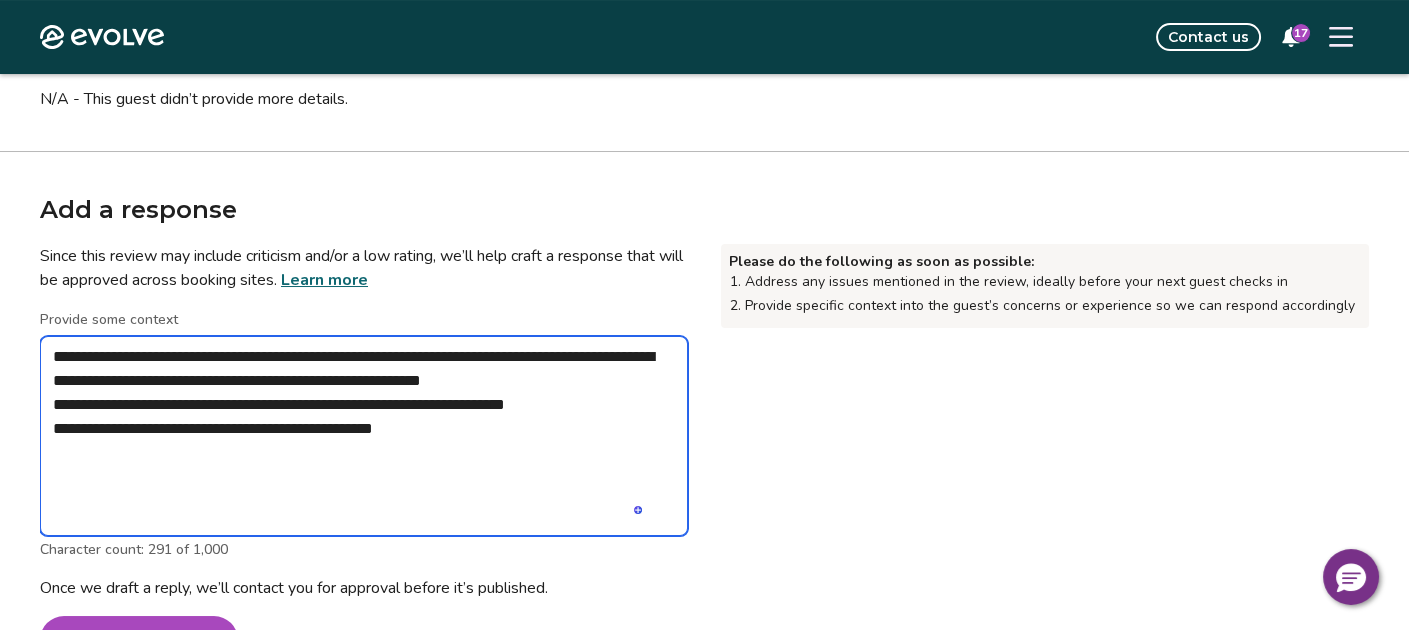 type on "**********" 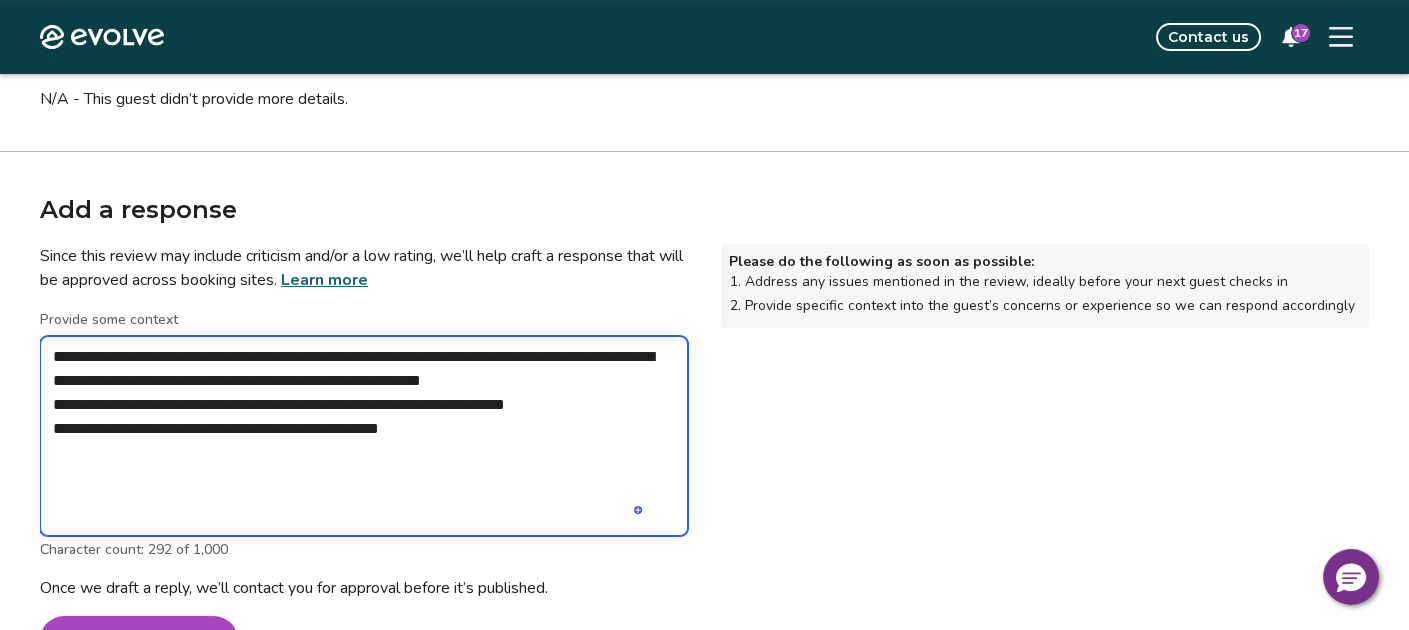 type on "**********" 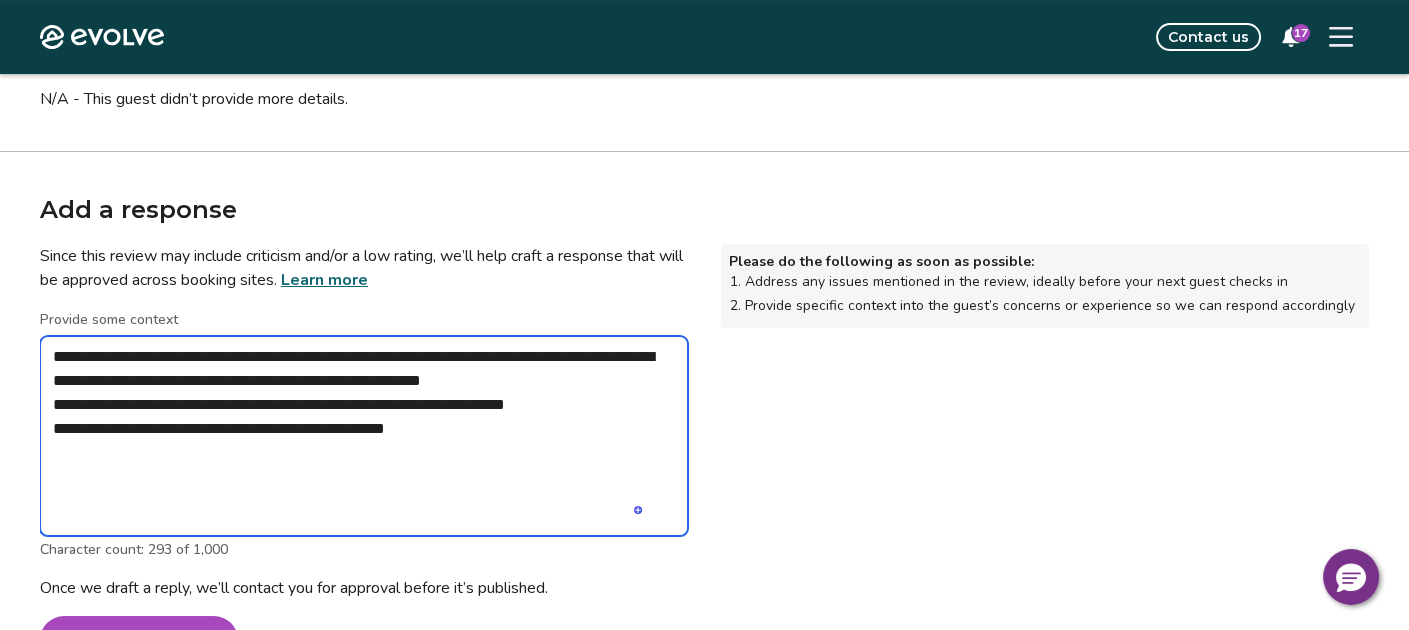 type on "**********" 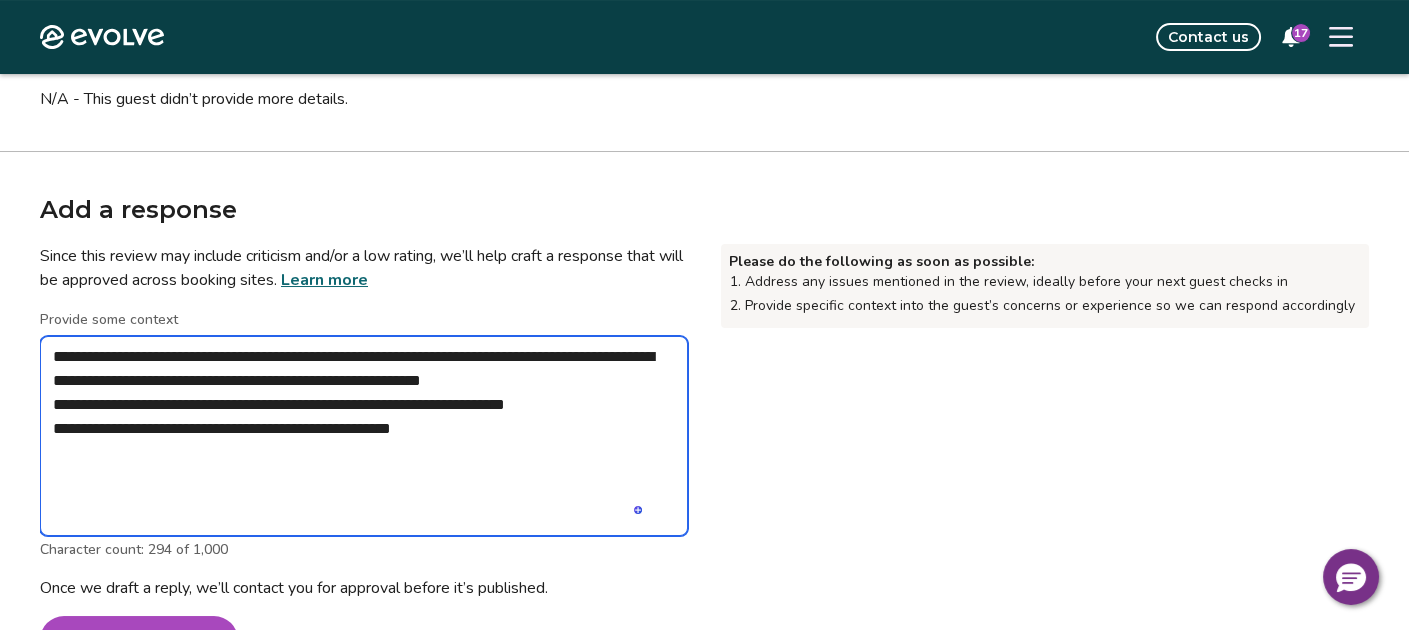 type on "**********" 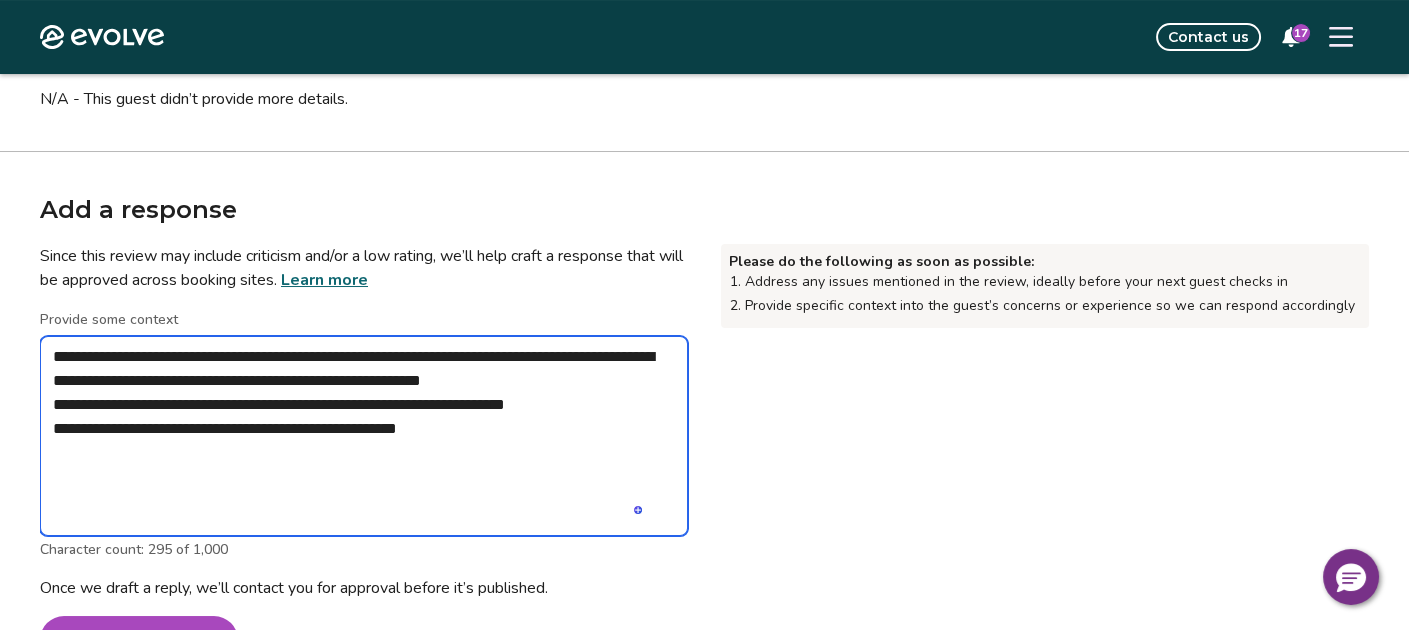 type on "**********" 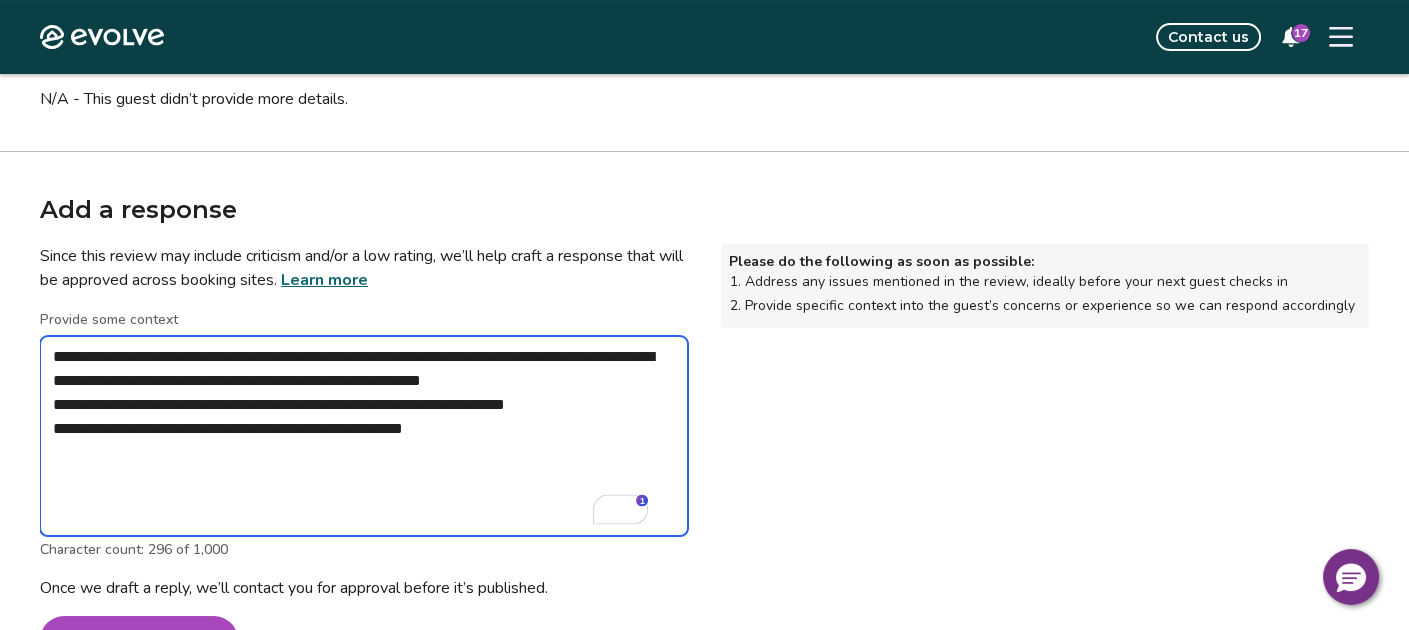type on "**********" 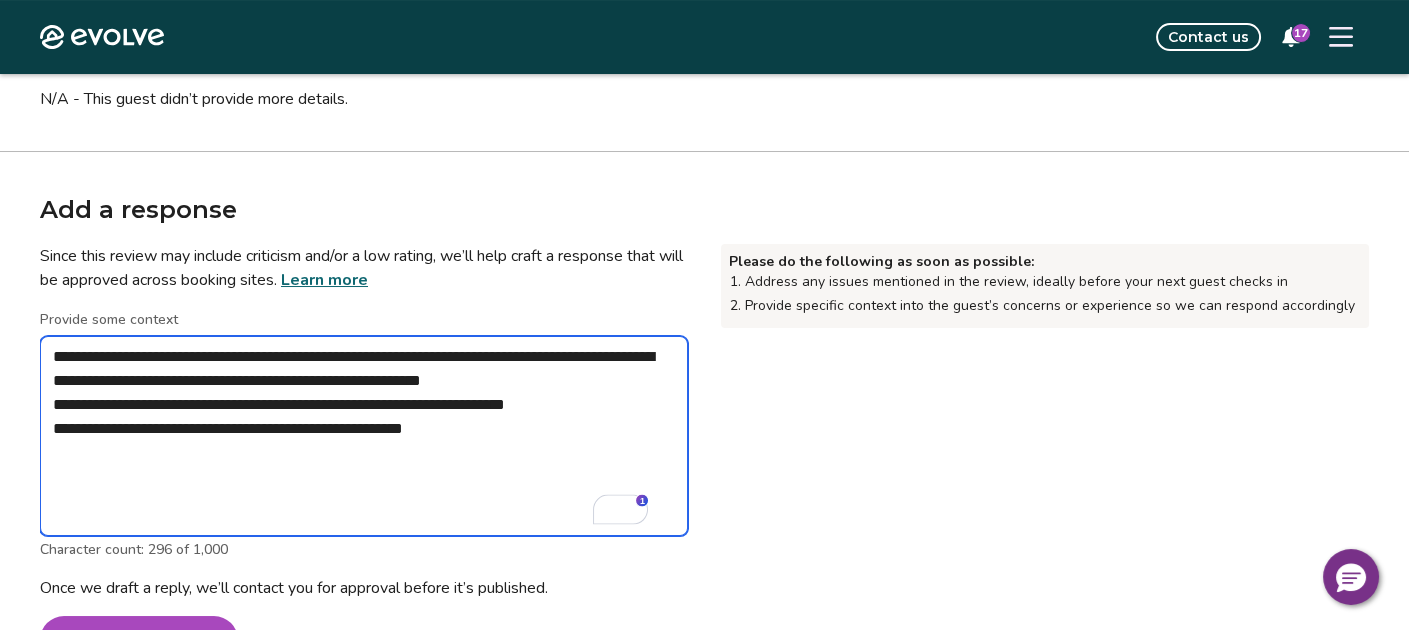 type on "*" 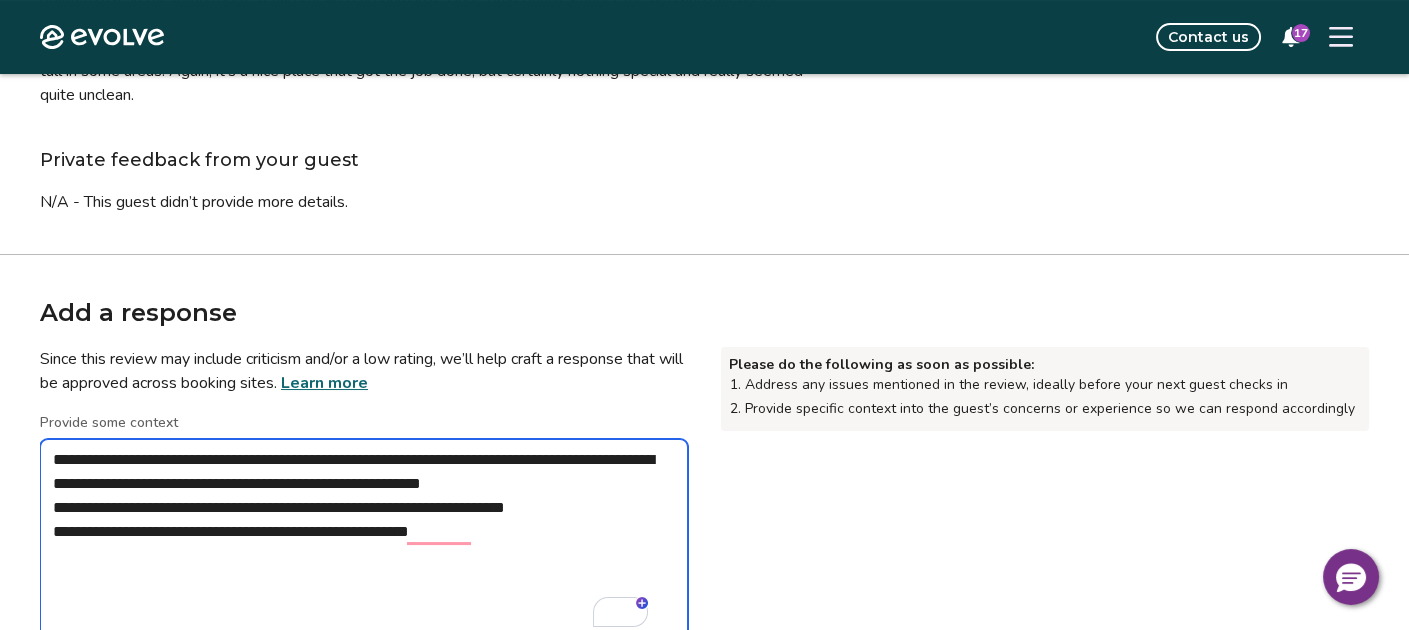 scroll, scrollTop: 331, scrollLeft: 0, axis: vertical 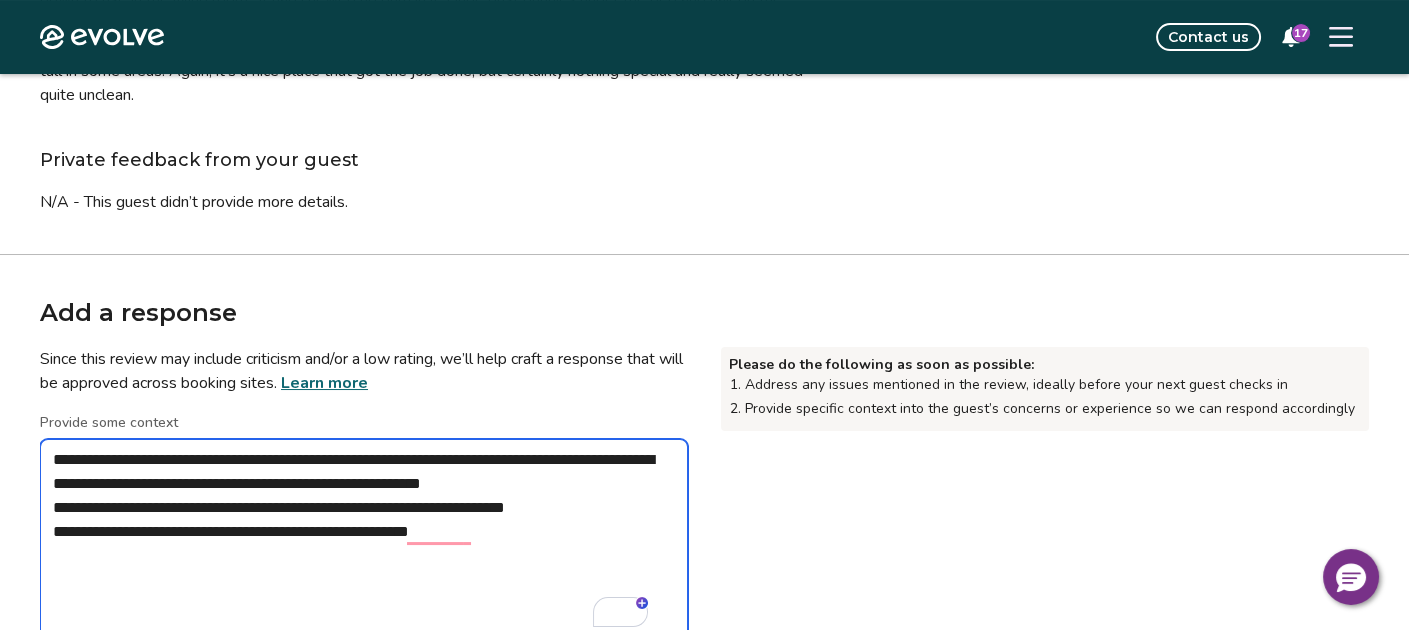 type on "*" 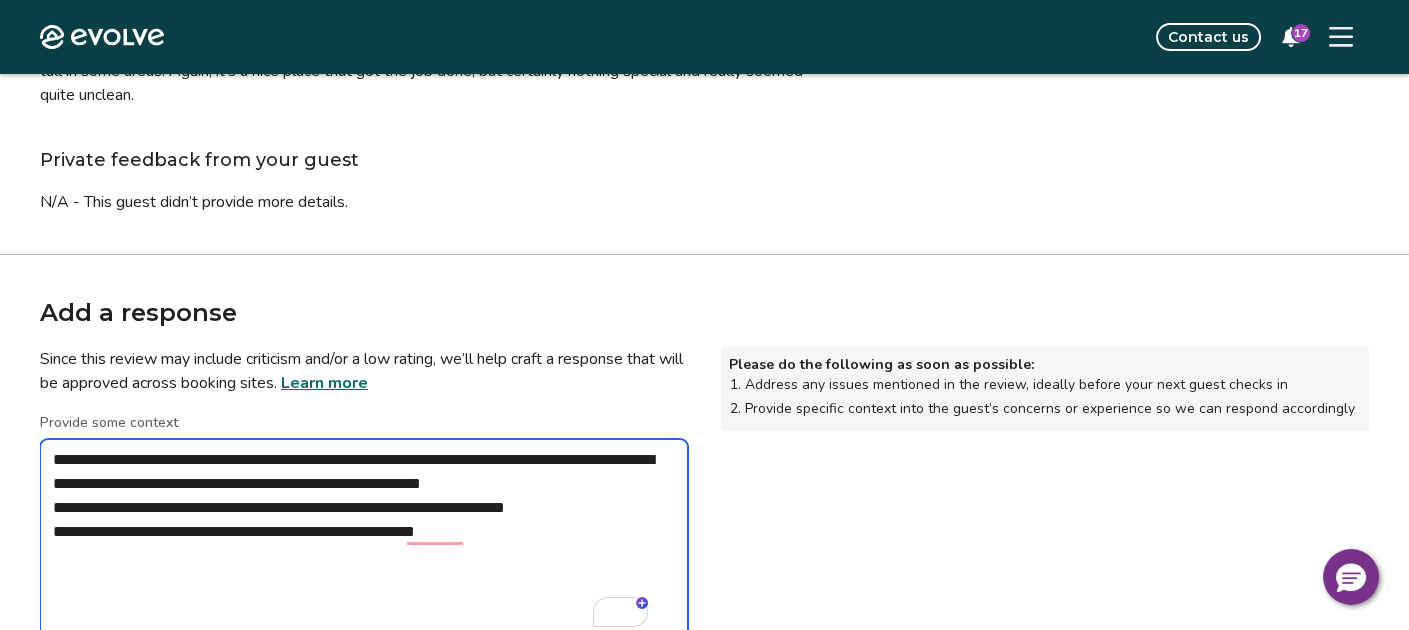 type on "**********" 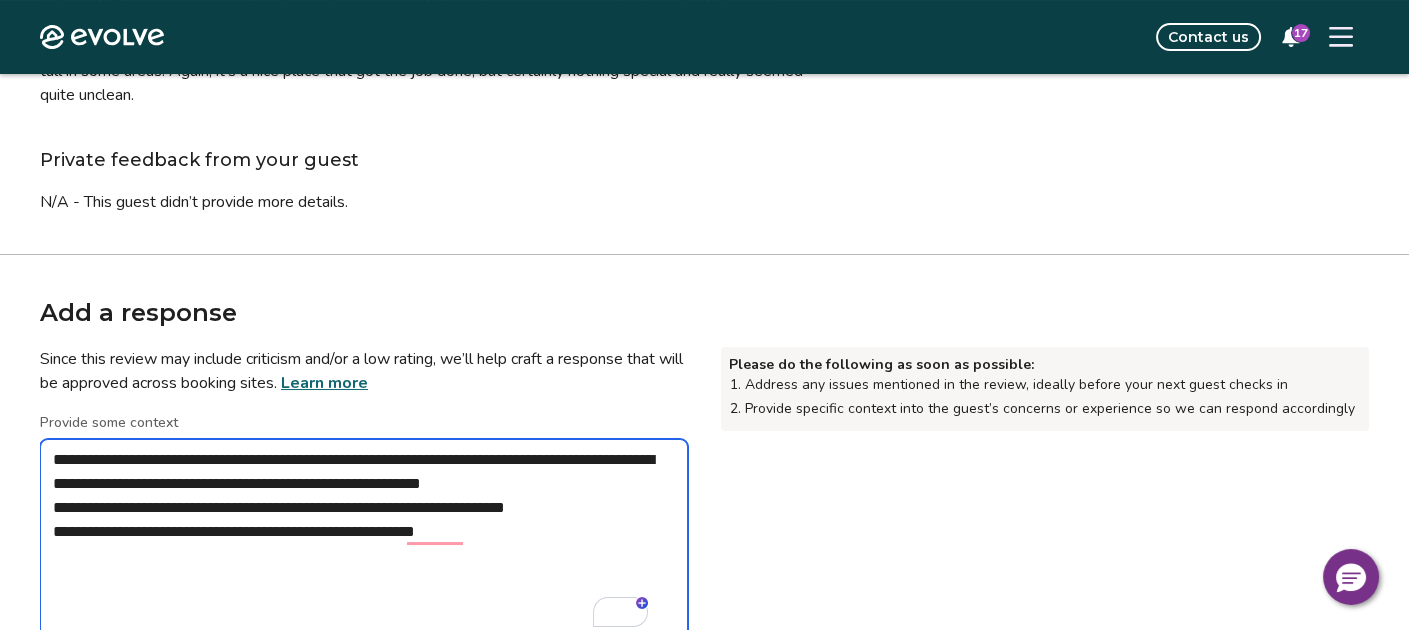 type on "*" 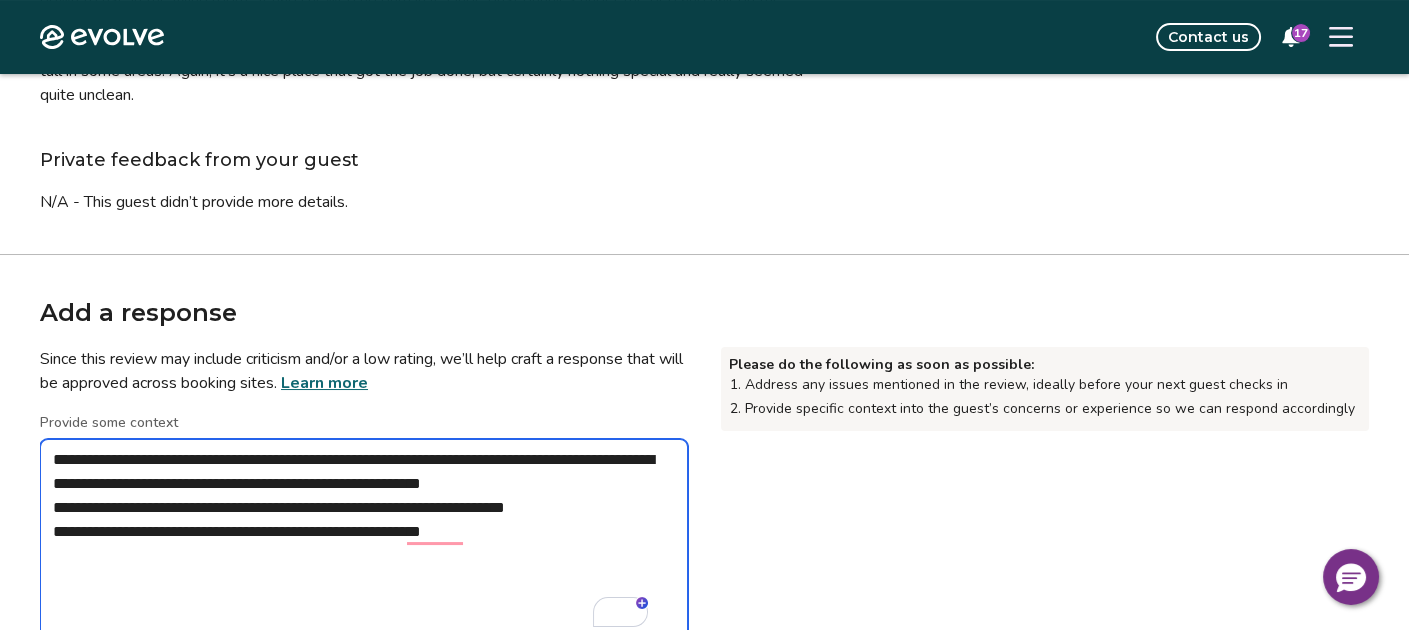 type on "**********" 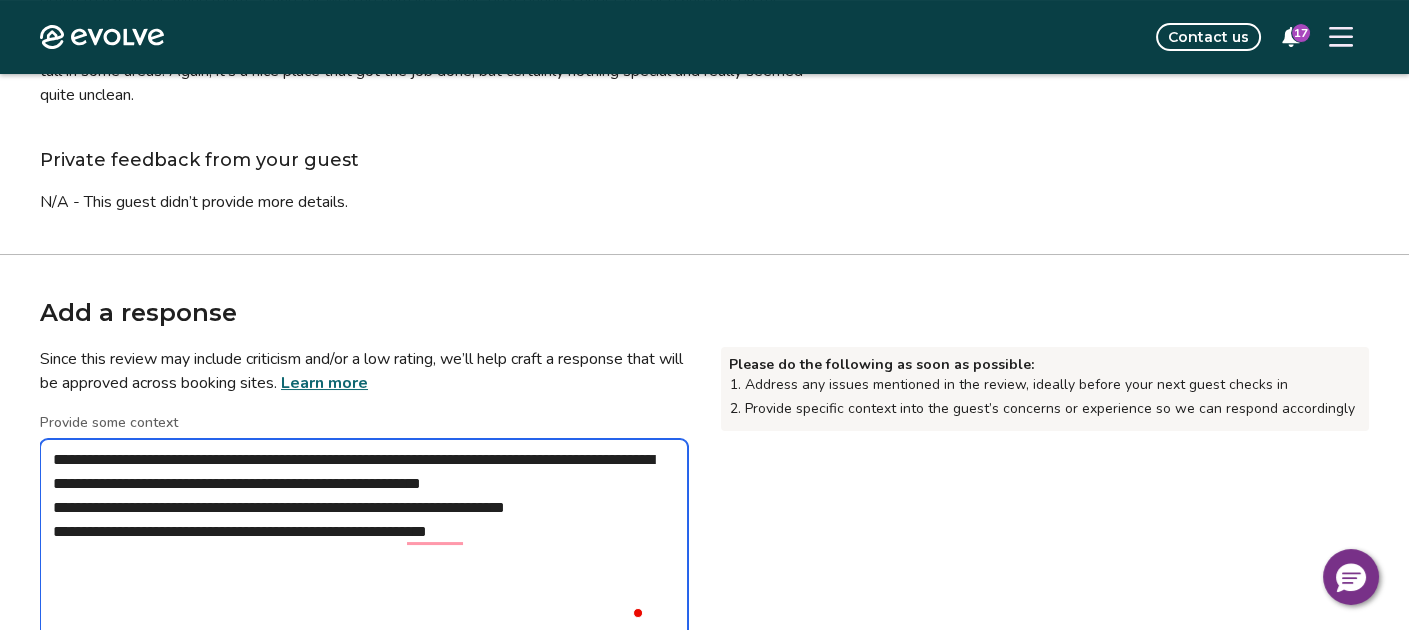 type on "**********" 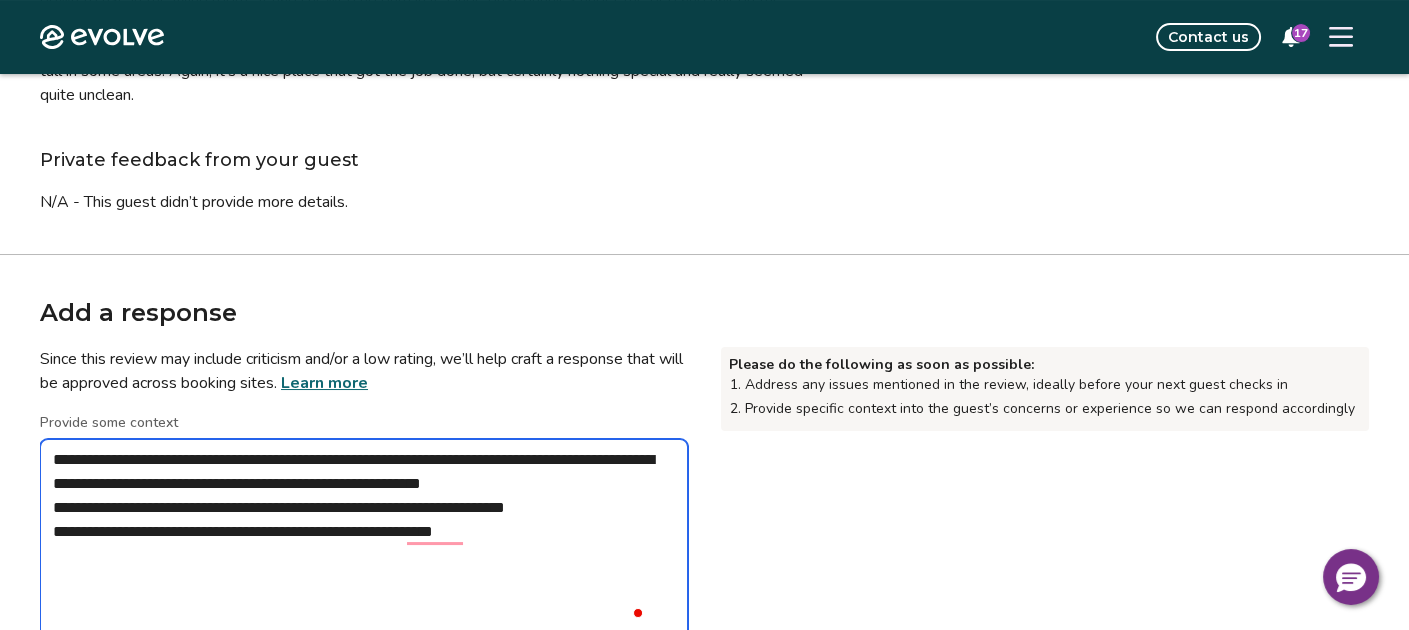 type on "**********" 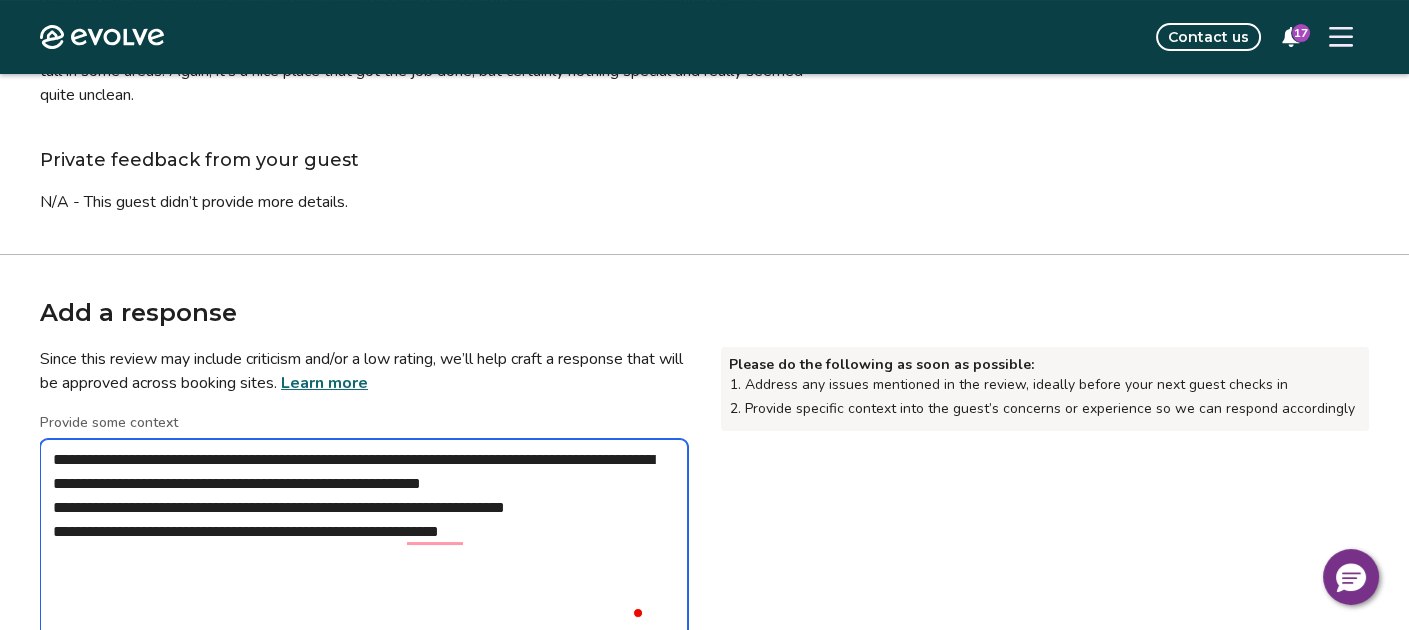 type on "**********" 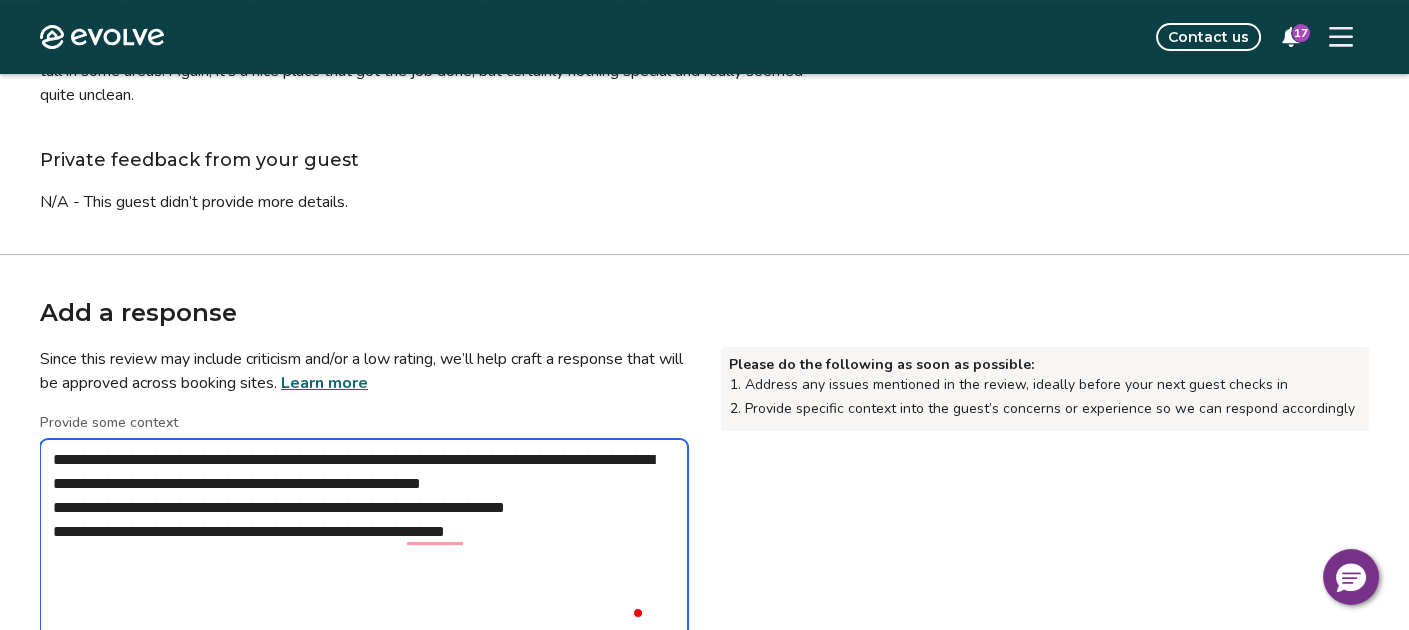 type on "**********" 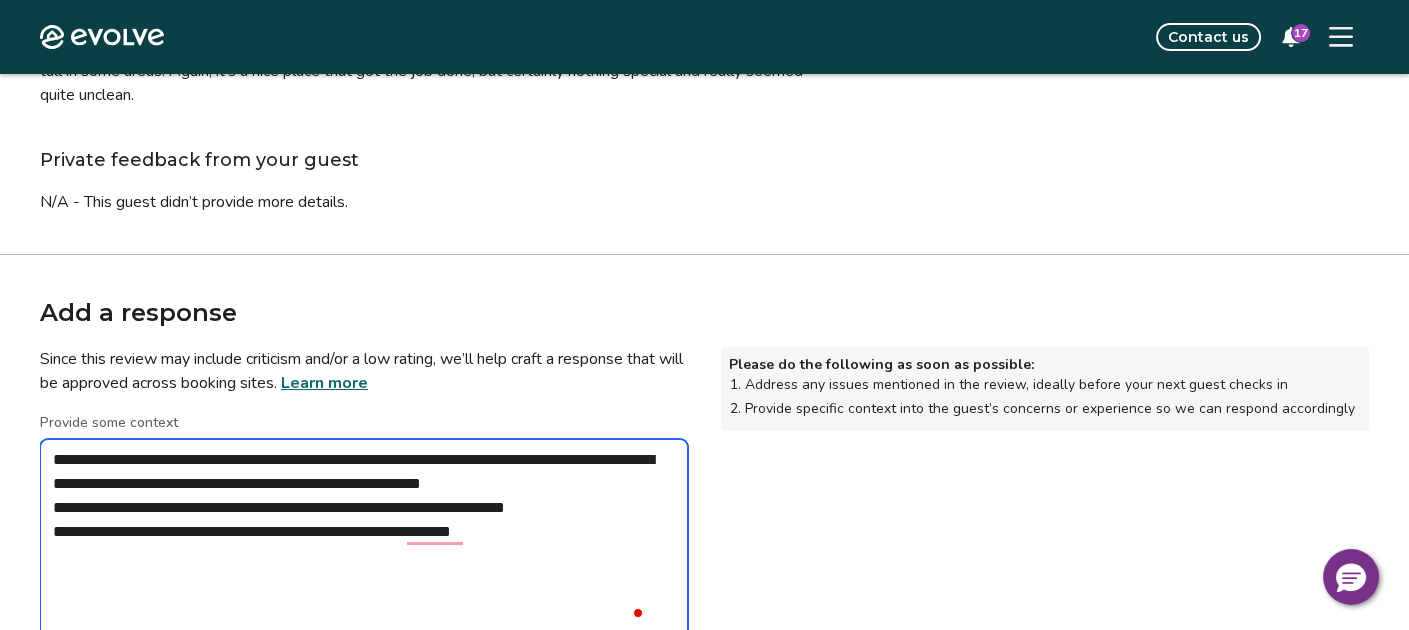 type on "**********" 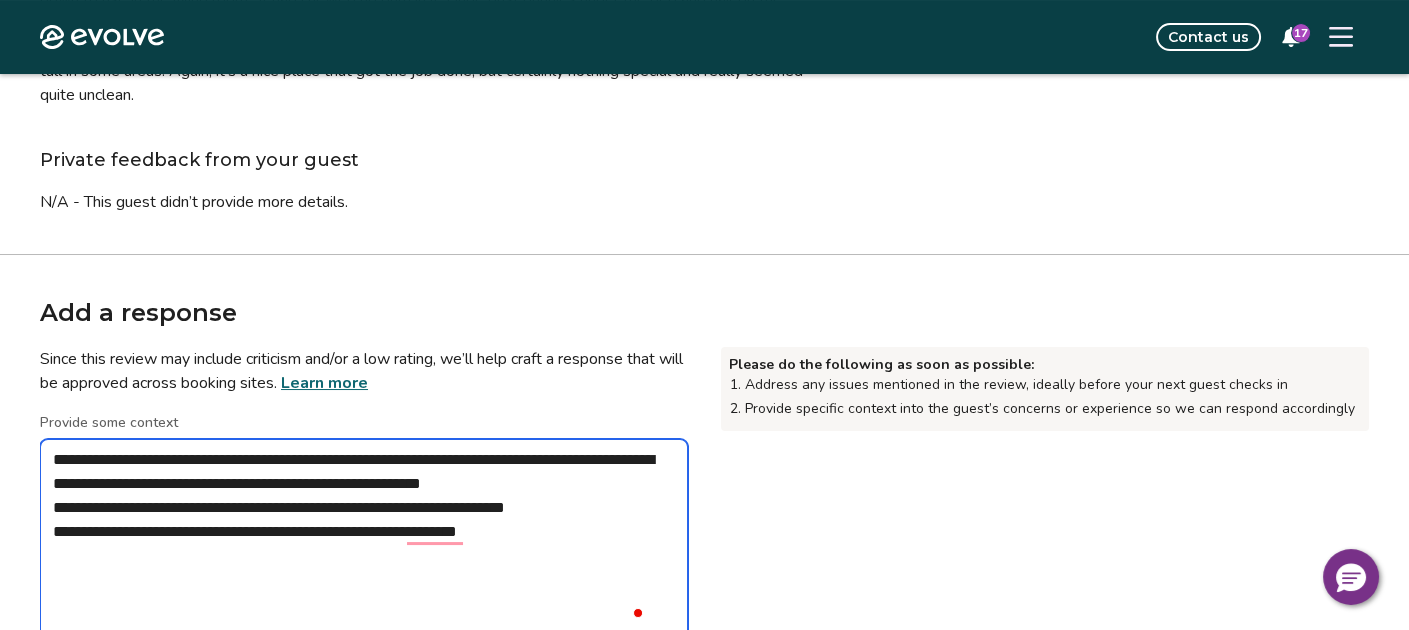 type on "**********" 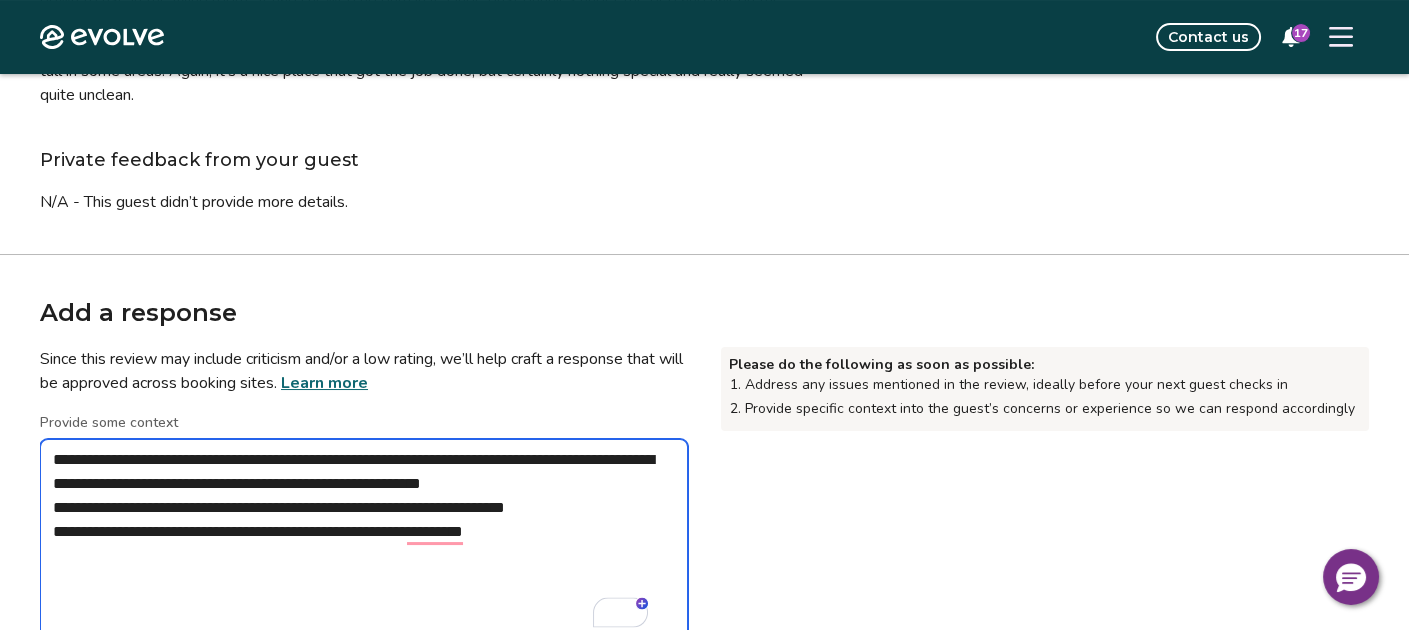 type on "**********" 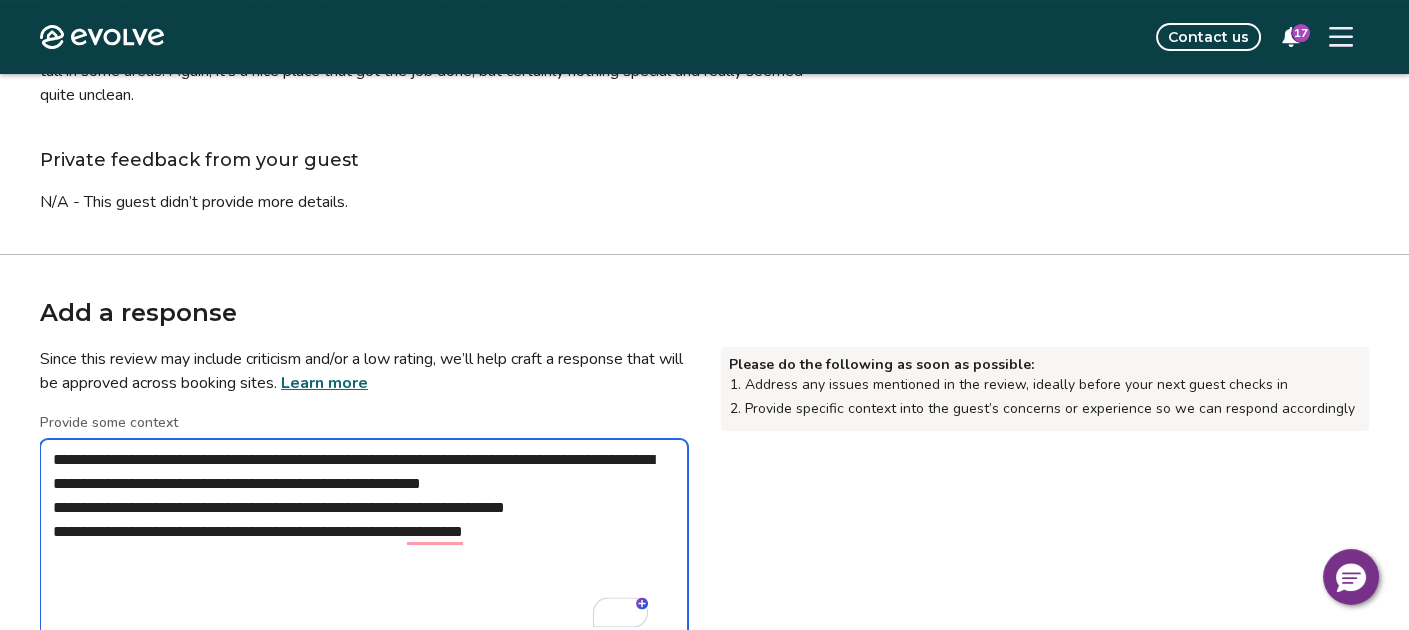 type on "*" 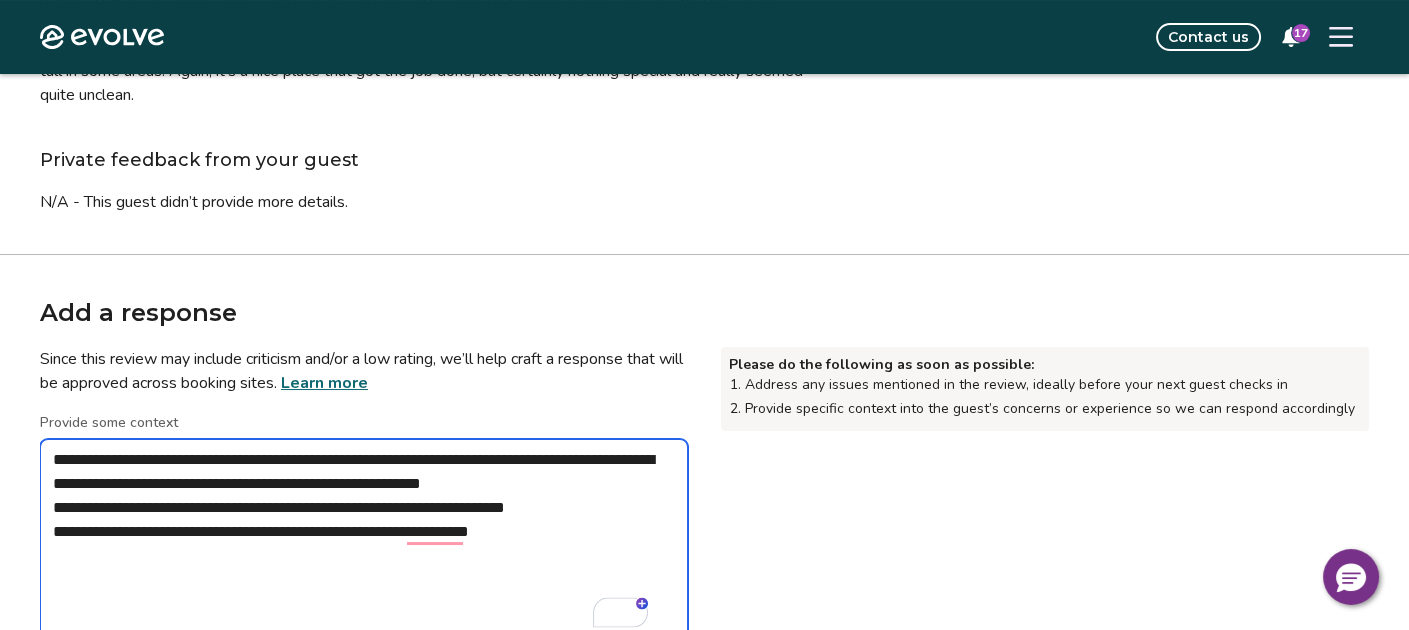 type on "**********" 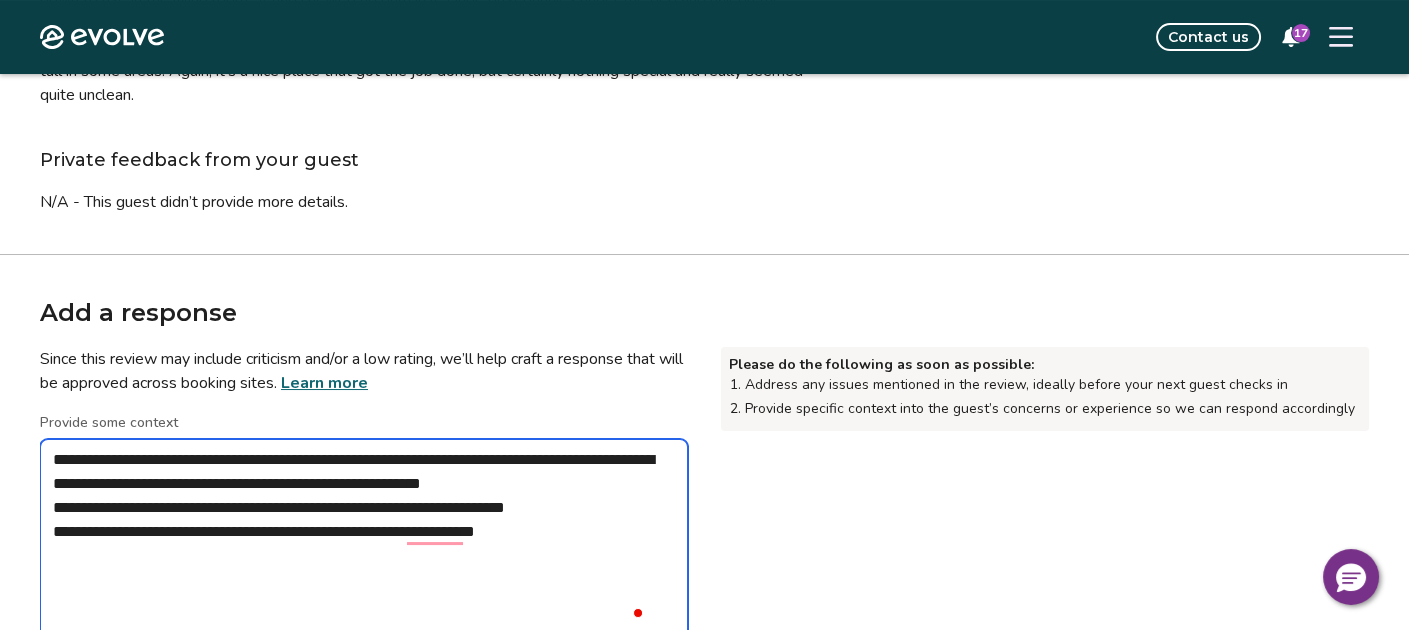 type on "**********" 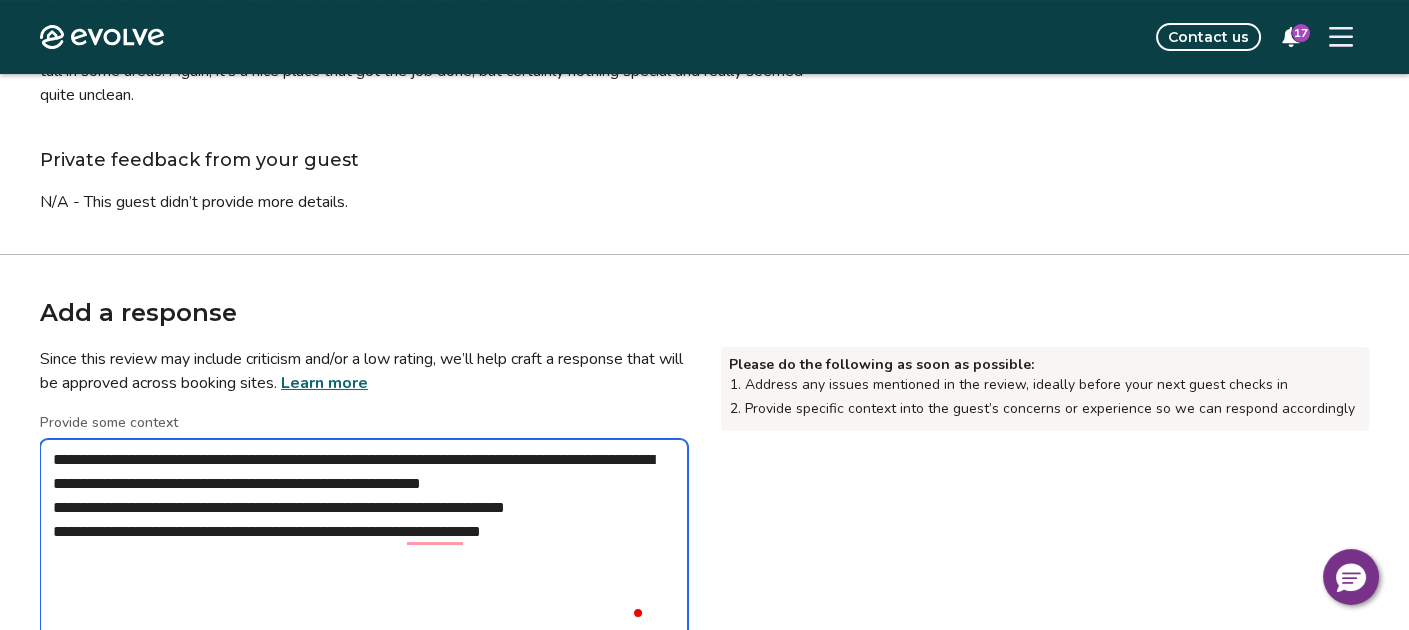 type on "**********" 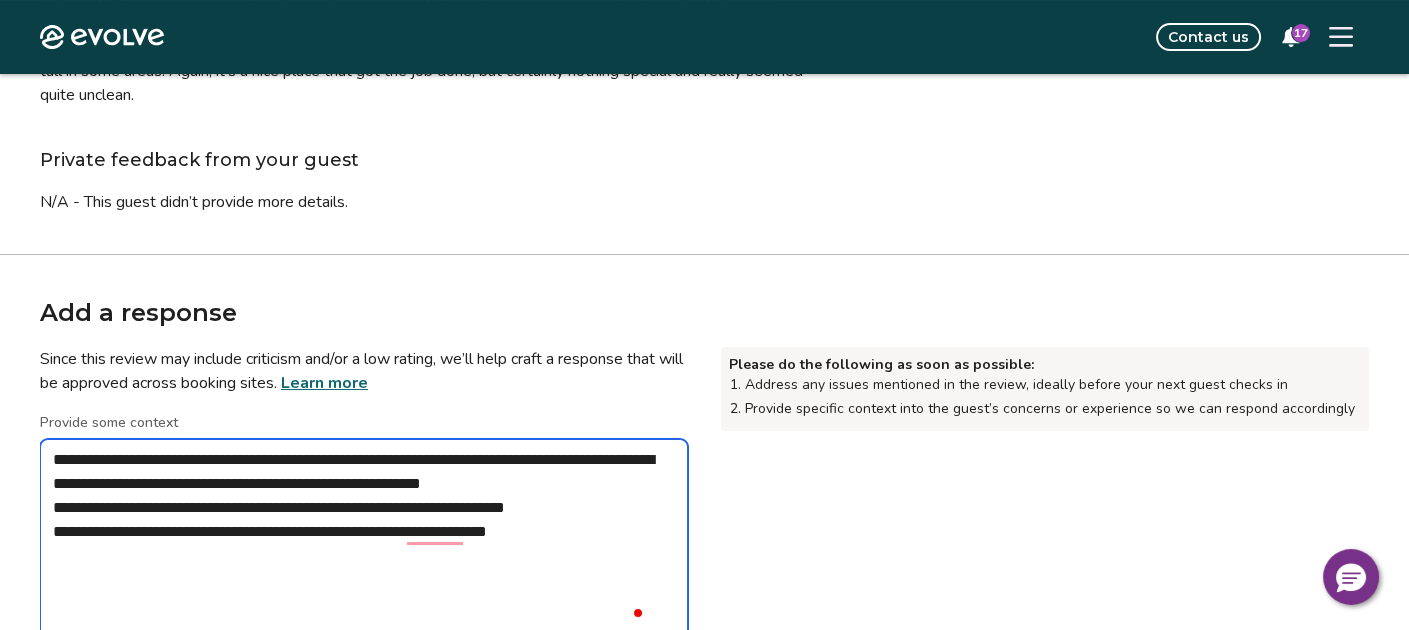 type on "**********" 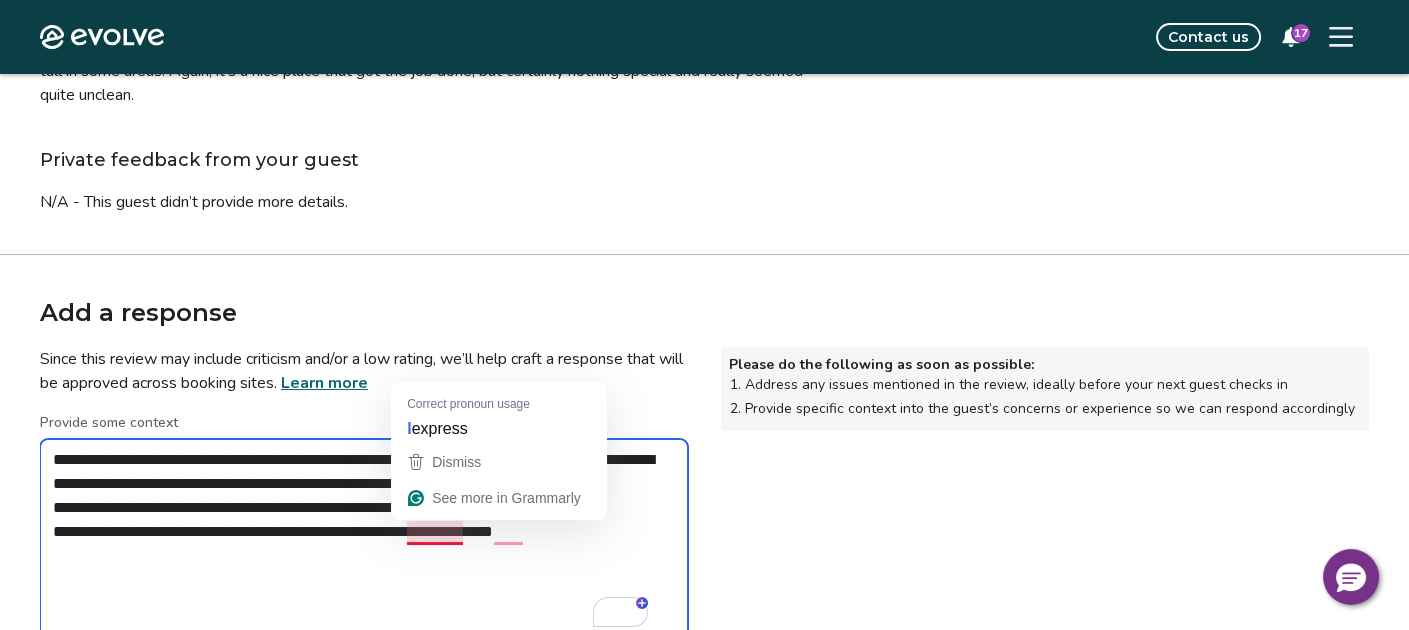 click on "**********" at bounding box center [364, 539] 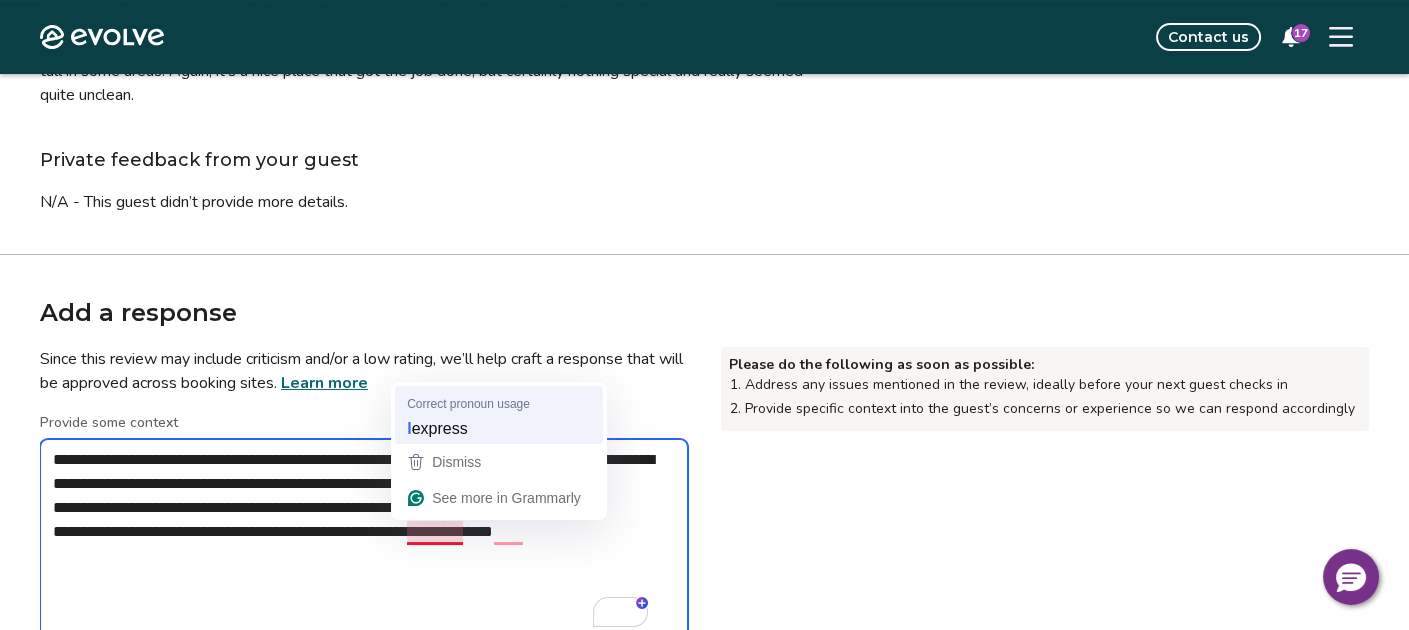 type on "**********" 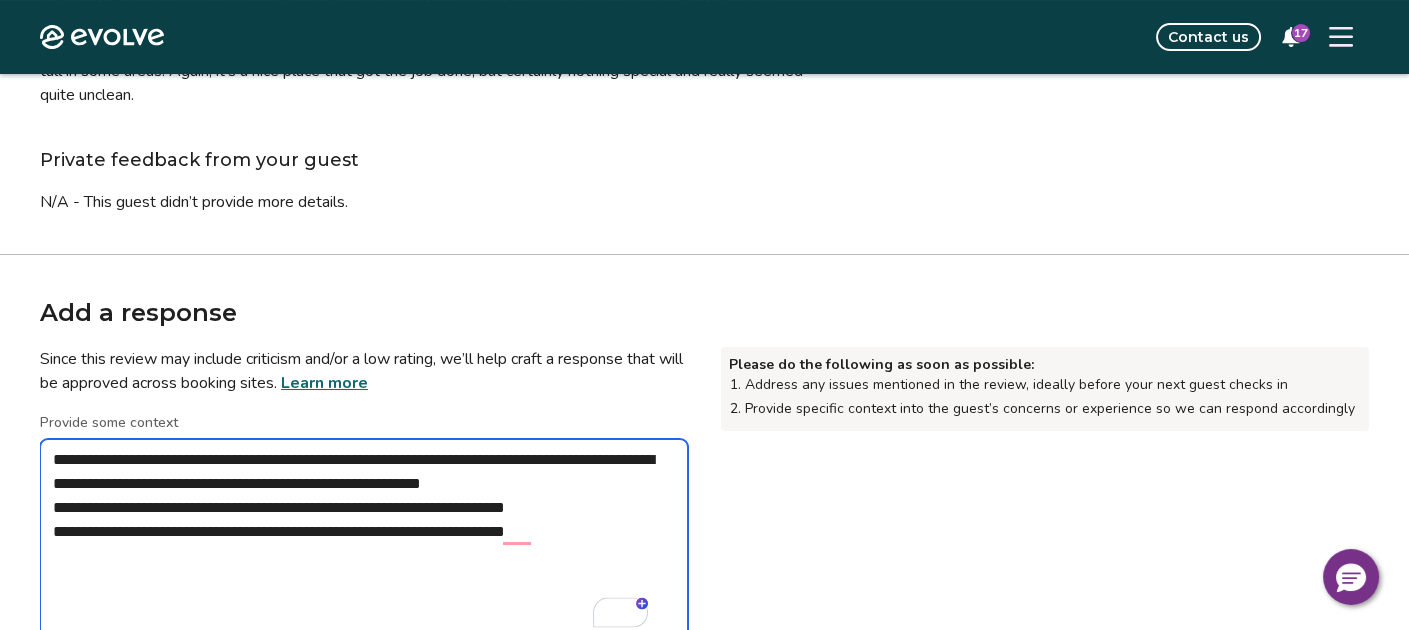 type on "**********" 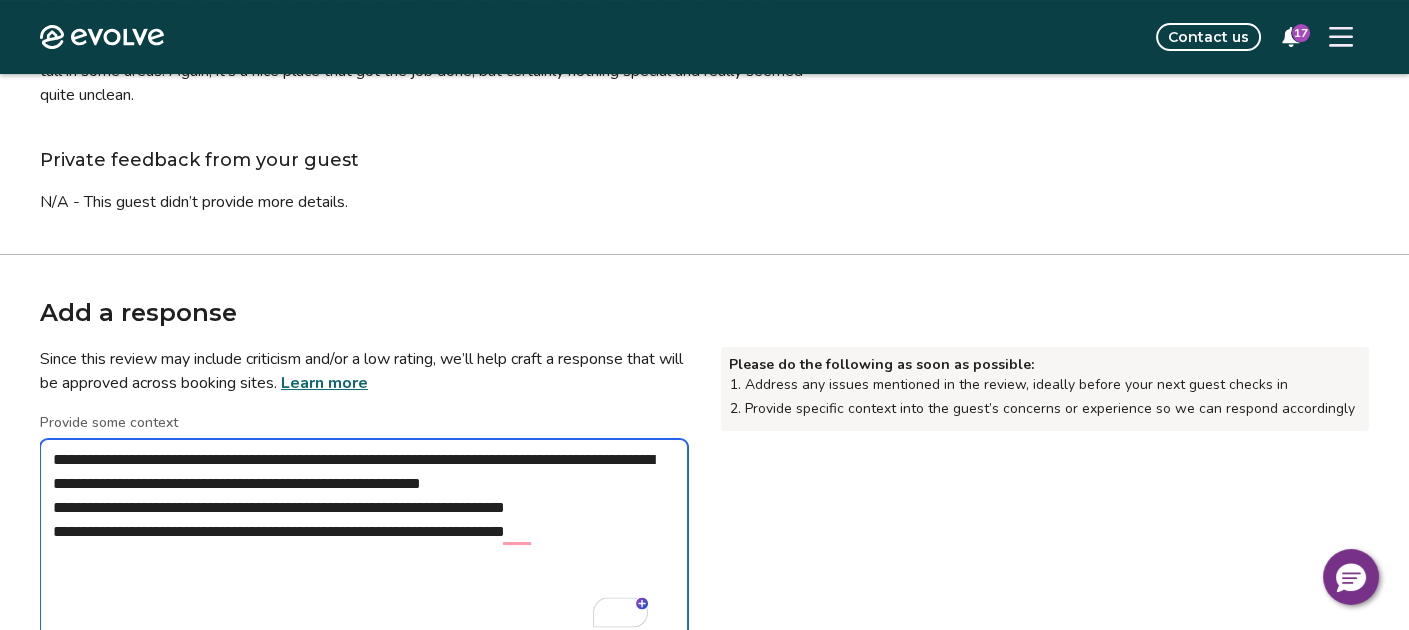 type on "*" 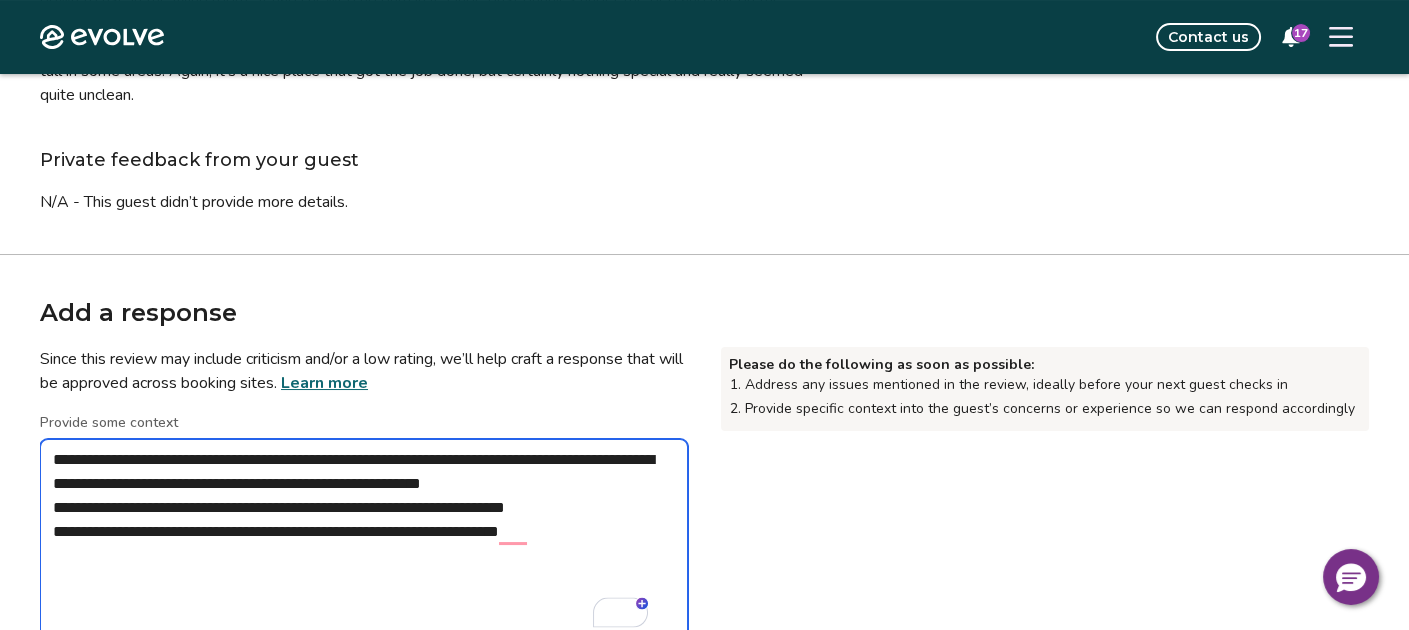 type on "**********" 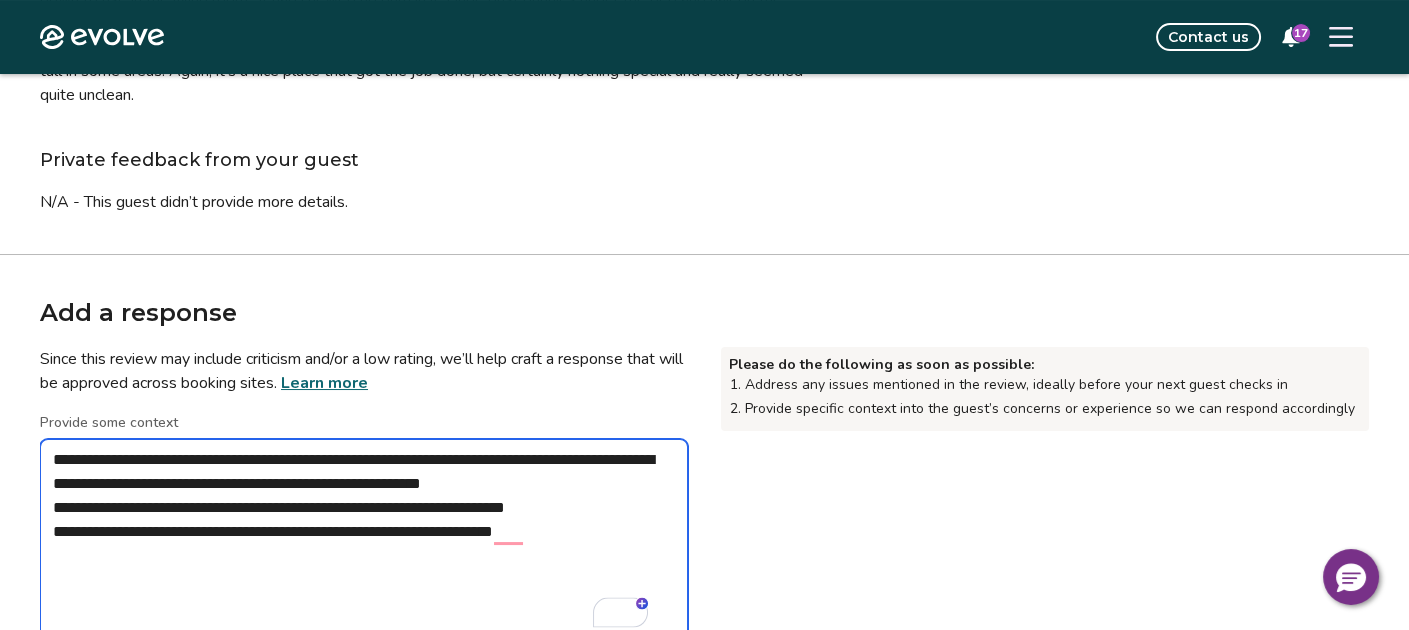 type on "**********" 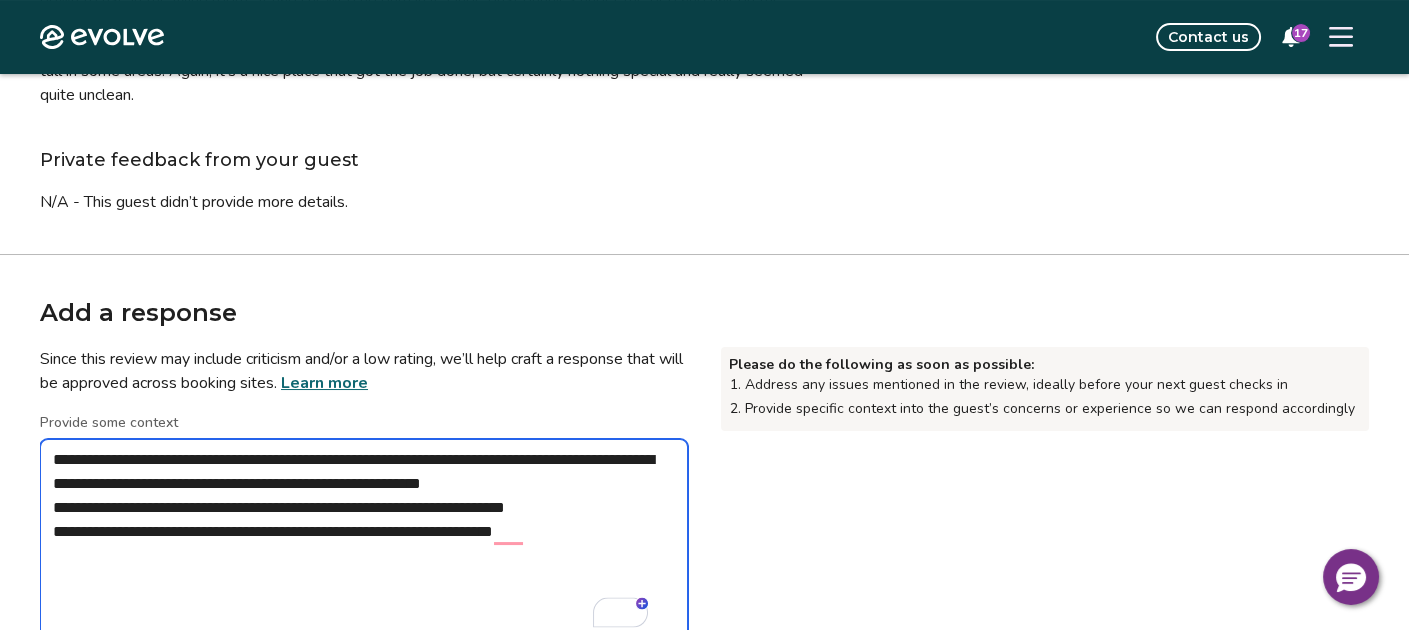 type on "*" 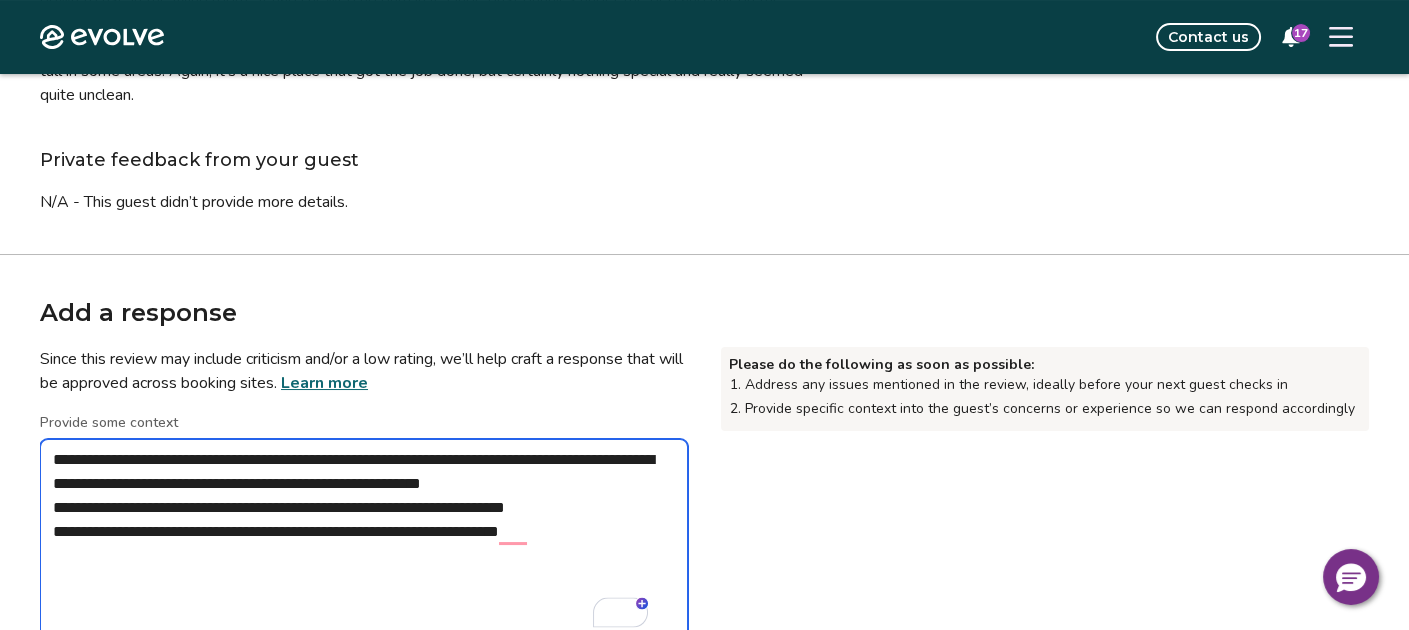 type on "**********" 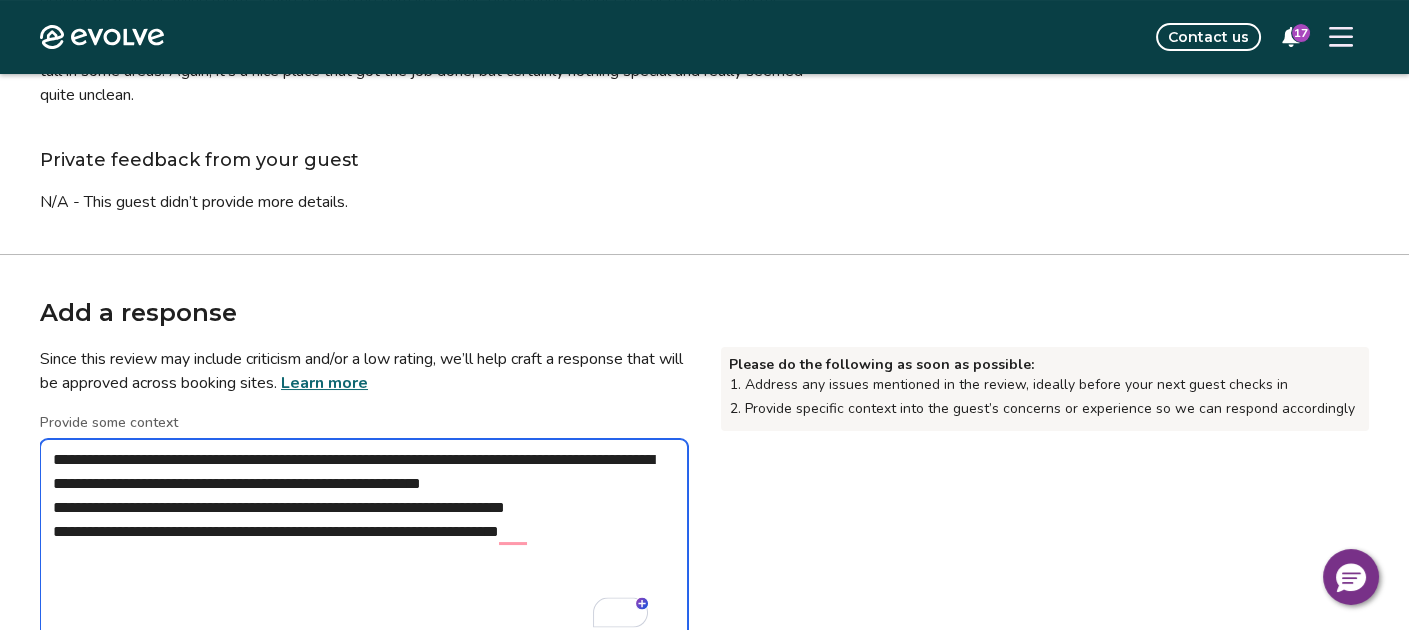 type on "*" 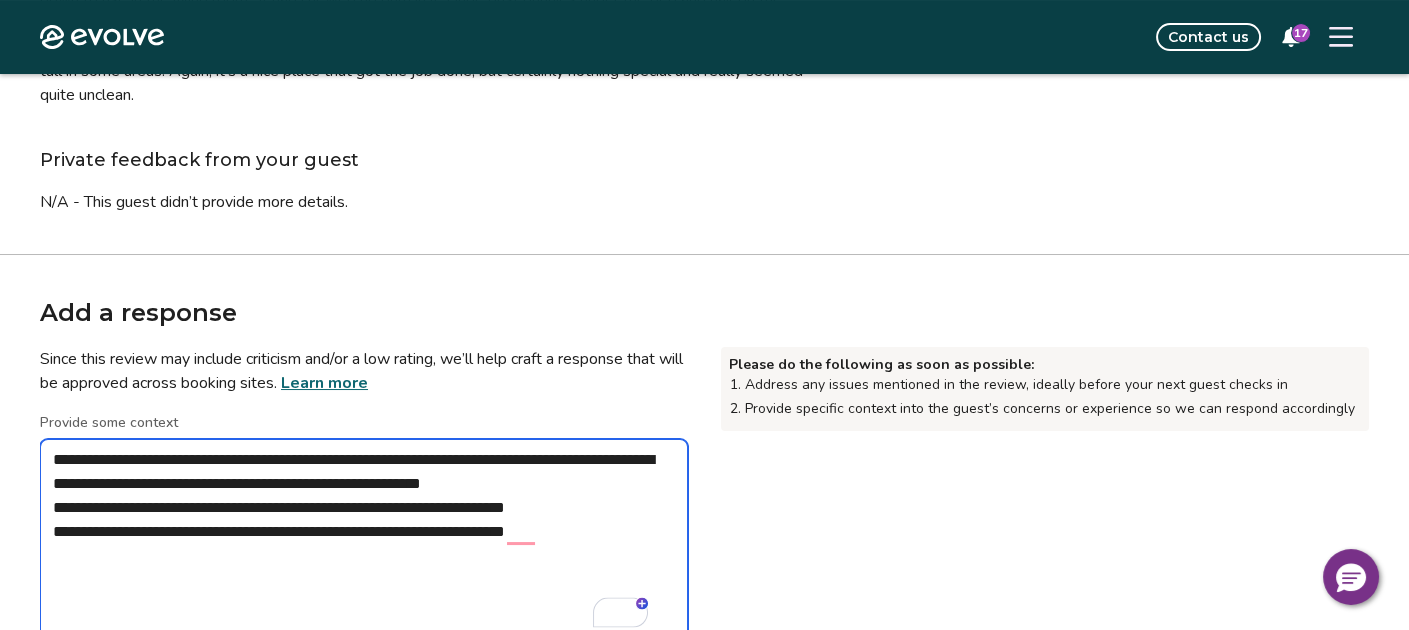 type on "**********" 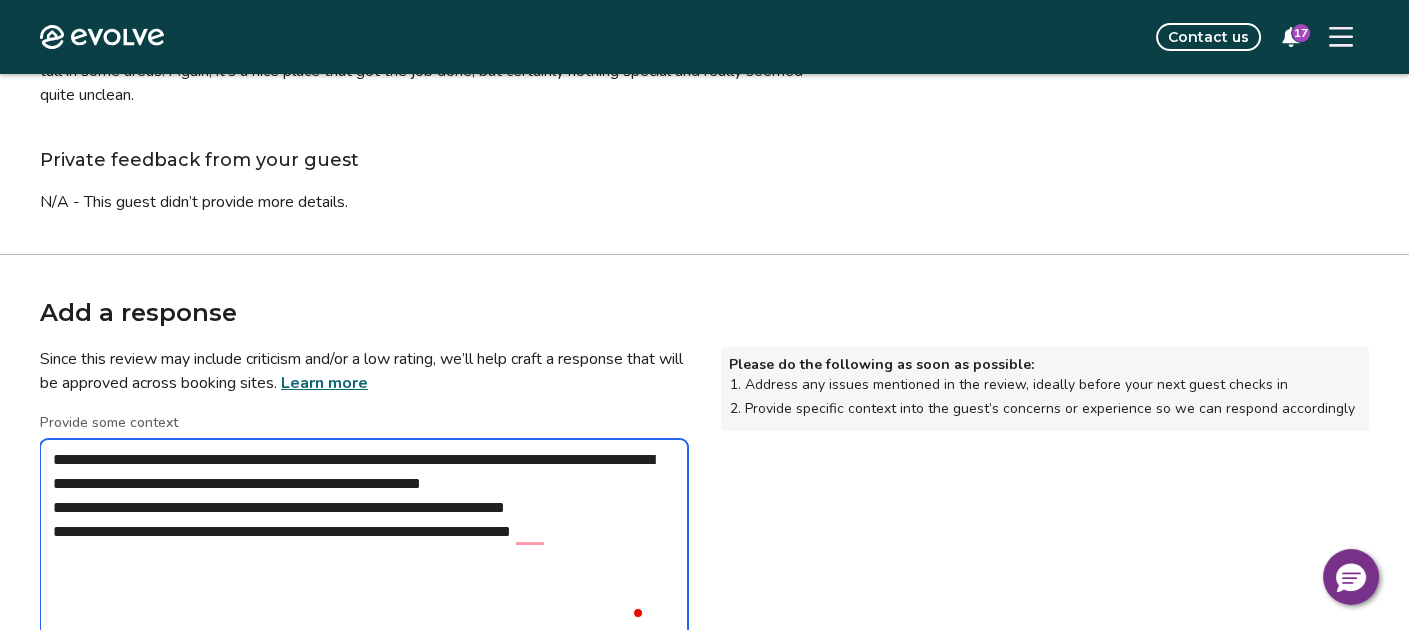 type on "**********" 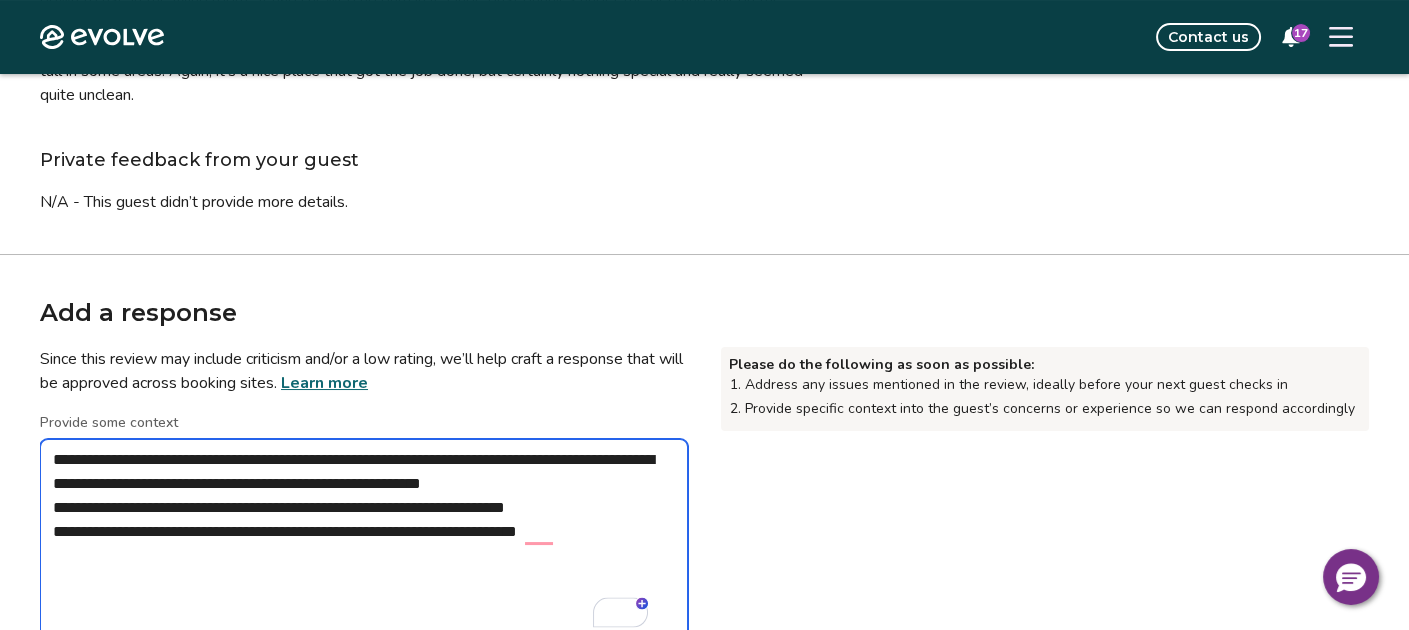 type on "**********" 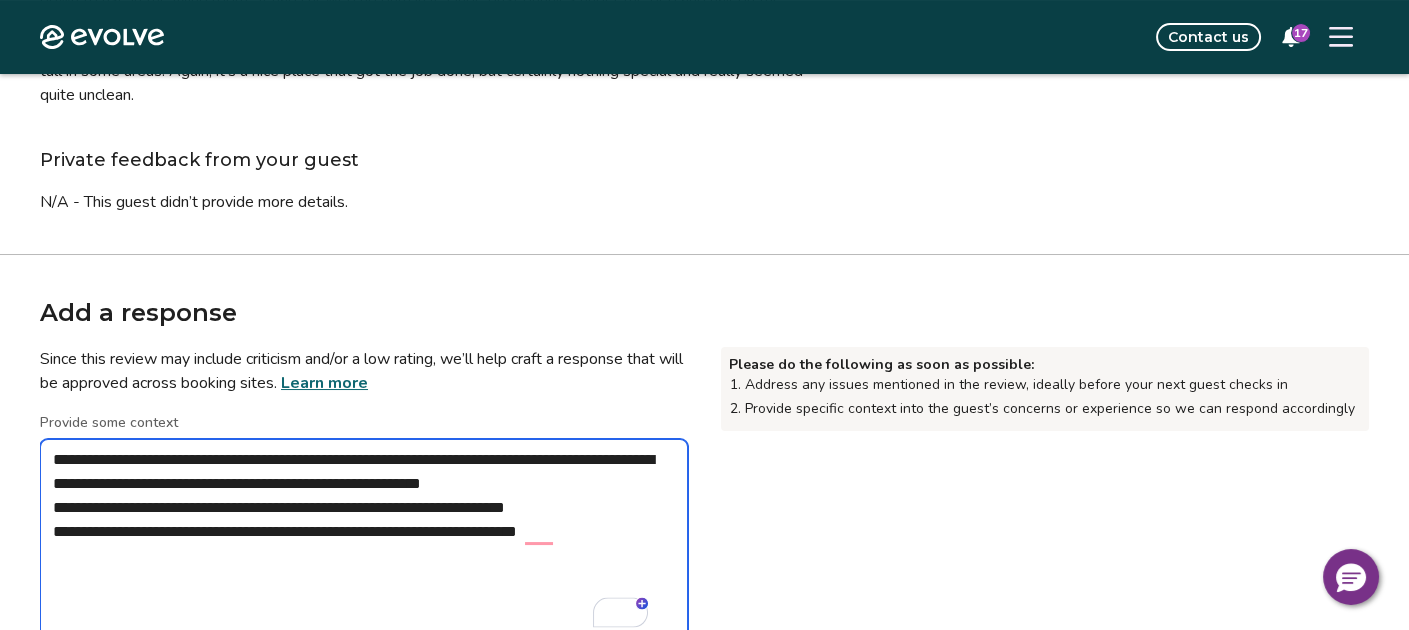 type on "*" 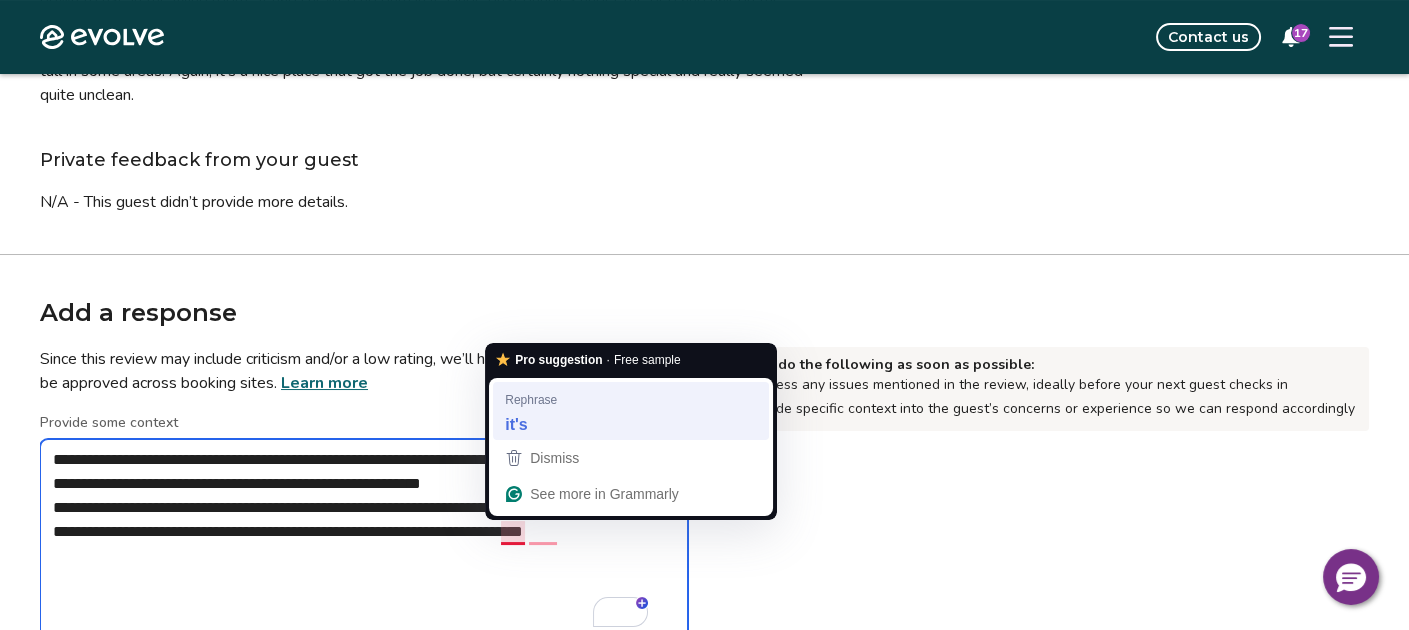 type on "**********" 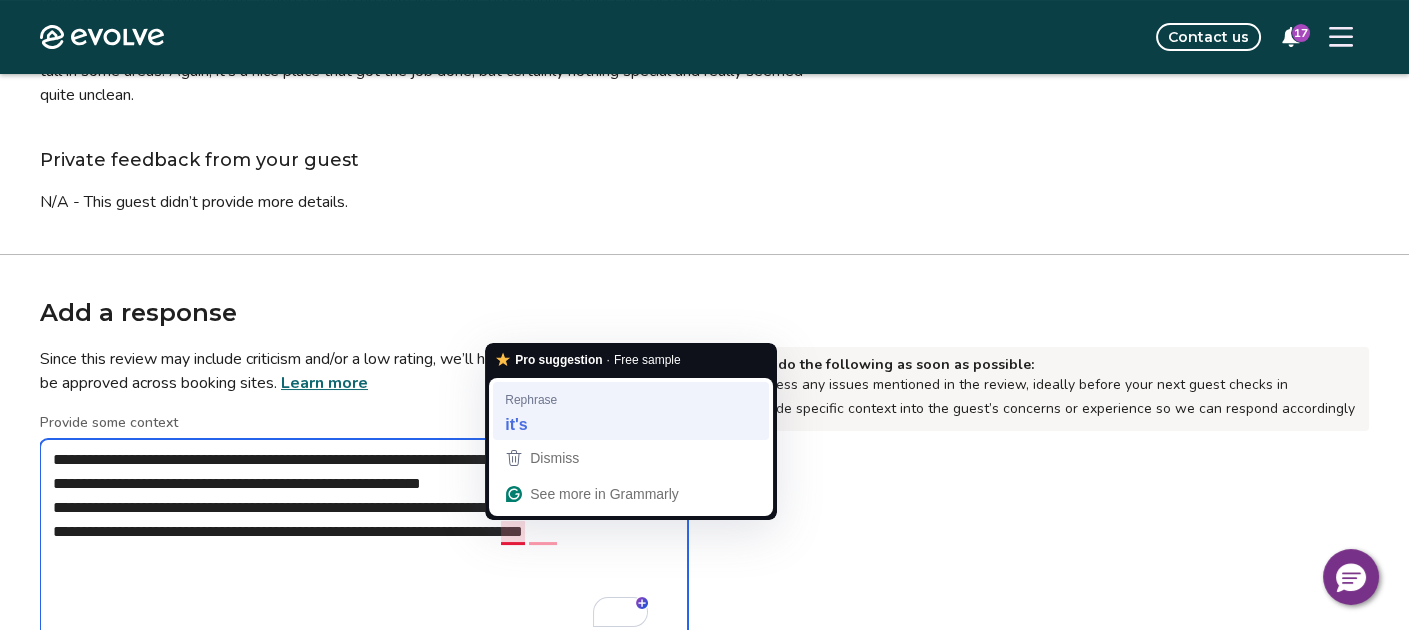type on "*" 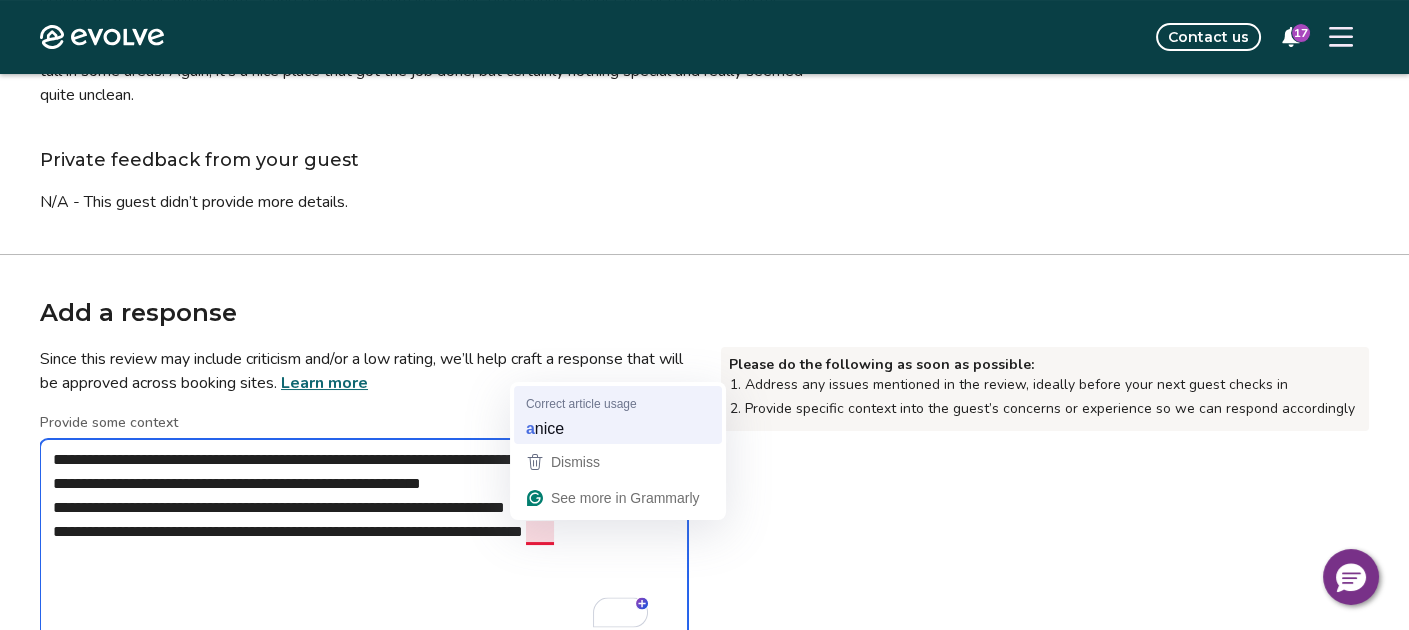 type on "**********" 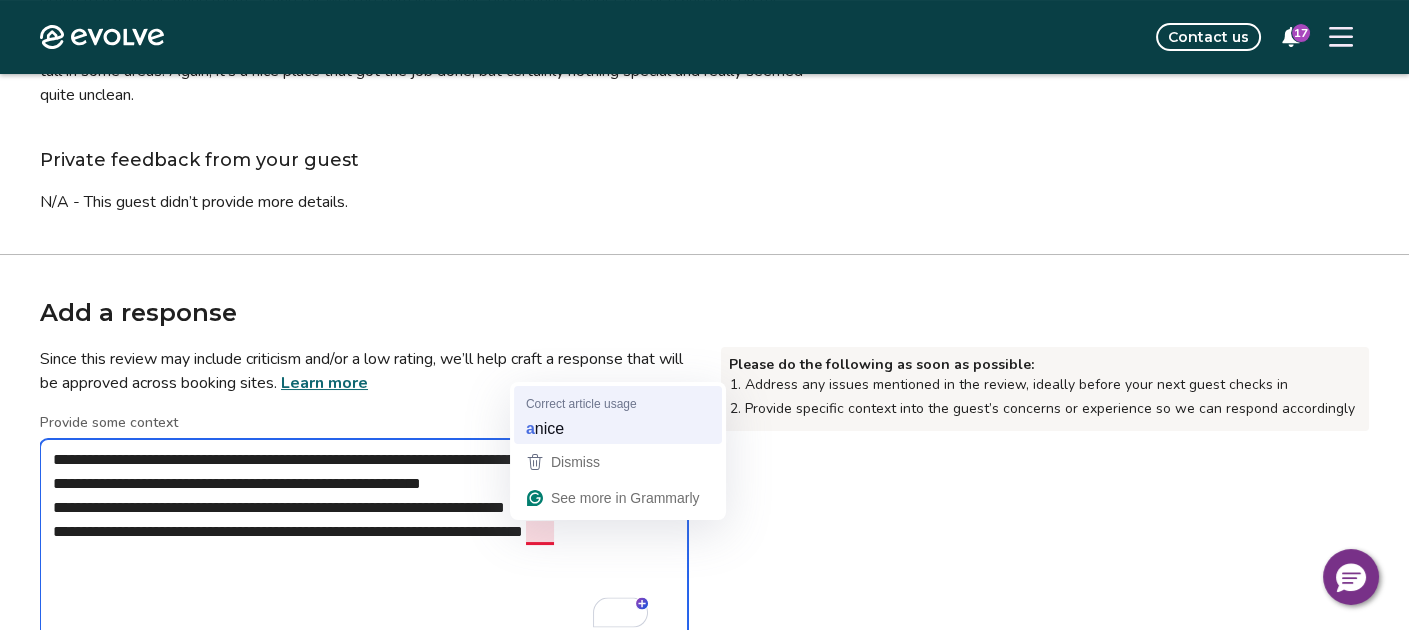 type on "*" 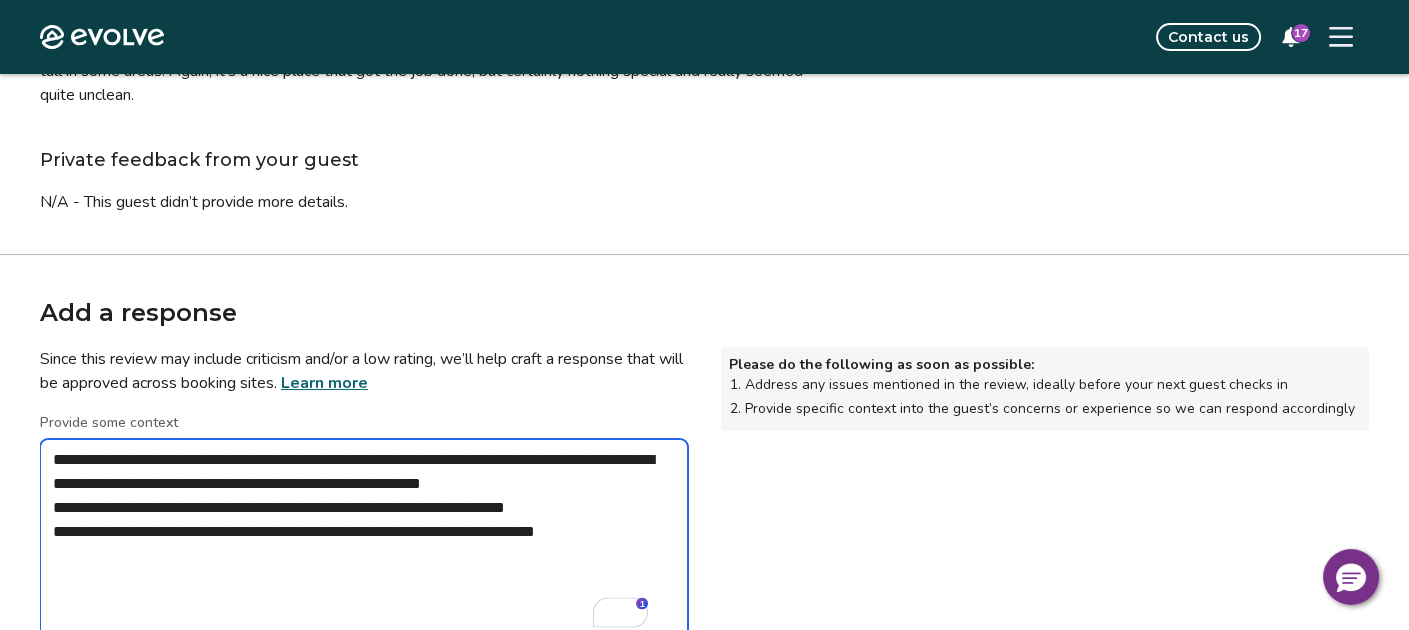 click on "**********" at bounding box center [364, 539] 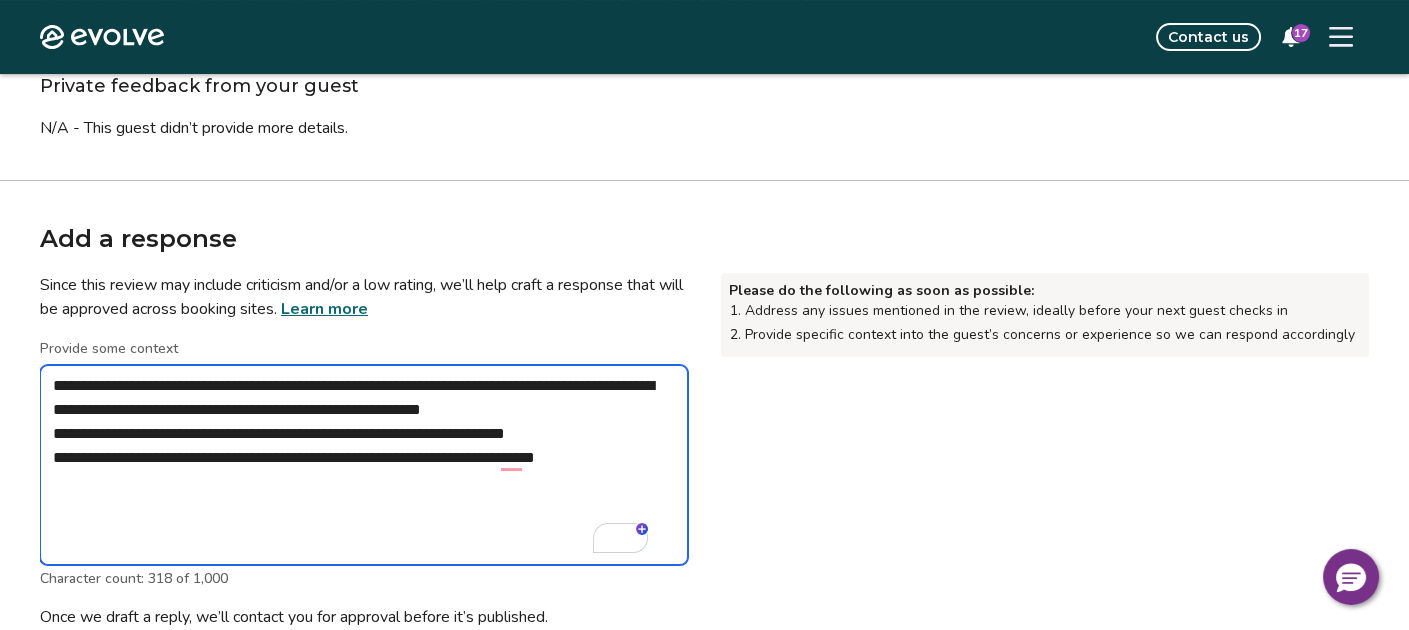 scroll, scrollTop: 405, scrollLeft: 0, axis: vertical 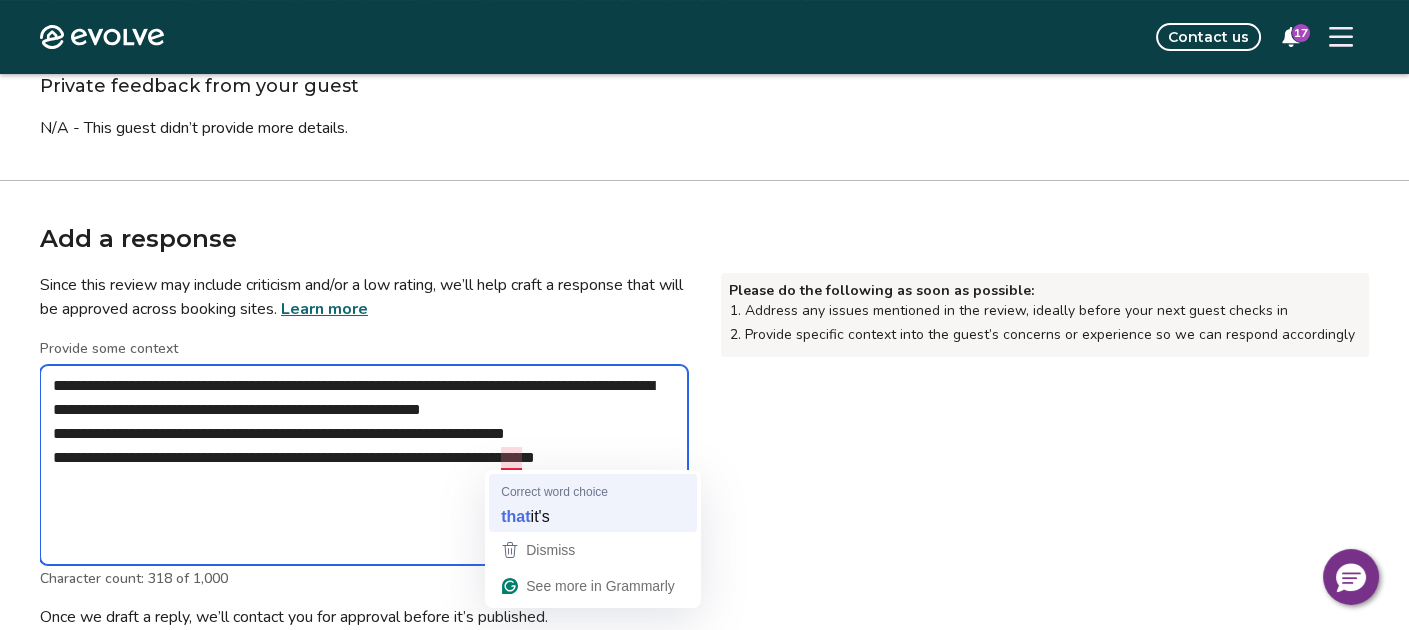 type on "**********" 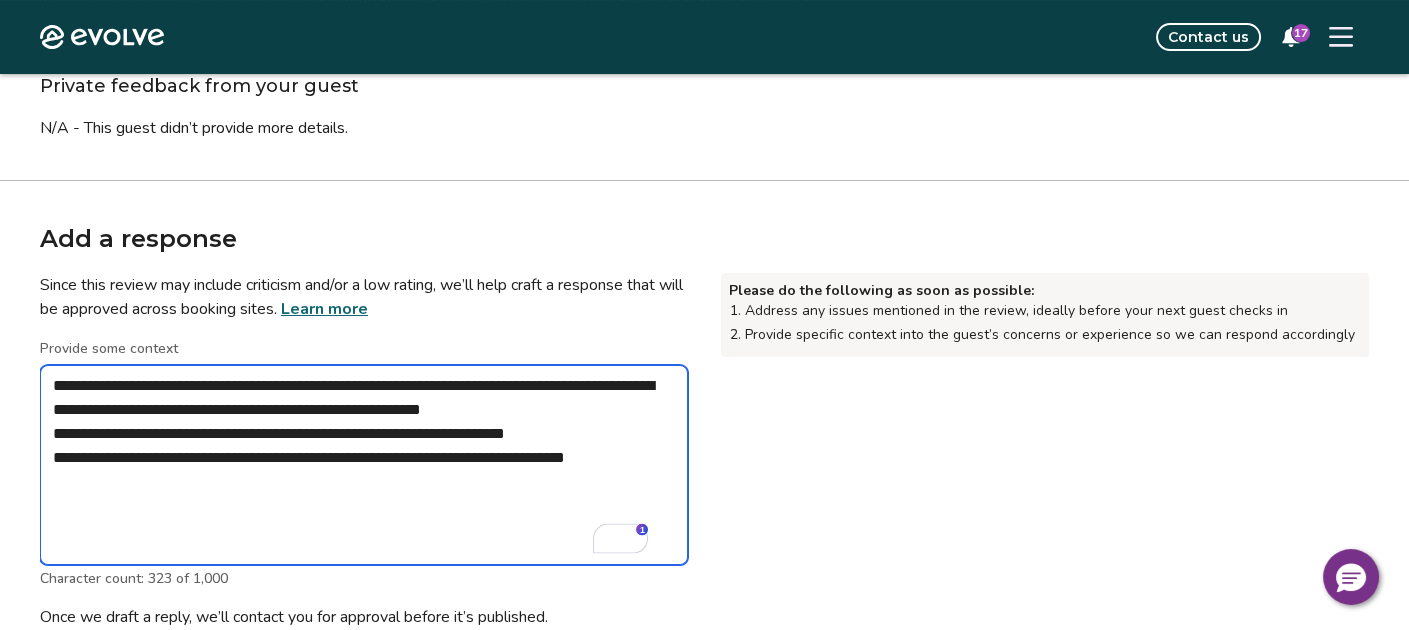 click on "**********" at bounding box center (364, 465) 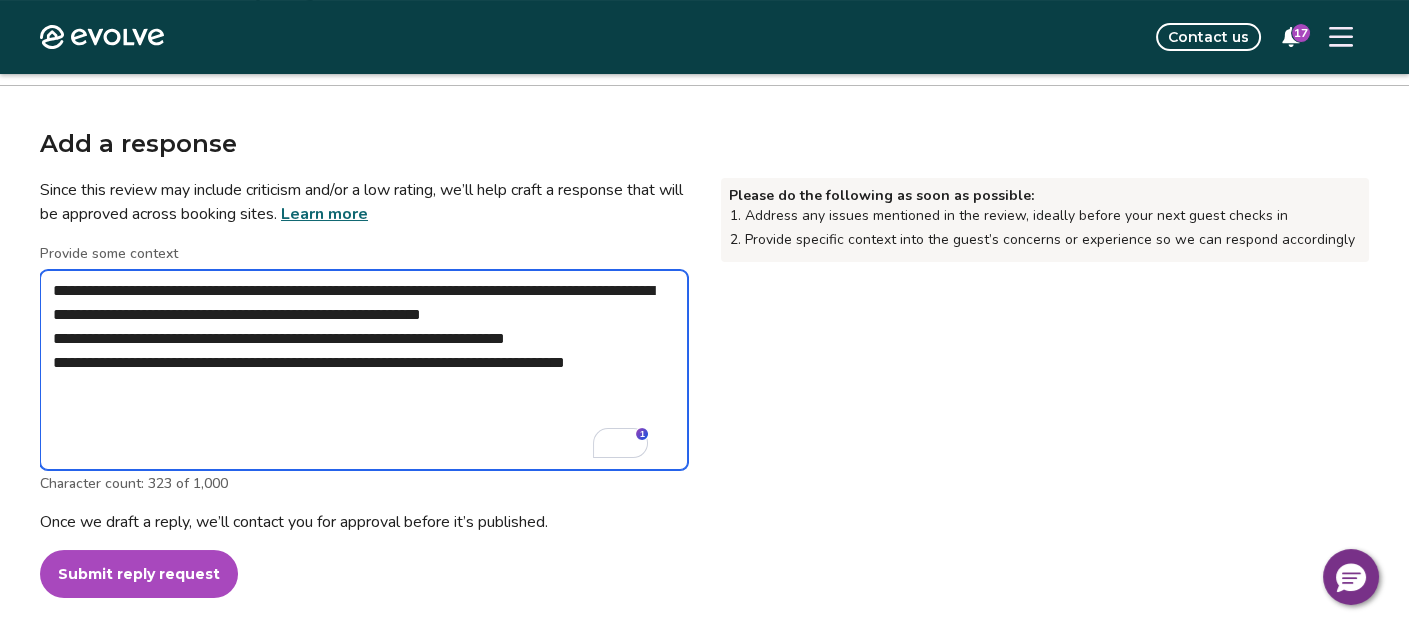 scroll, scrollTop: 503, scrollLeft: 0, axis: vertical 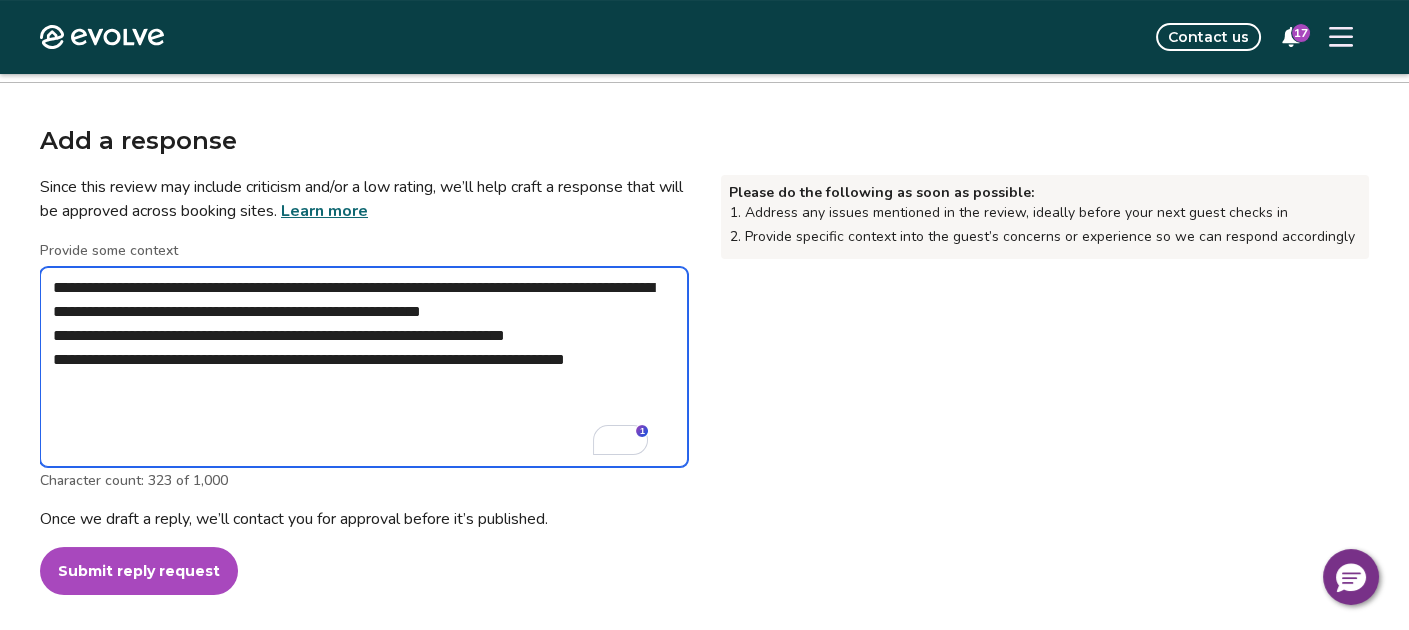 type on "**********" 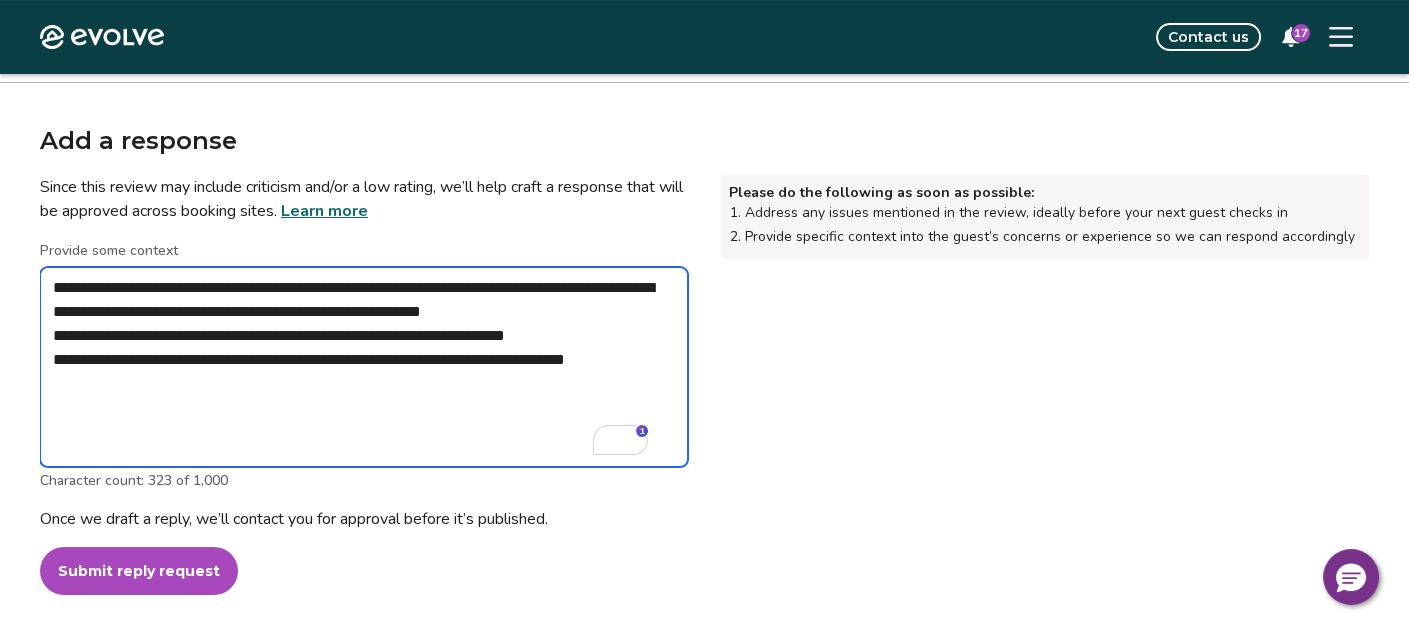 type on "*" 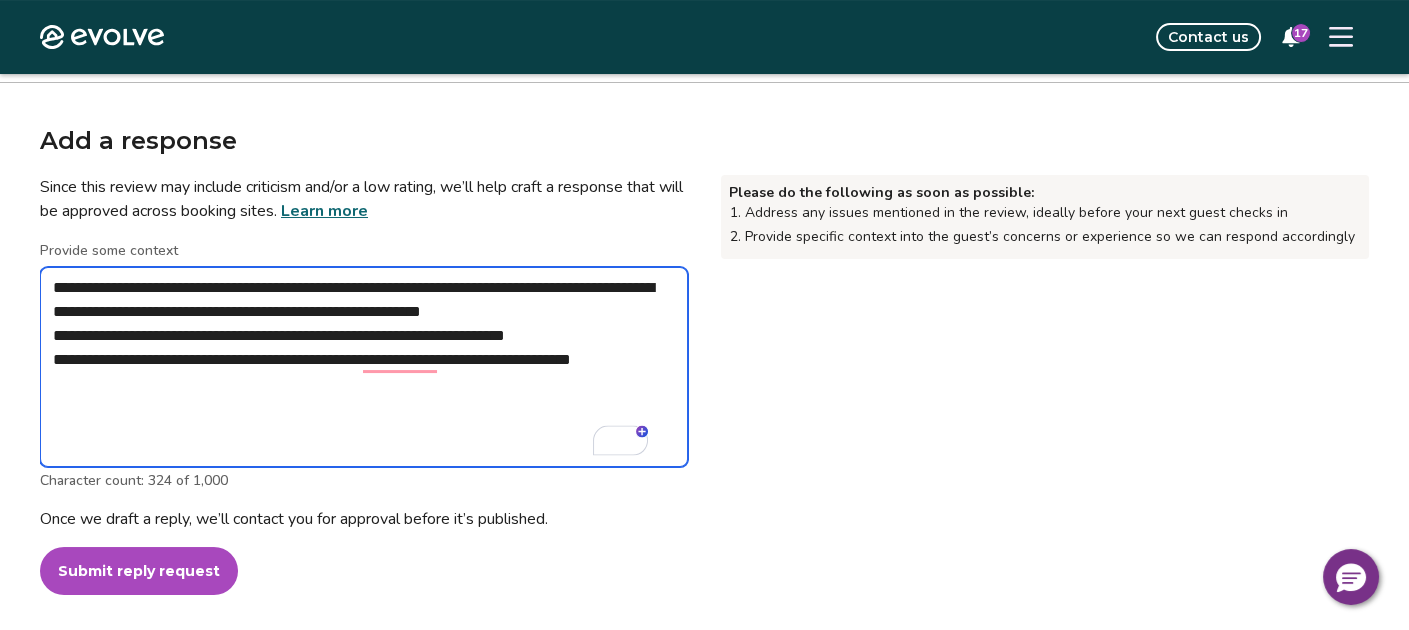 type on "**********" 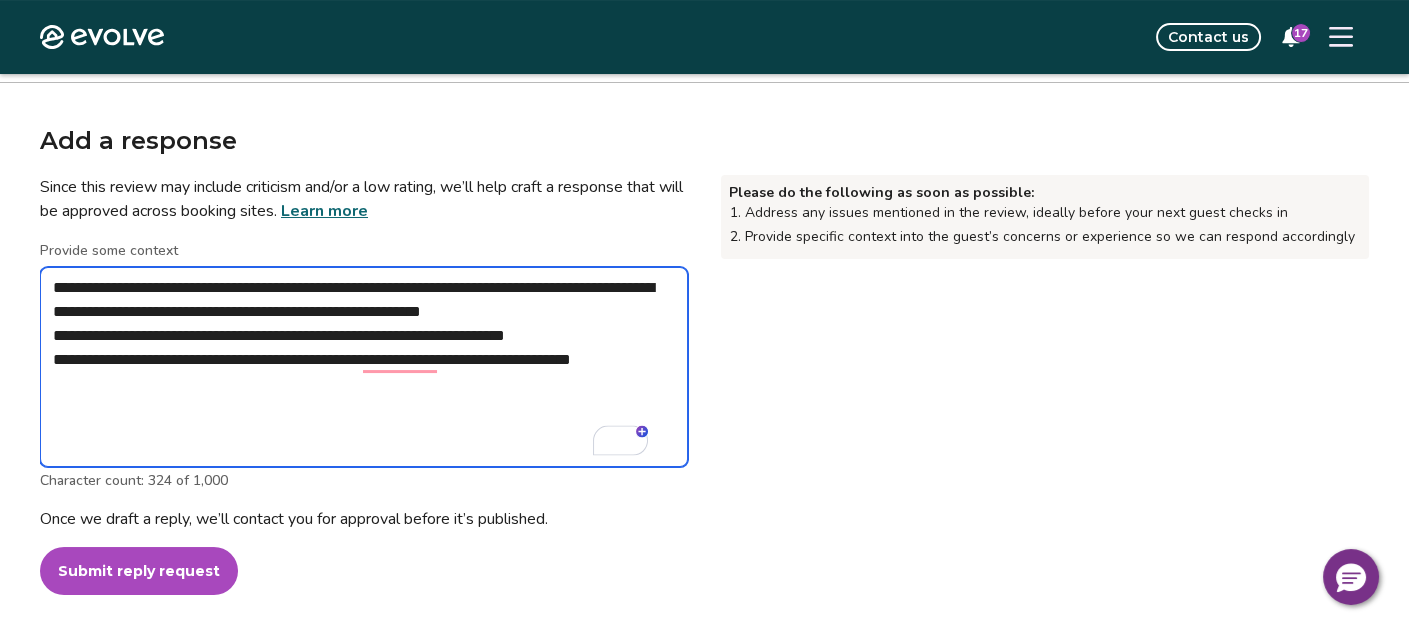 type on "*" 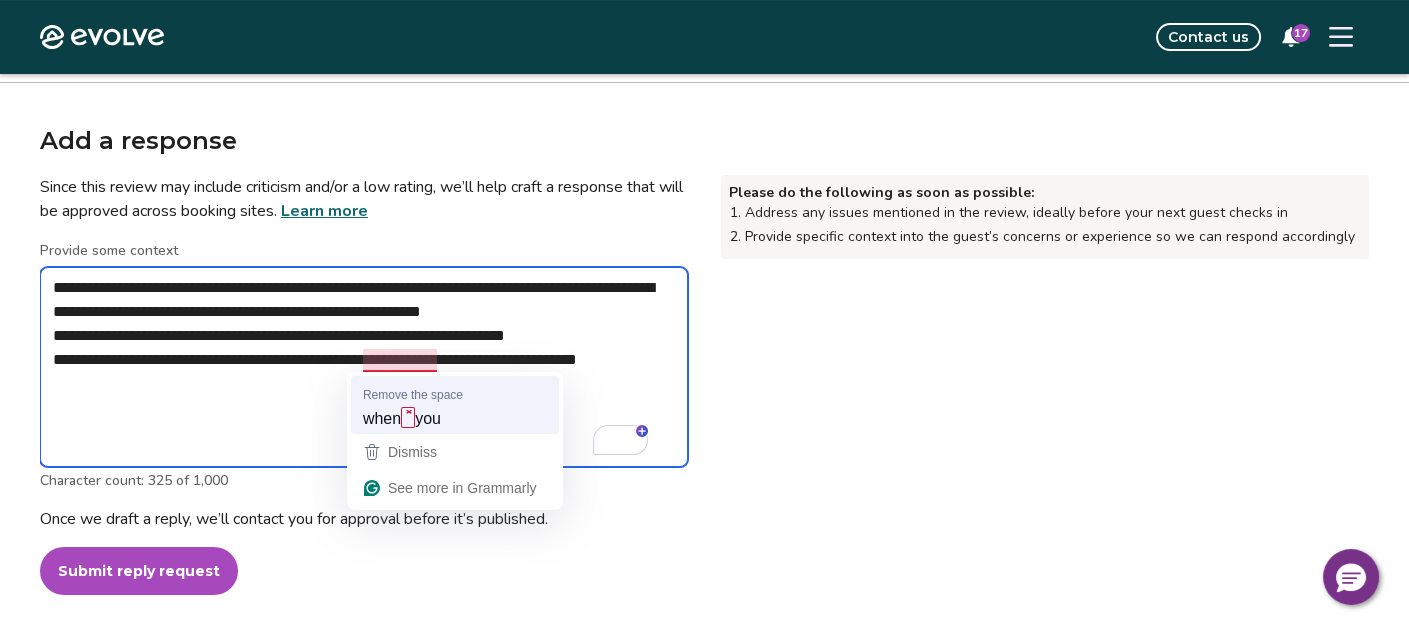 type on "**********" 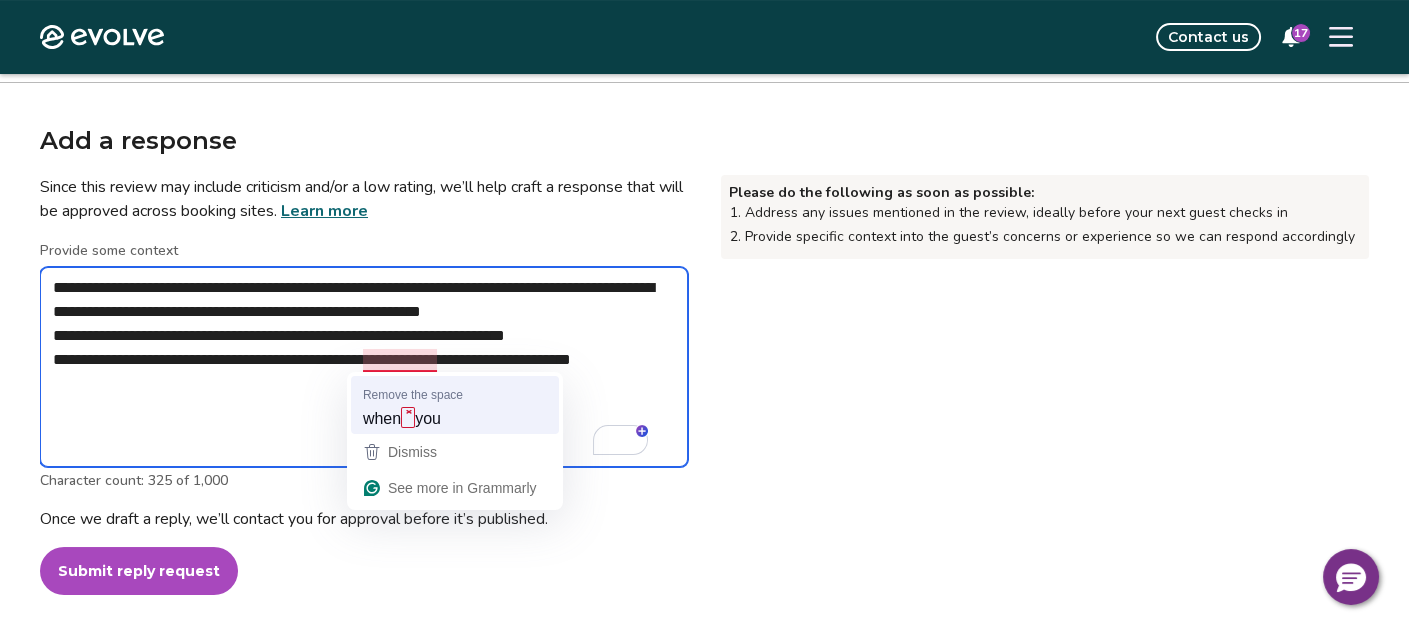 type on "*" 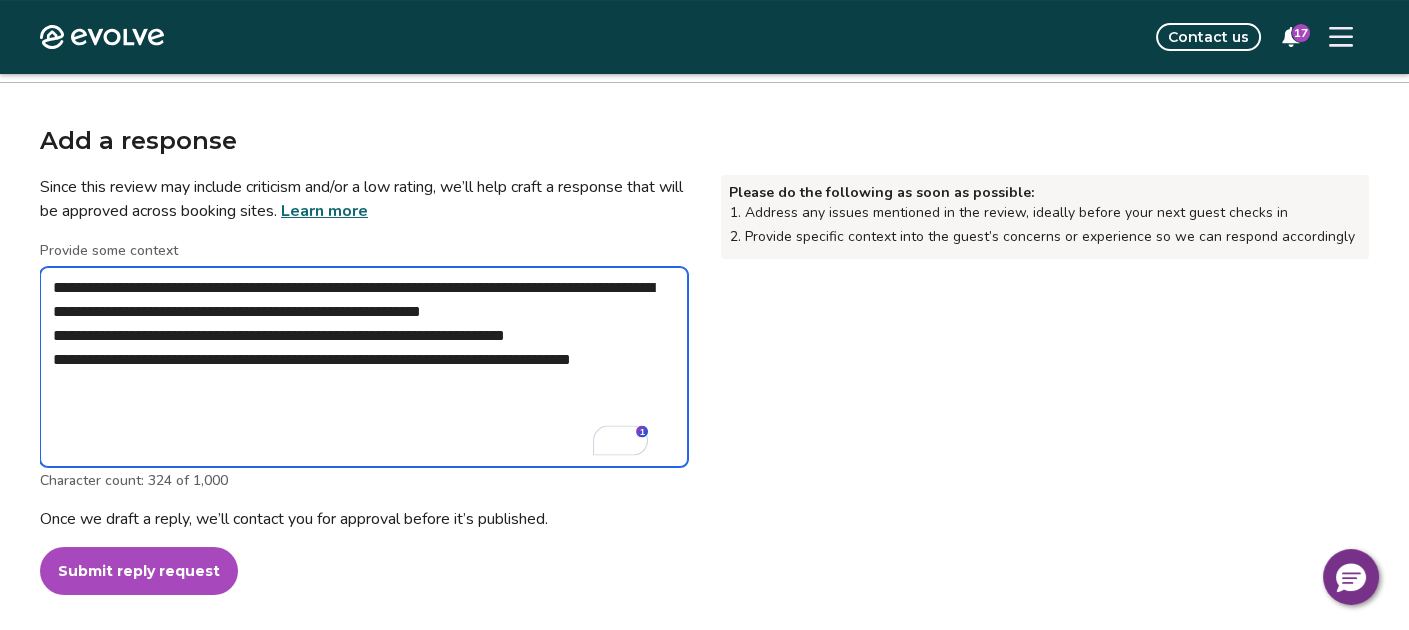 click on "**********" at bounding box center (364, 367) 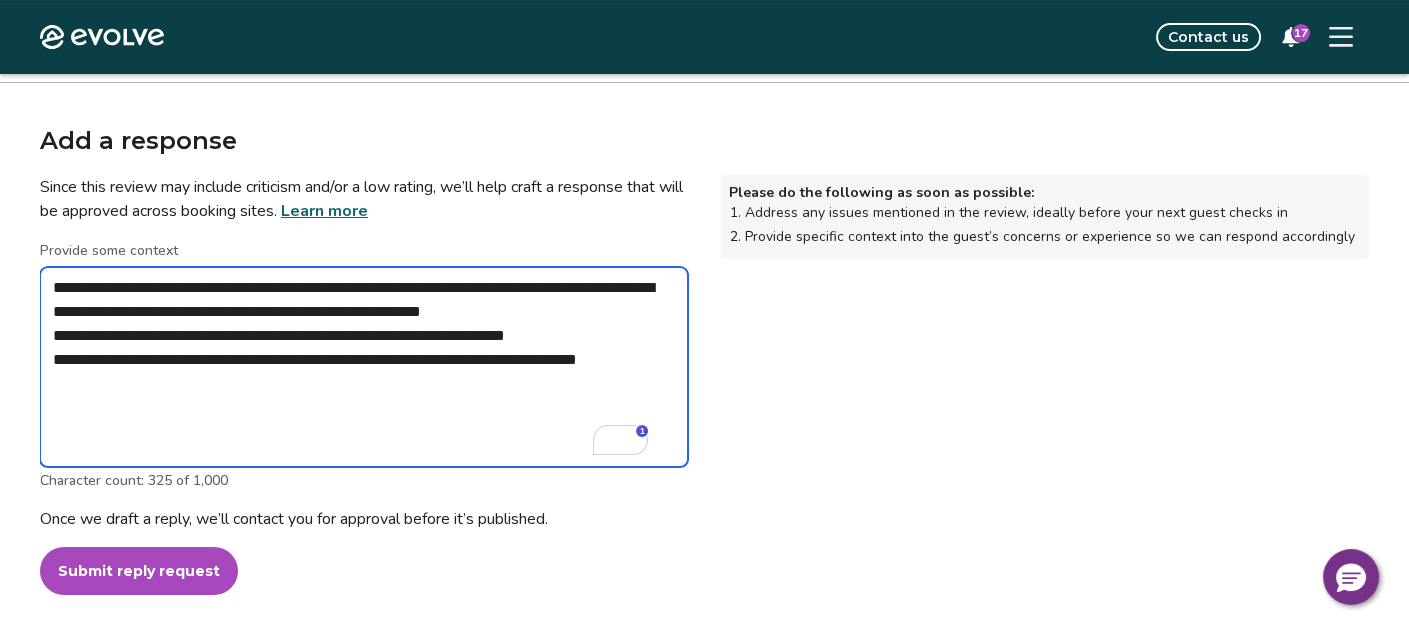 type on "**********" 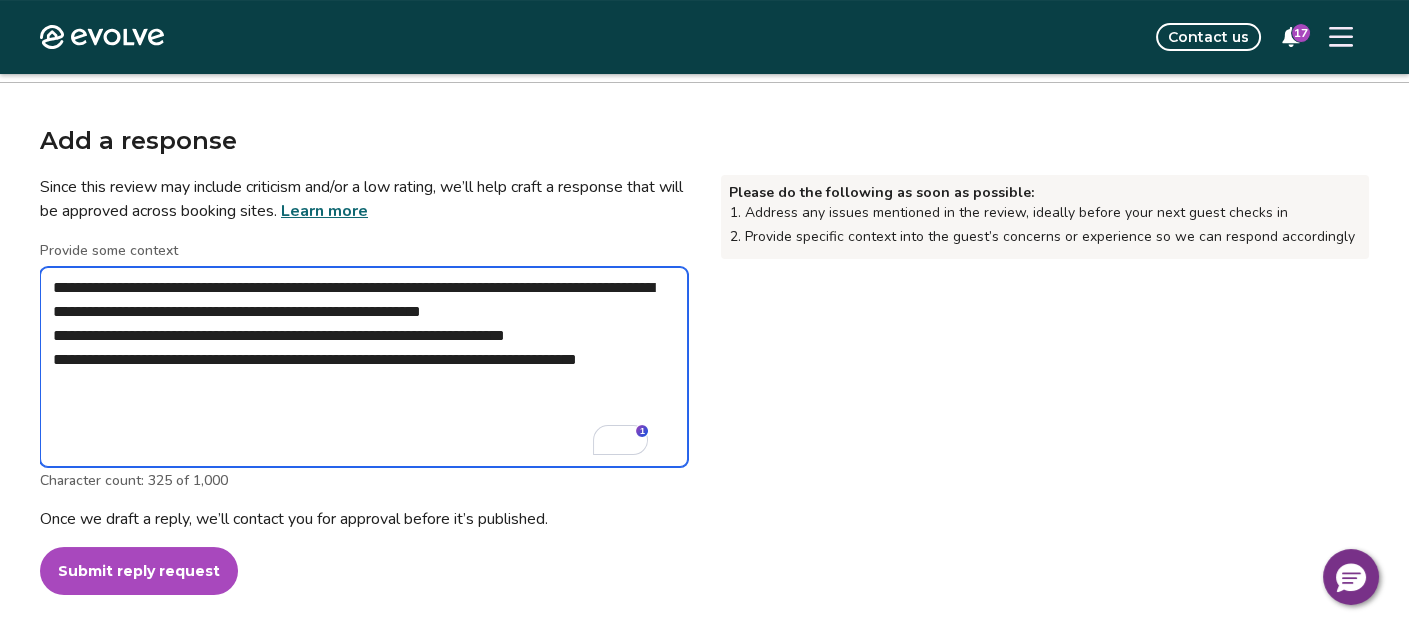 type on "*" 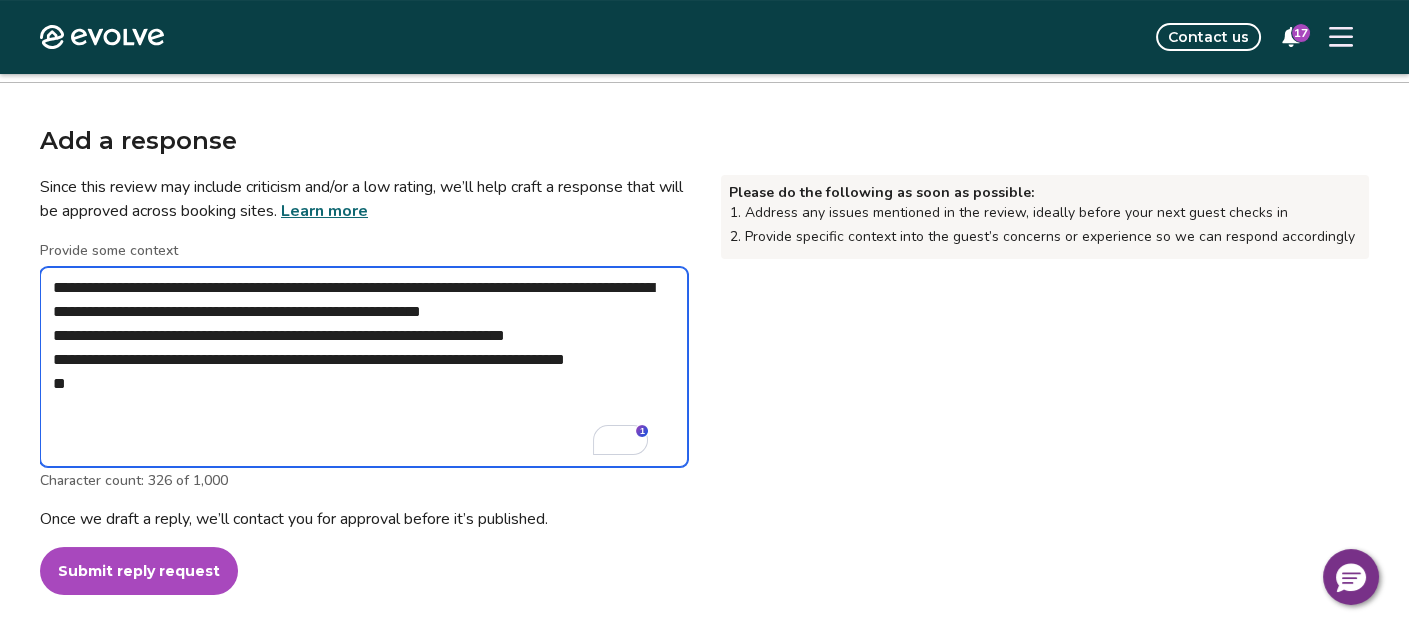 type on "**********" 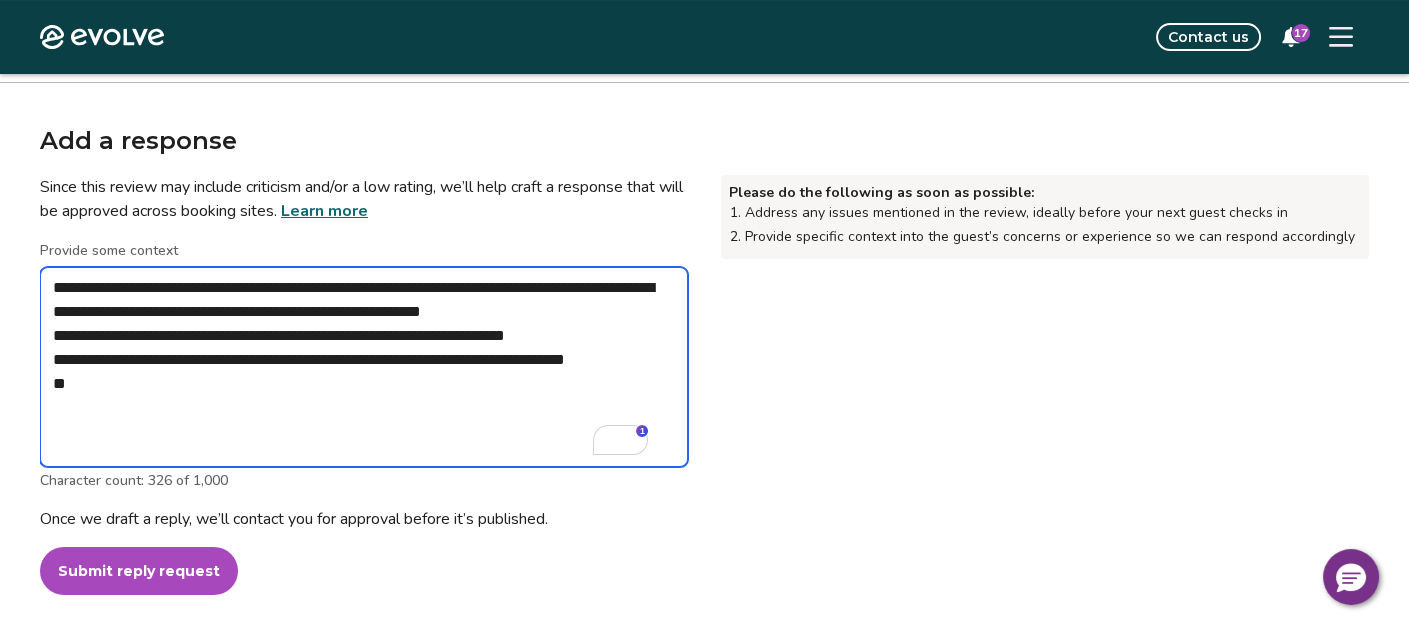 type on "*" 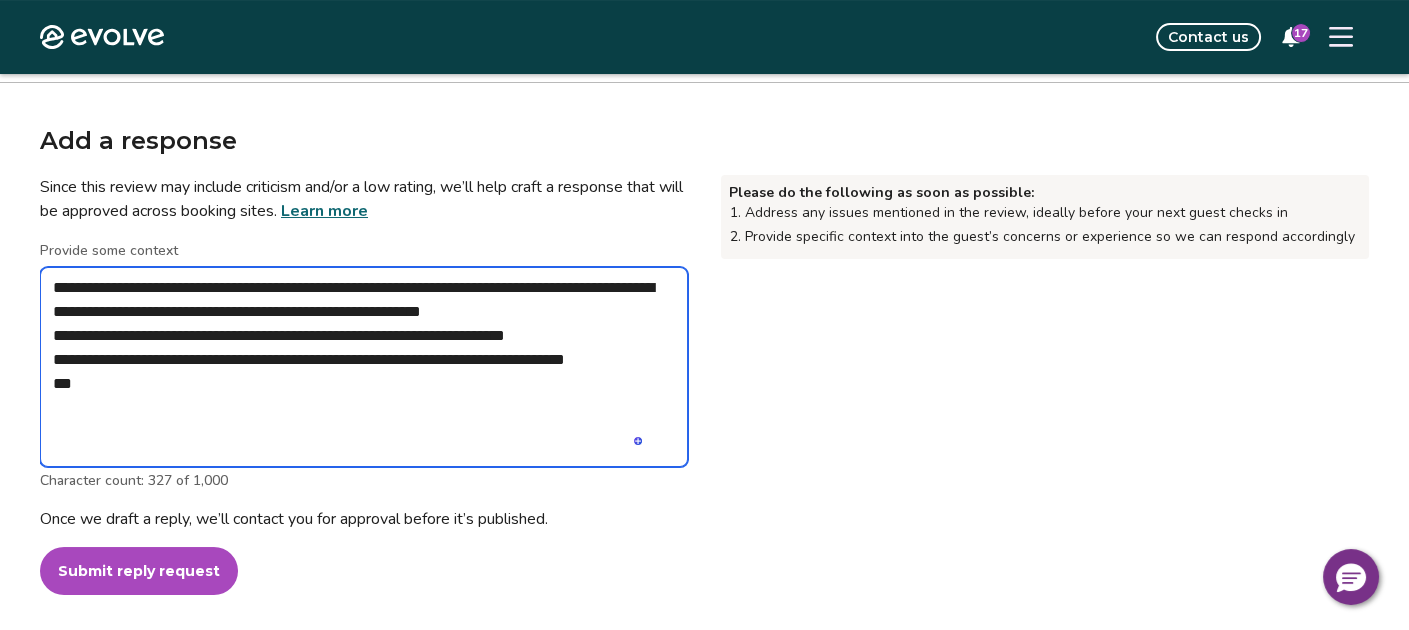 type on "**********" 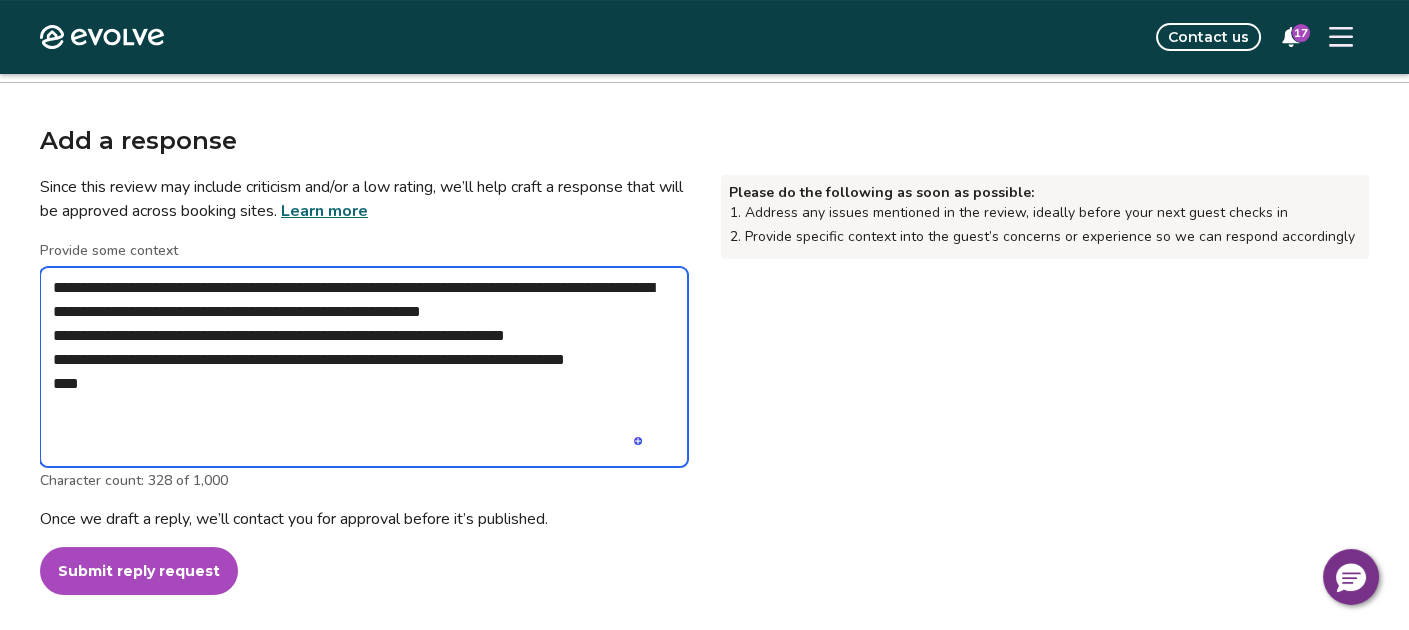 type on "**********" 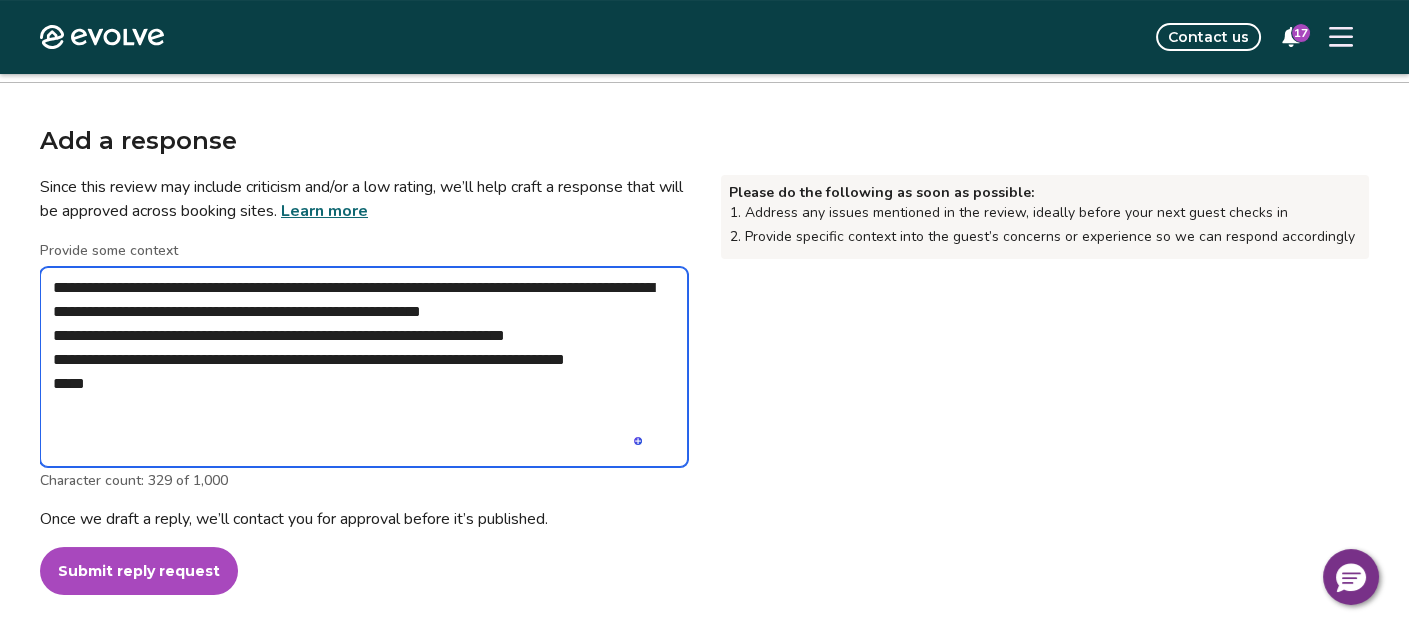 type on "**********" 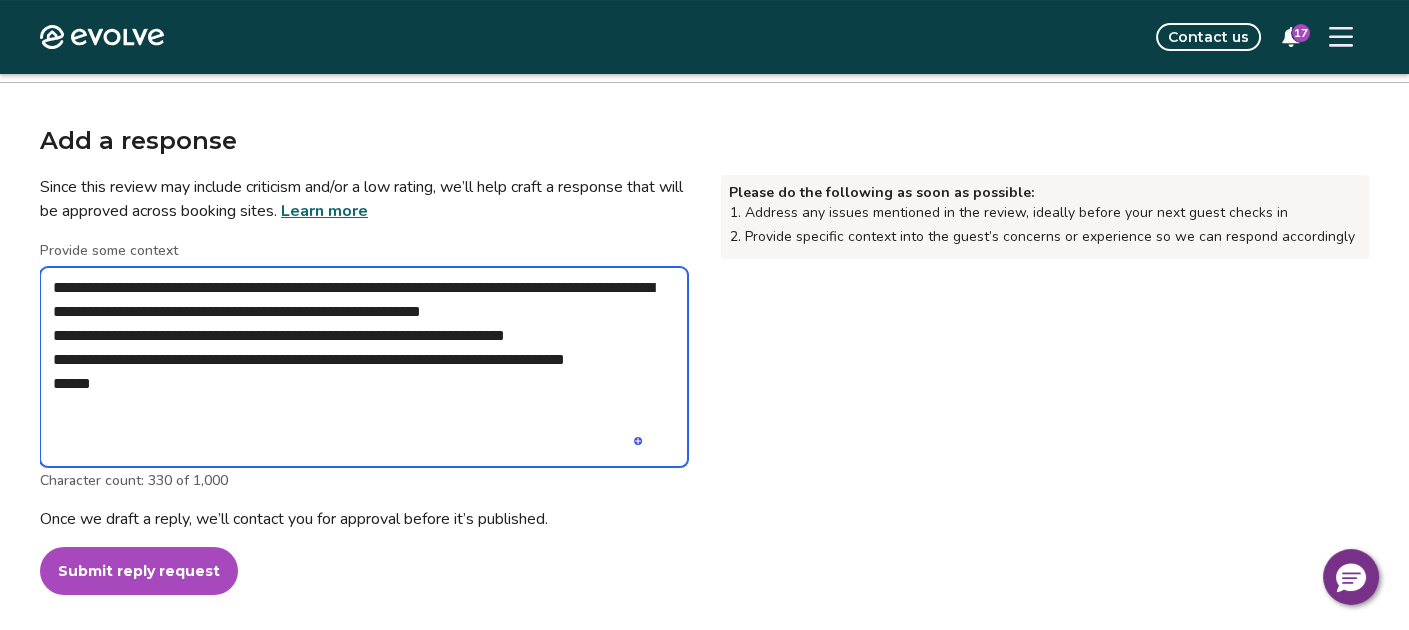 type on "**********" 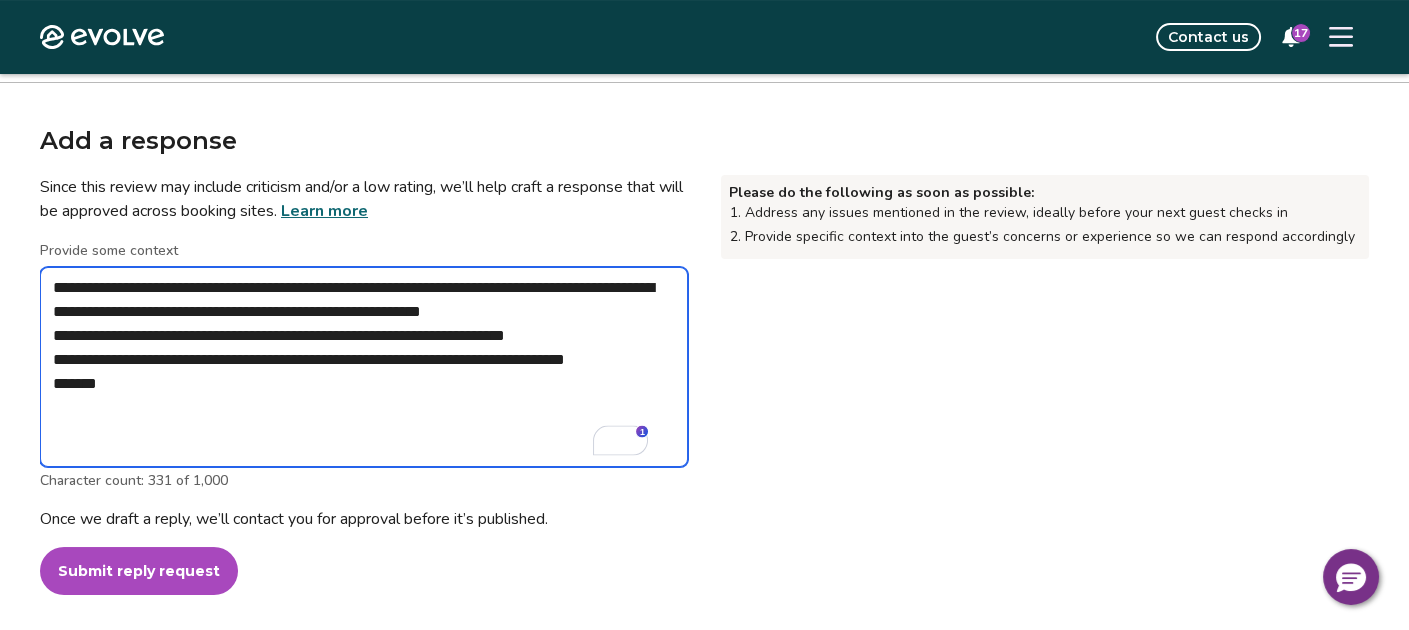 type on "**********" 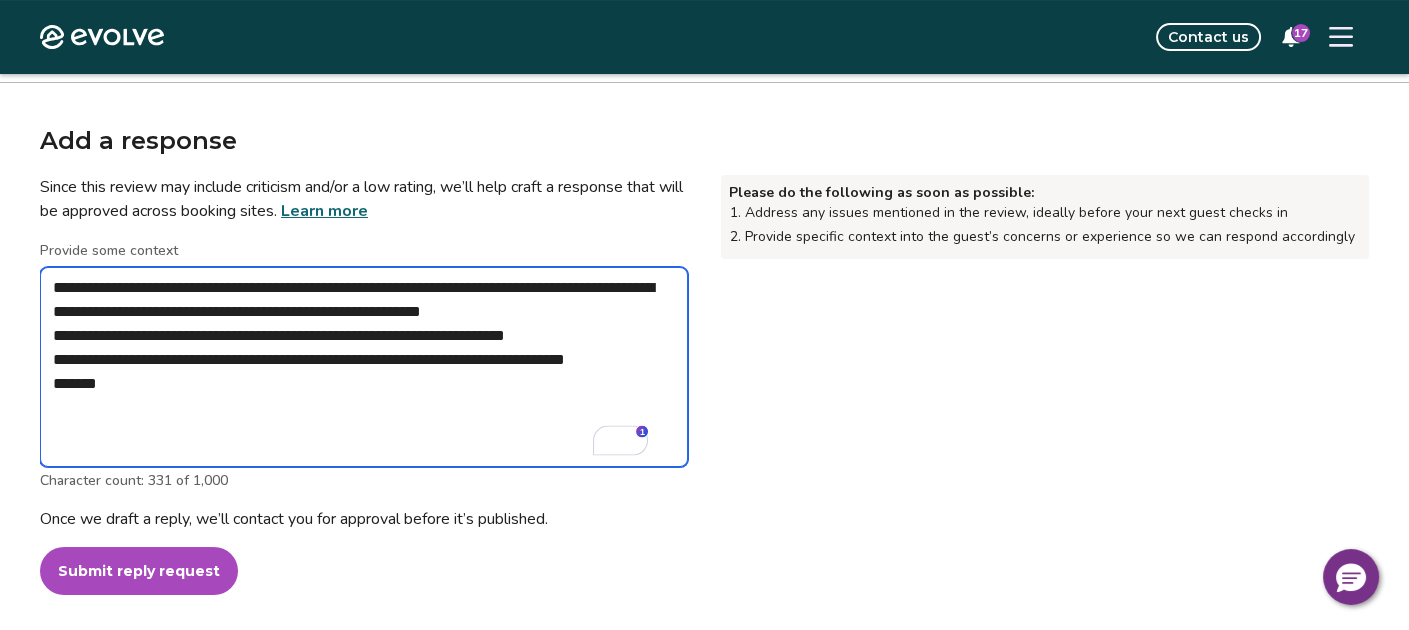 type on "*" 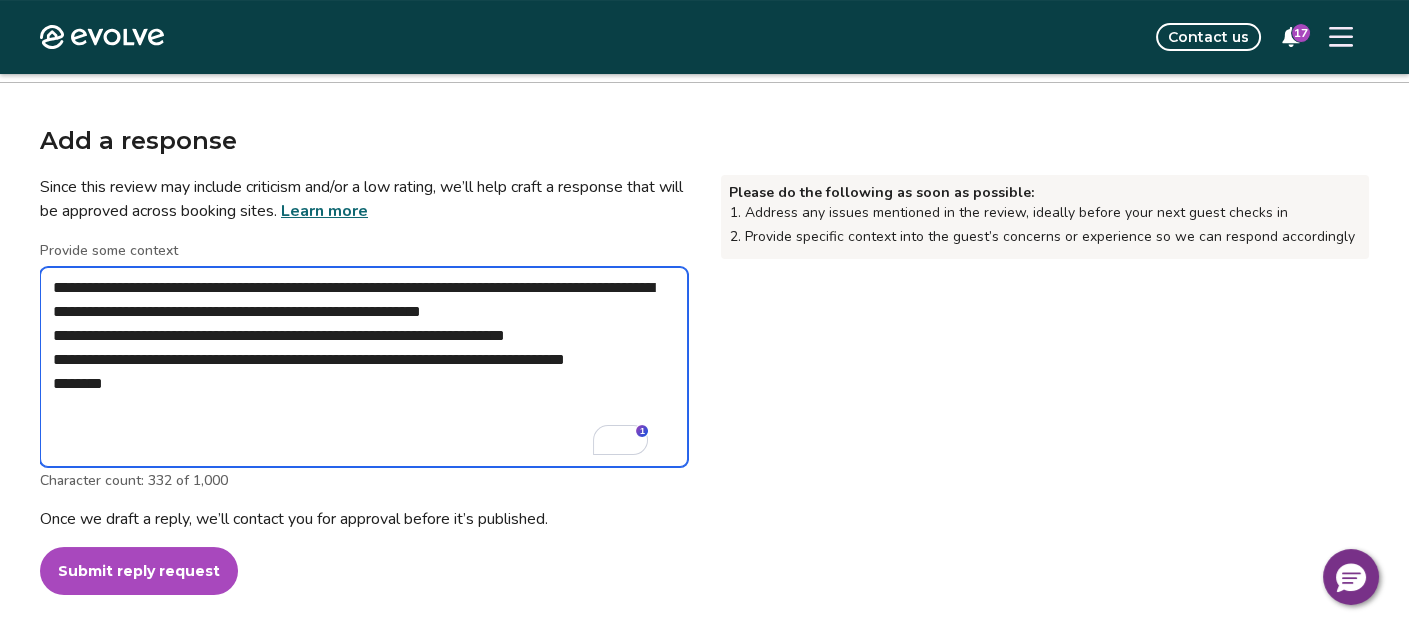 type on "**********" 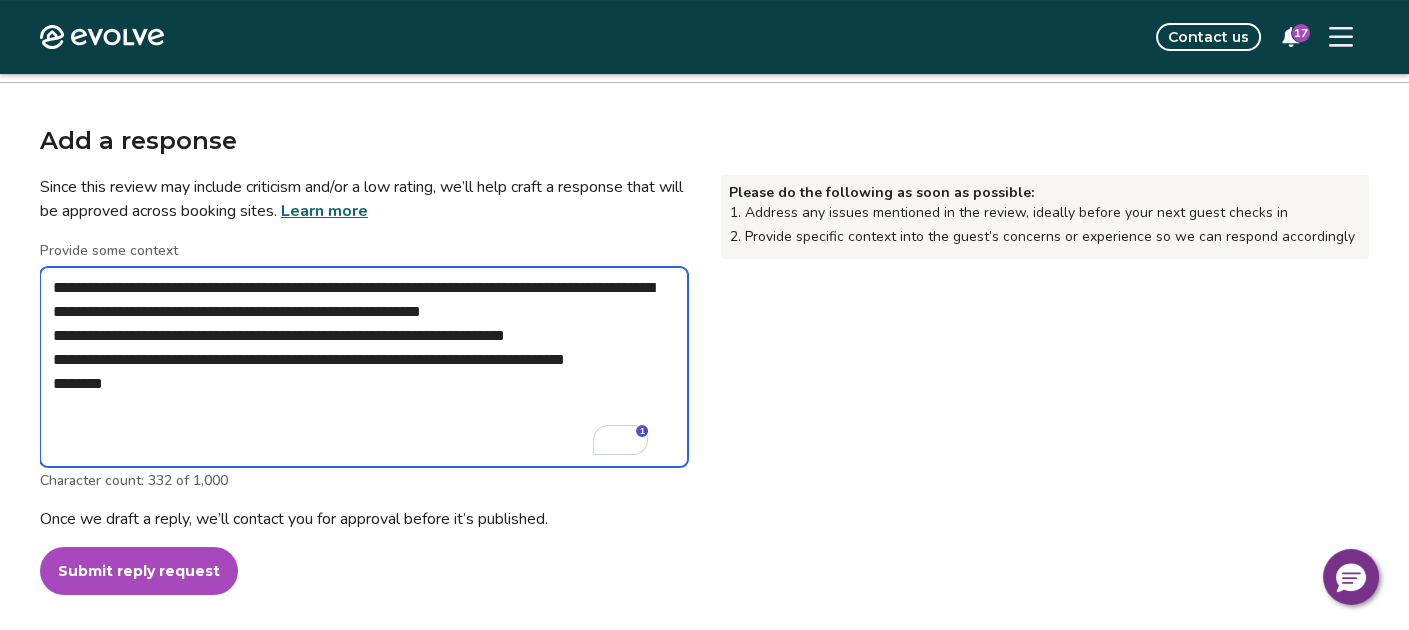 type on "*" 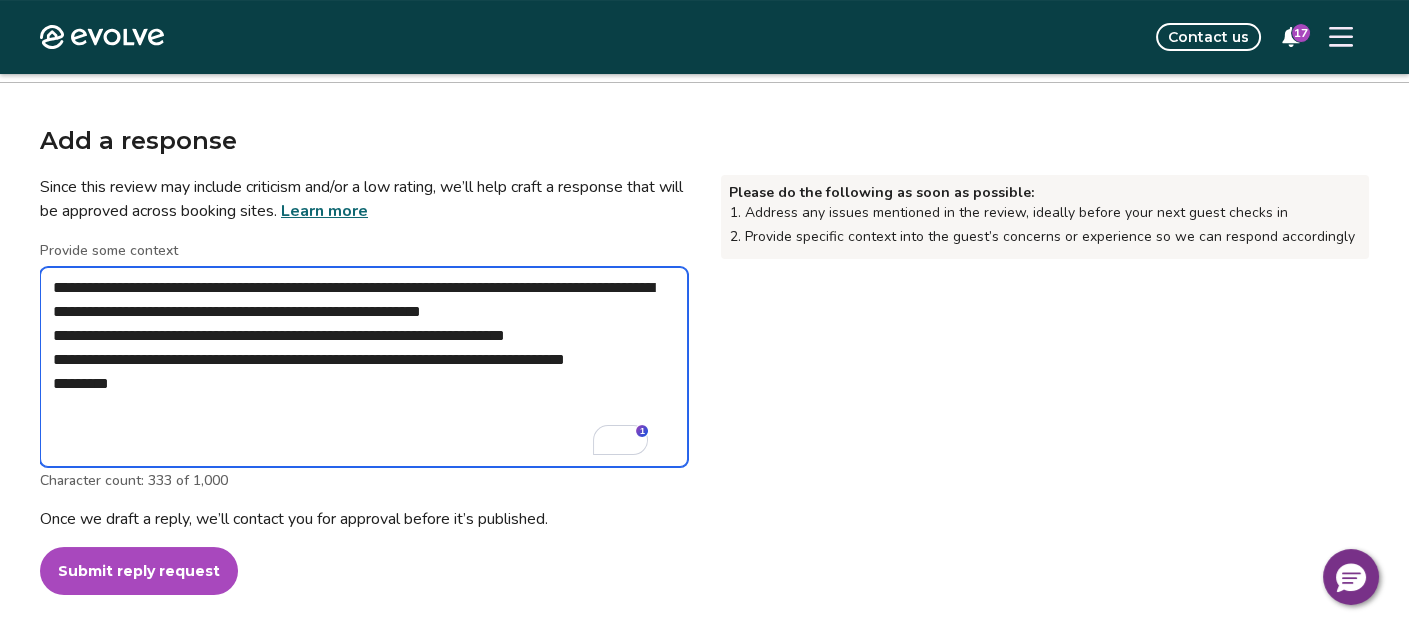 type on "**********" 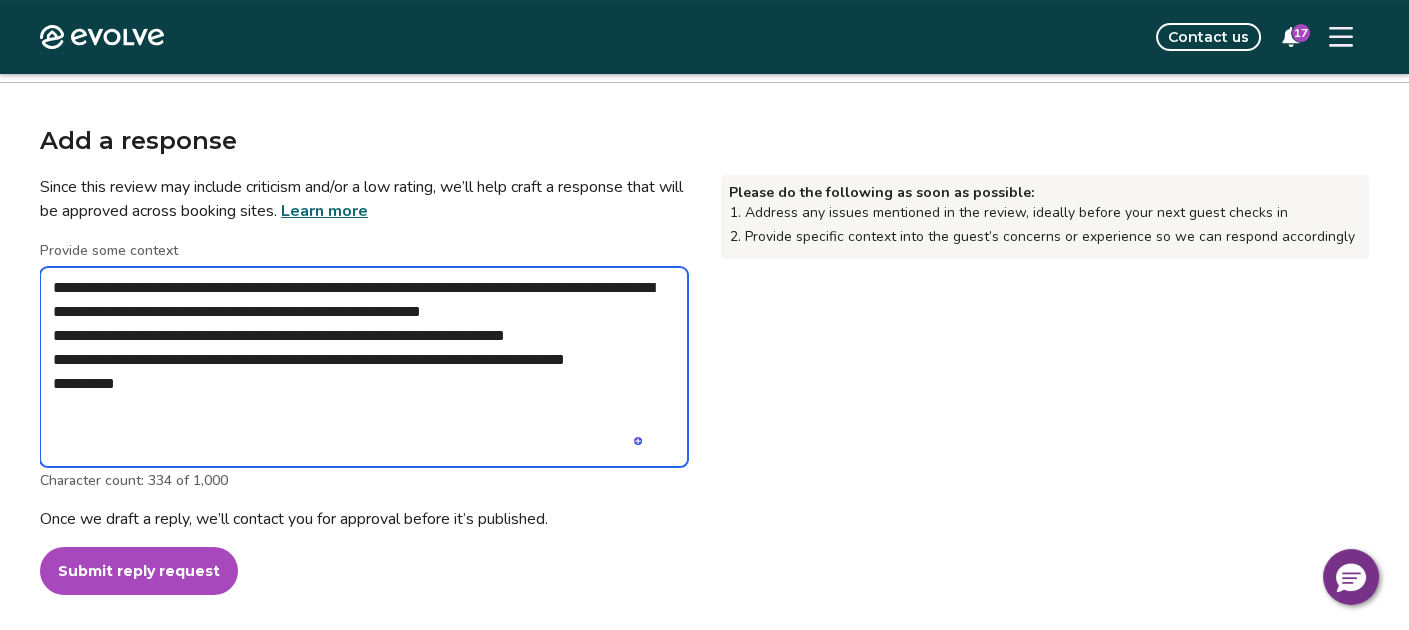 type on "**********" 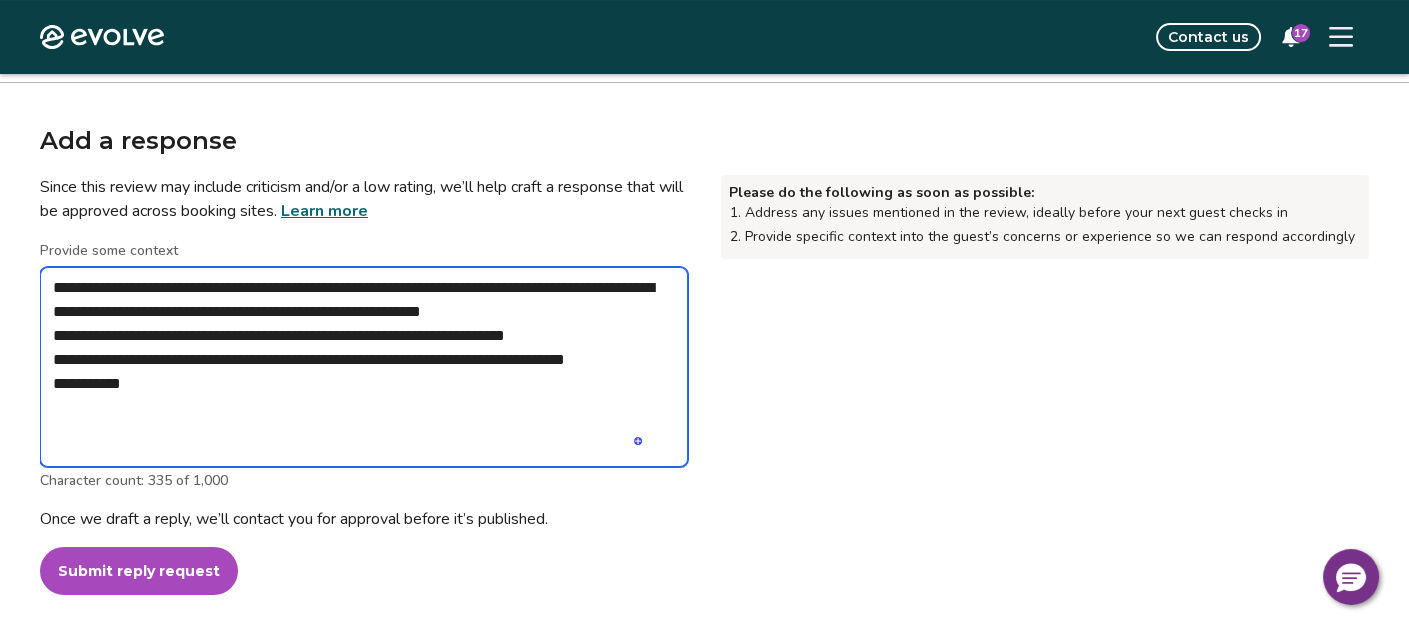 type on "**********" 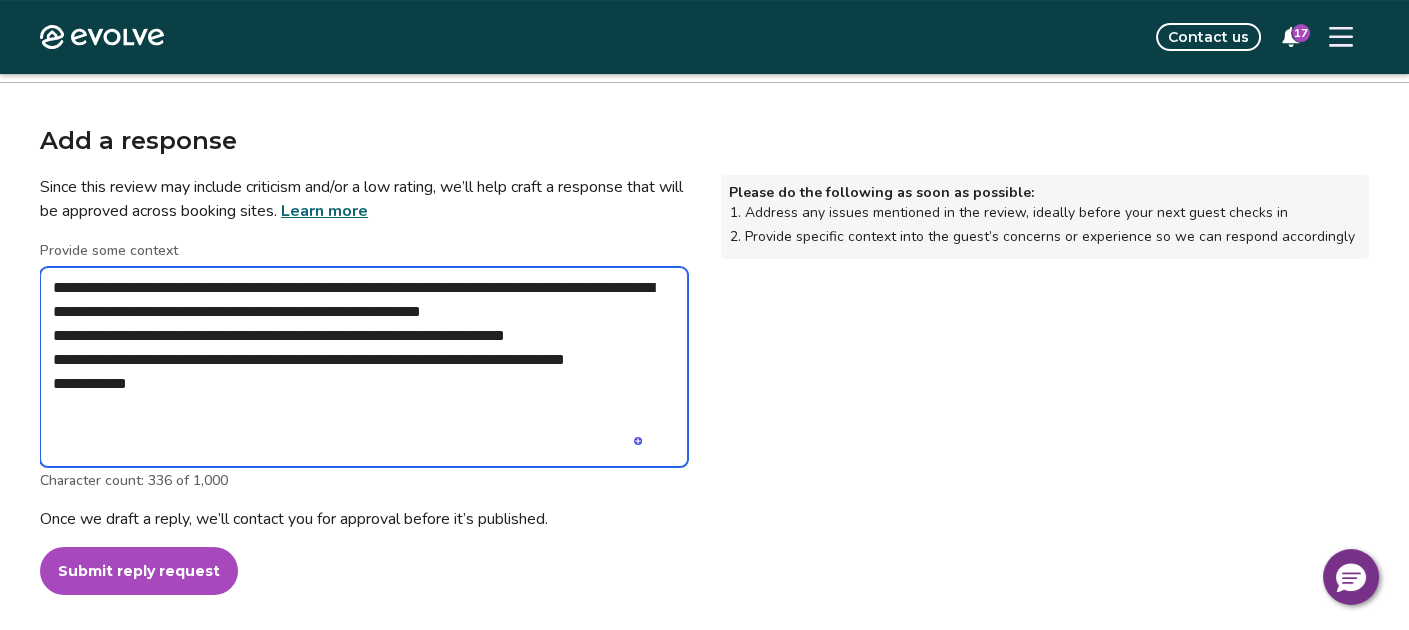 type on "**********" 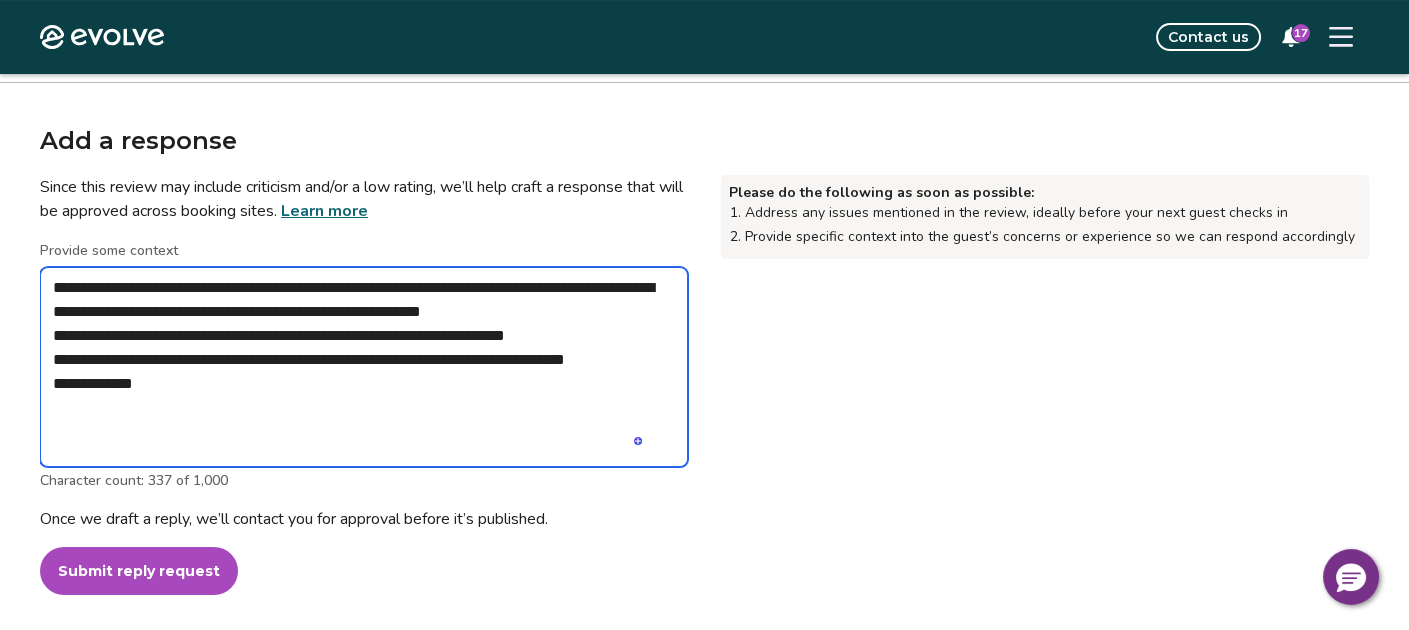type on "**********" 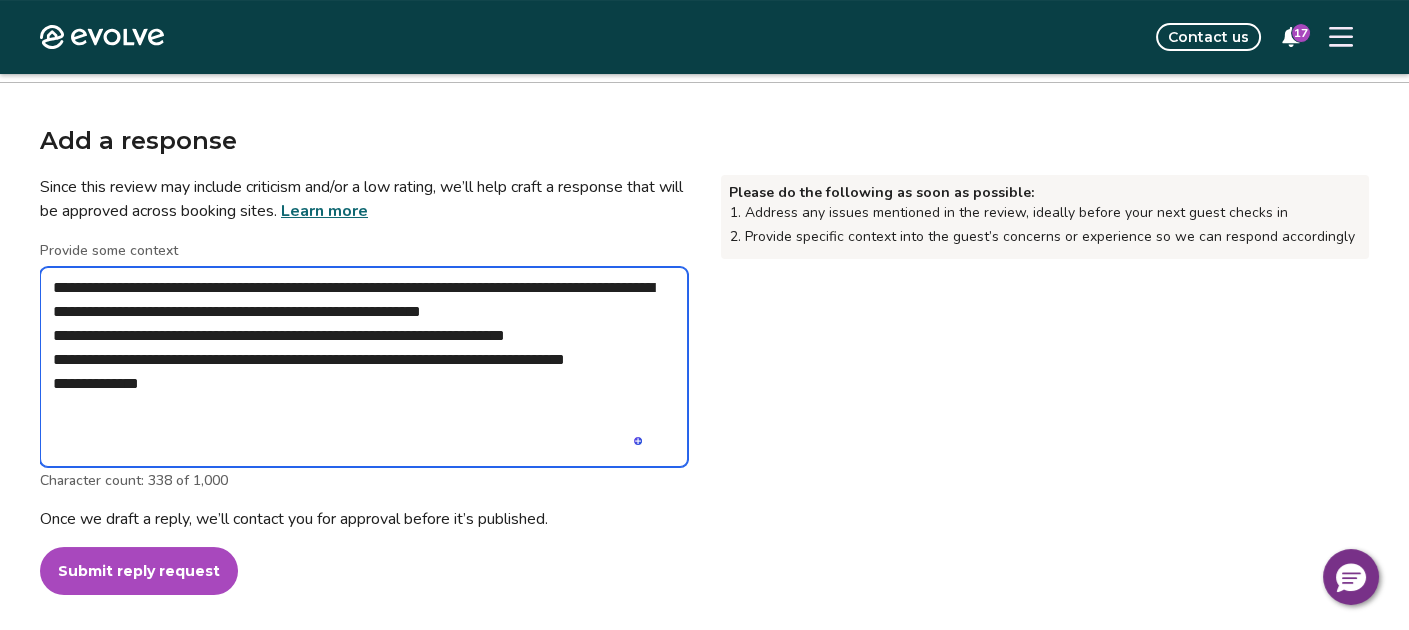 type on "**********" 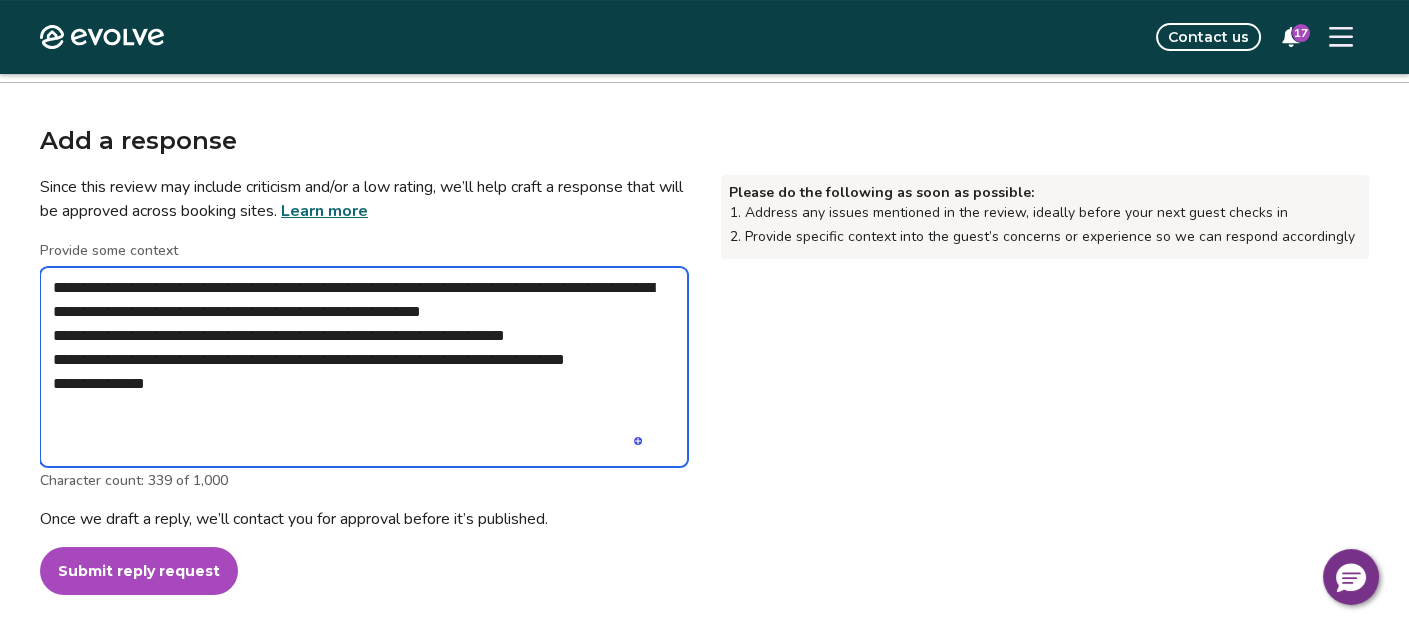 type on "**********" 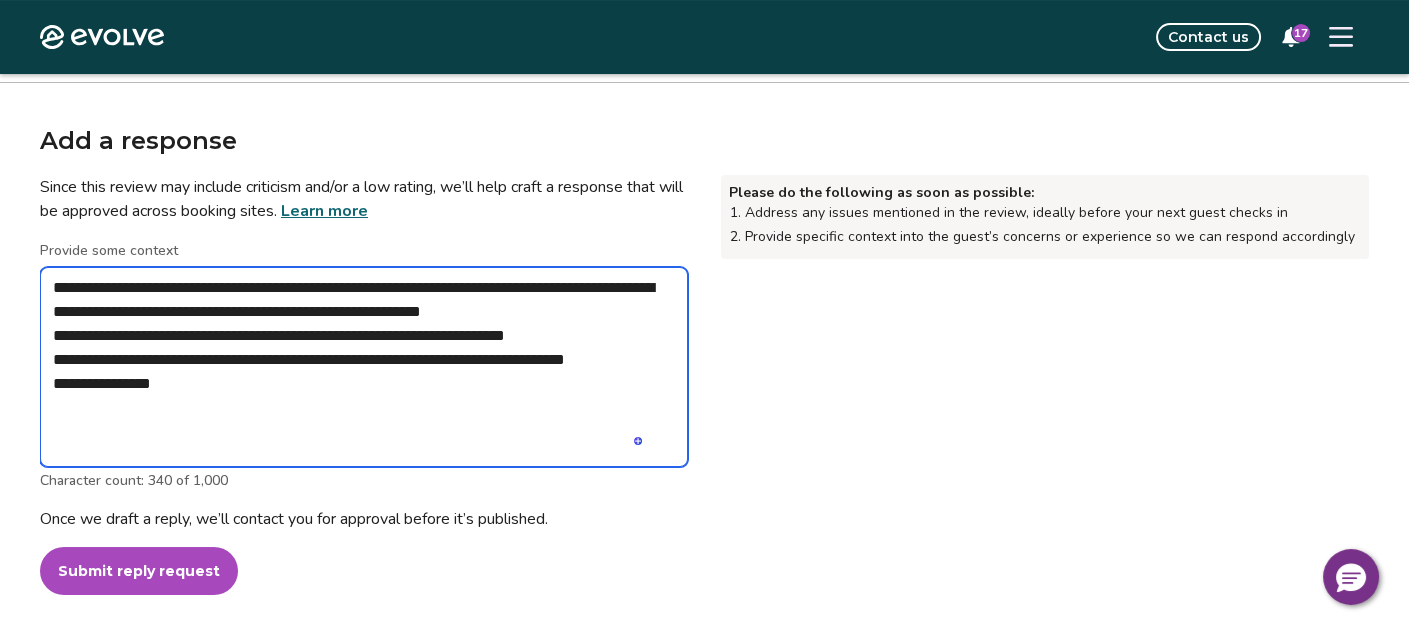 type on "**********" 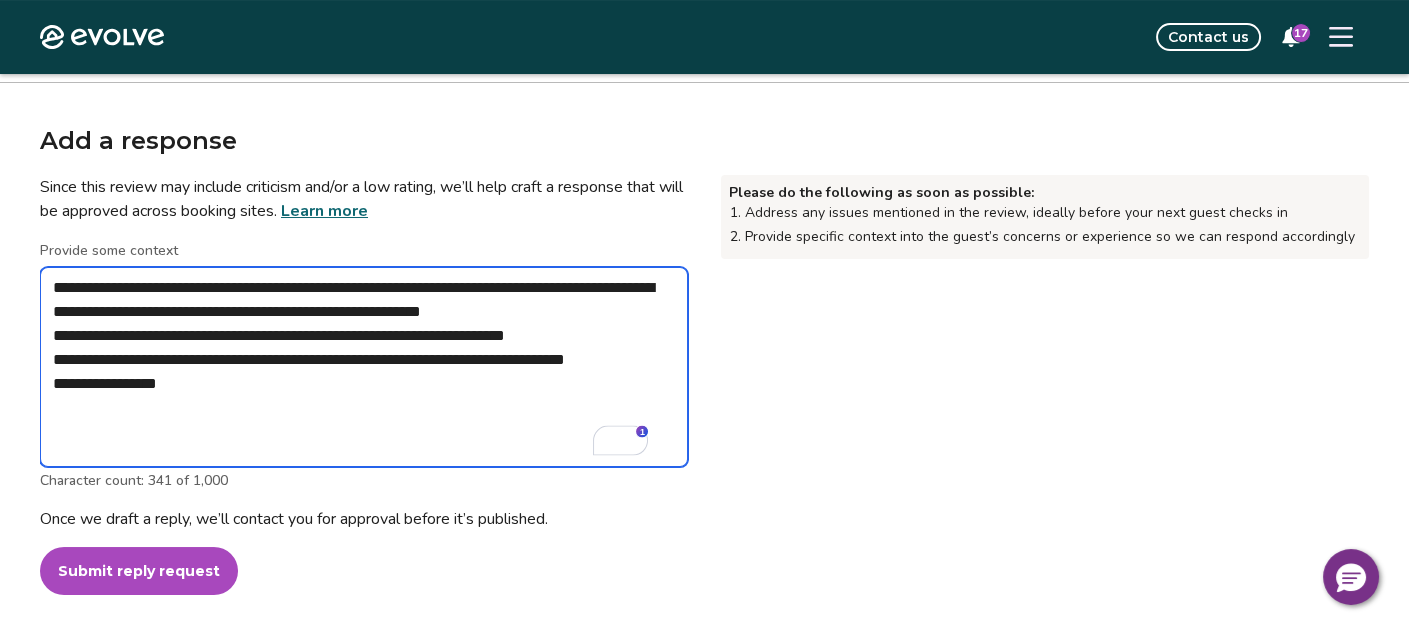 type on "**********" 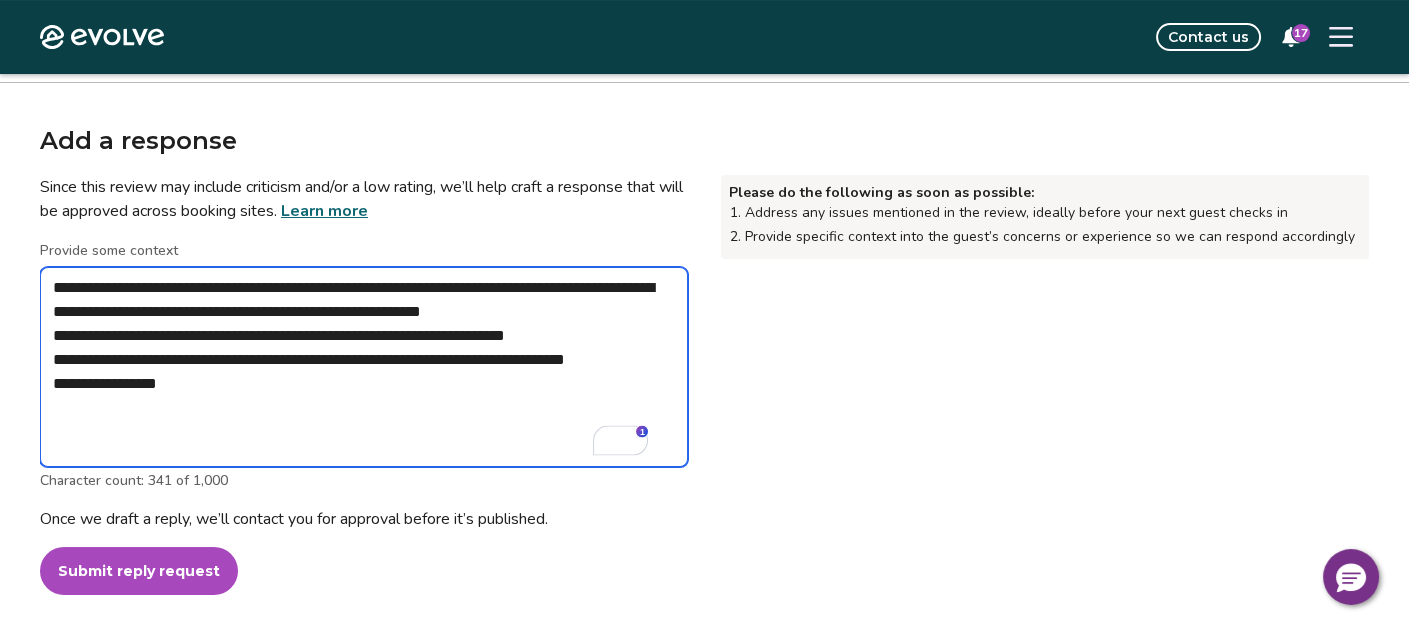 type on "*" 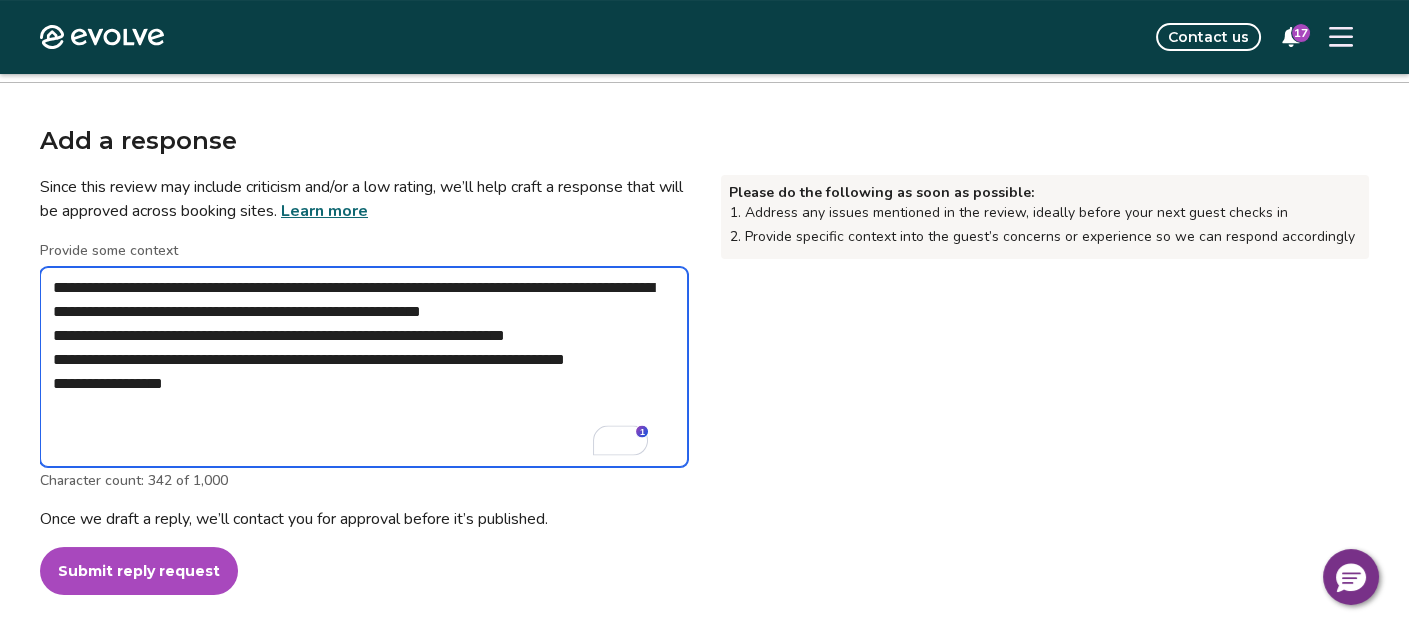 type on "**********" 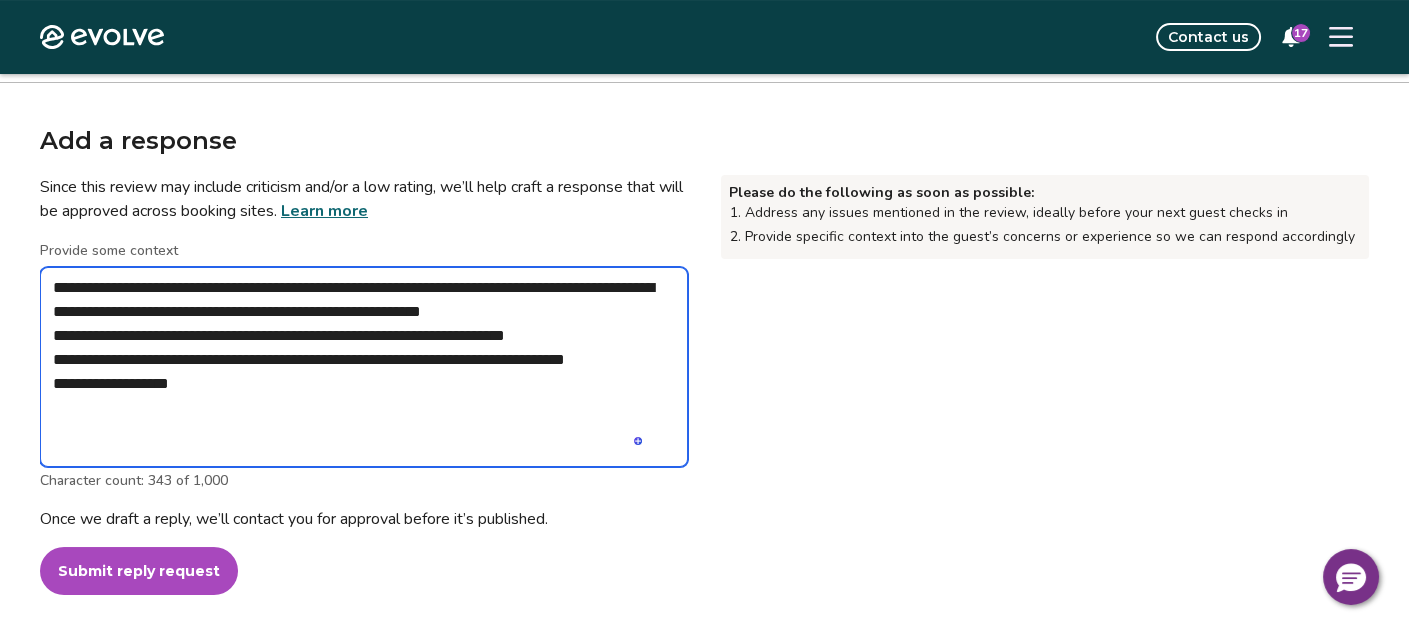 type on "**********" 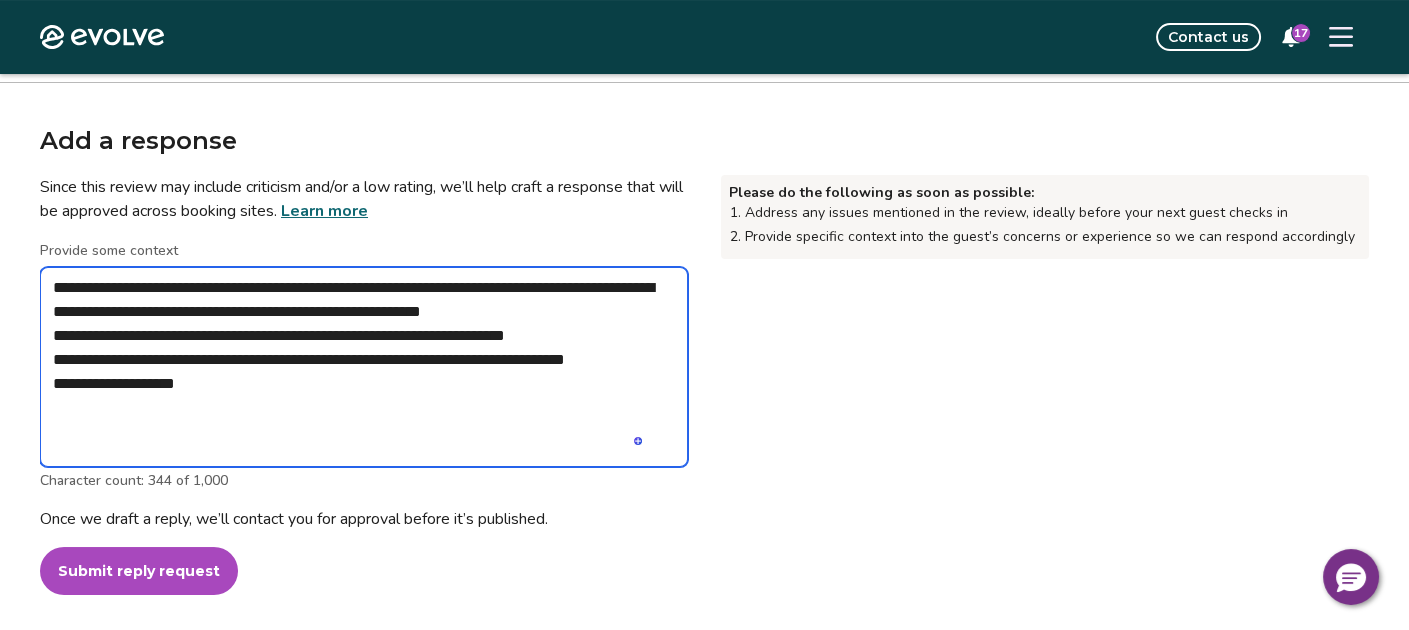 type on "**********" 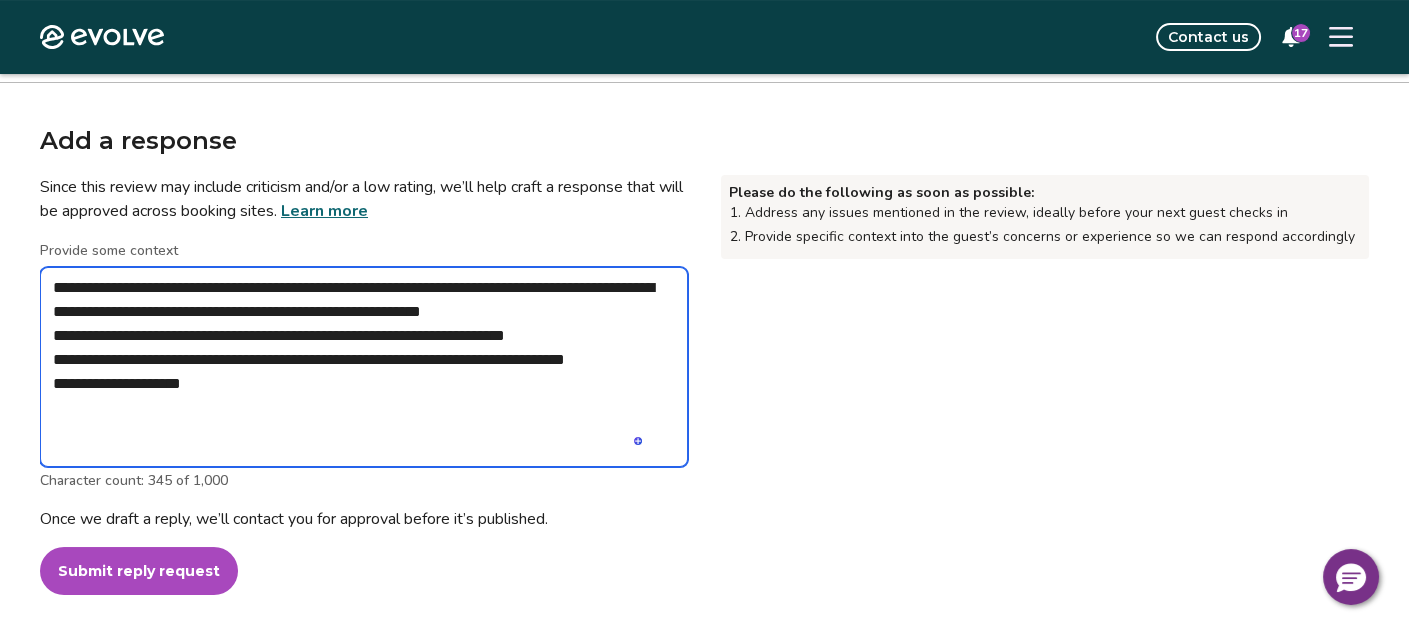type on "**********" 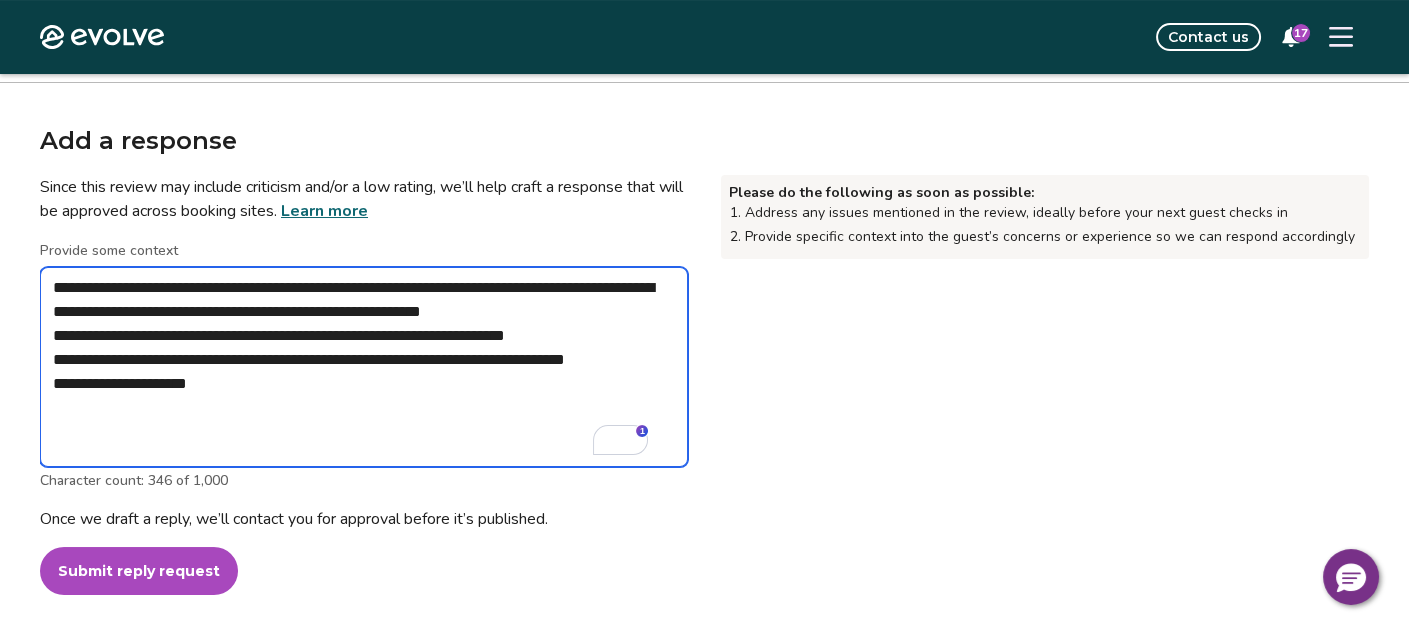 type on "**********" 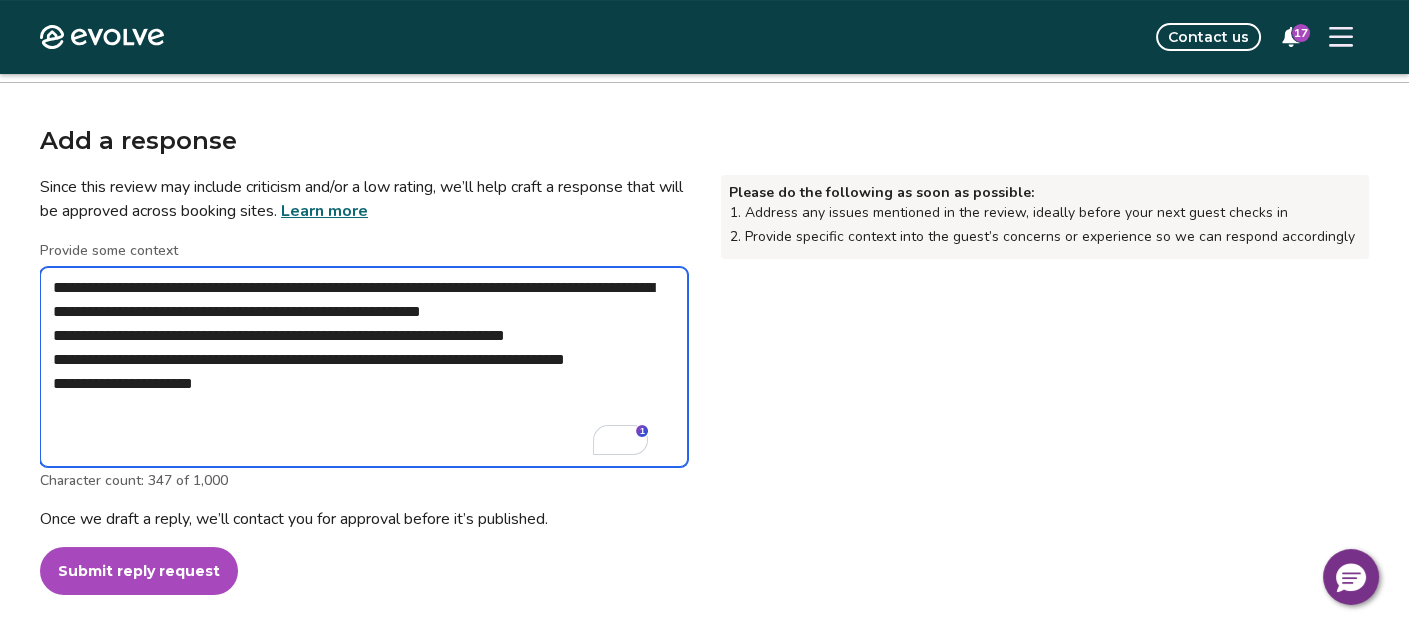 type on "**********" 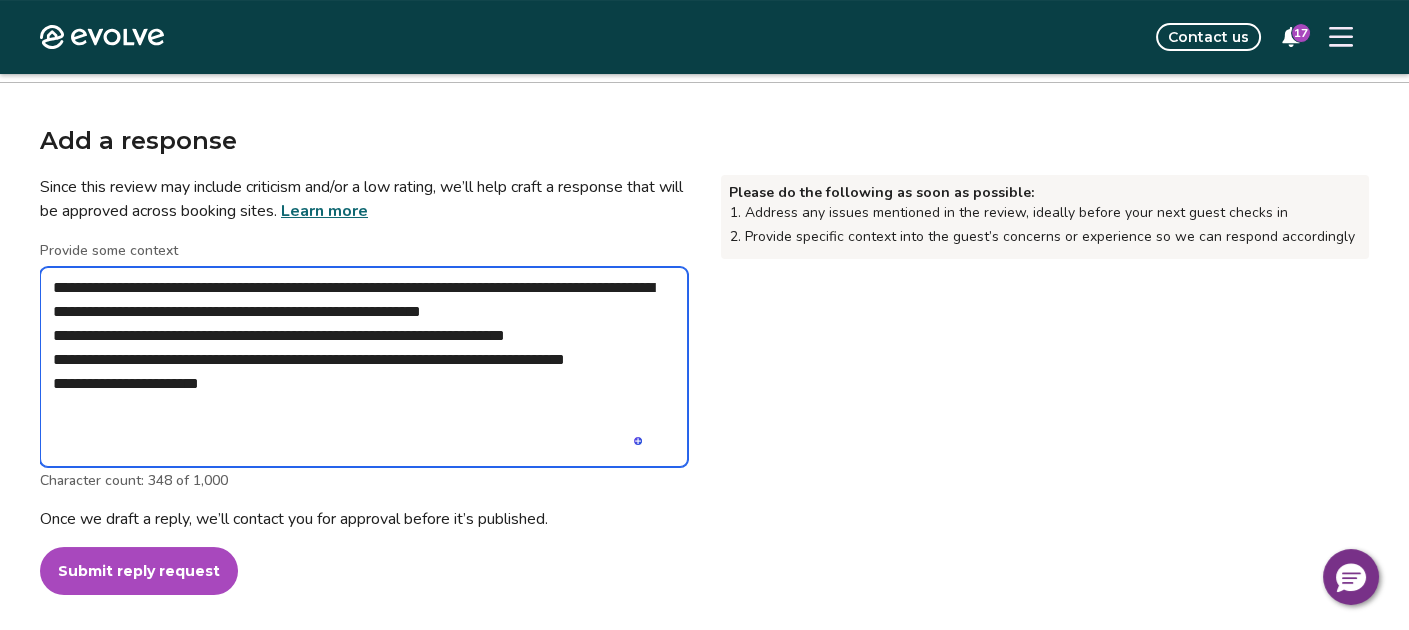 type on "**********" 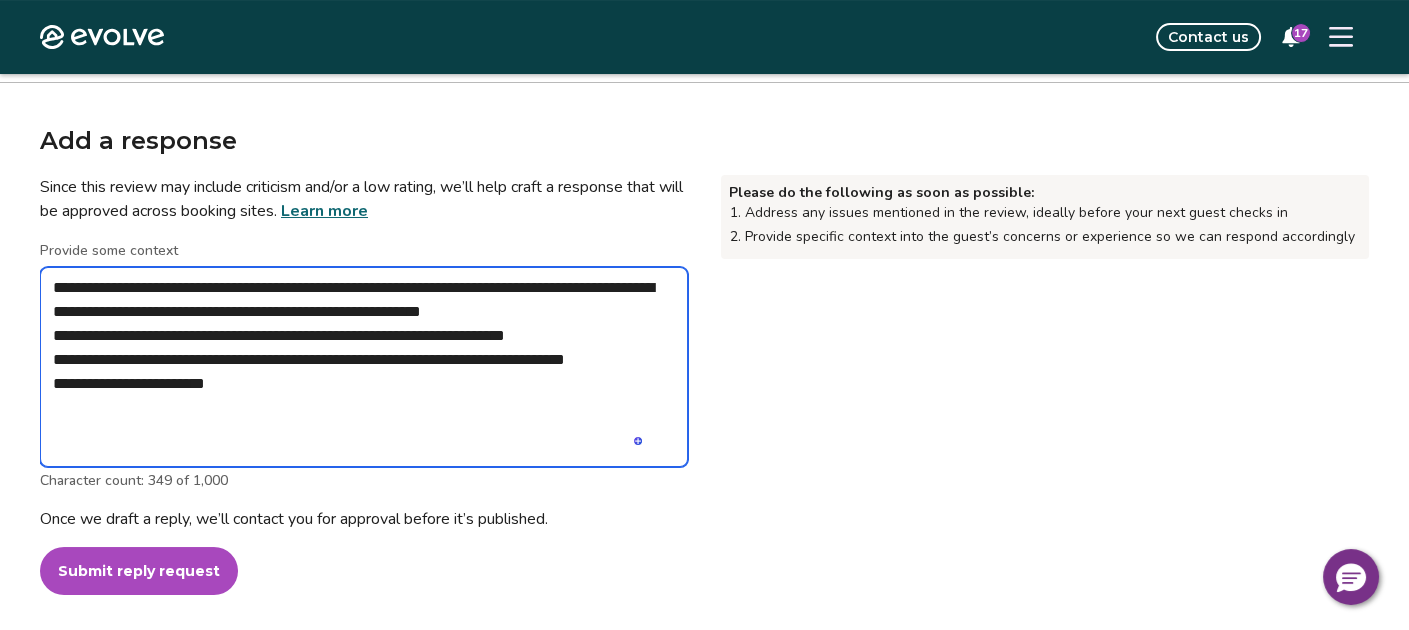 type on "**********" 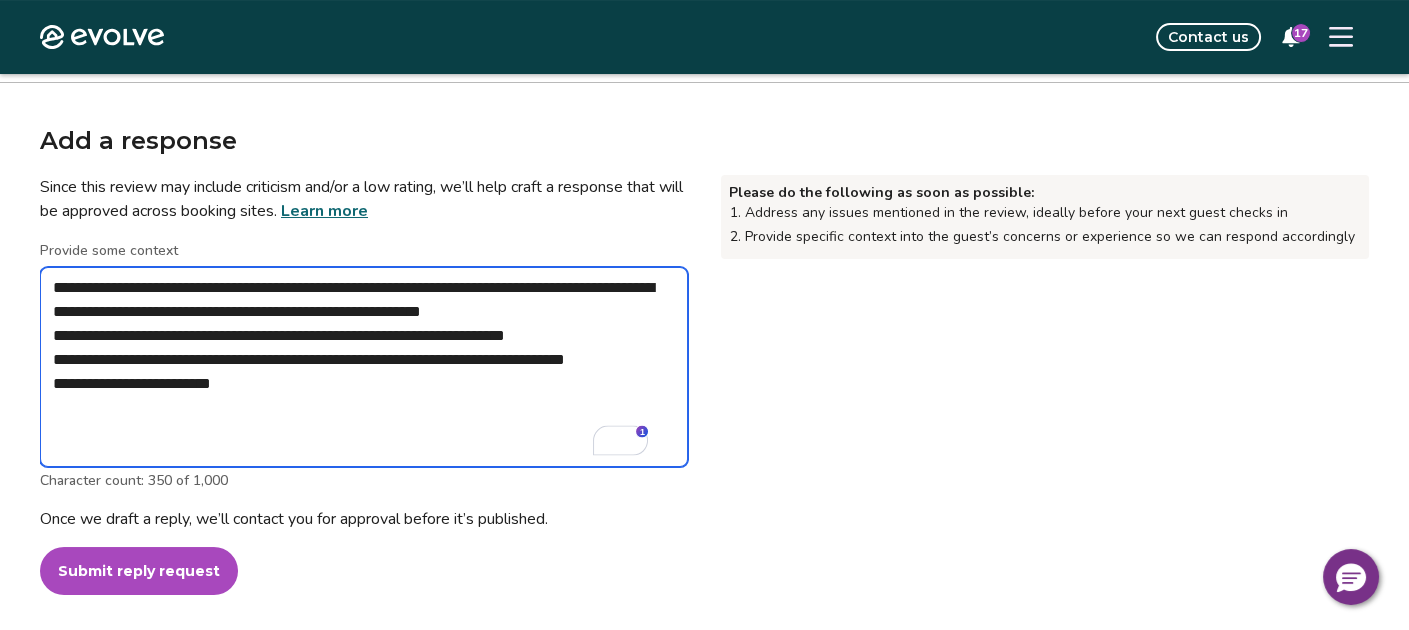 type on "**********" 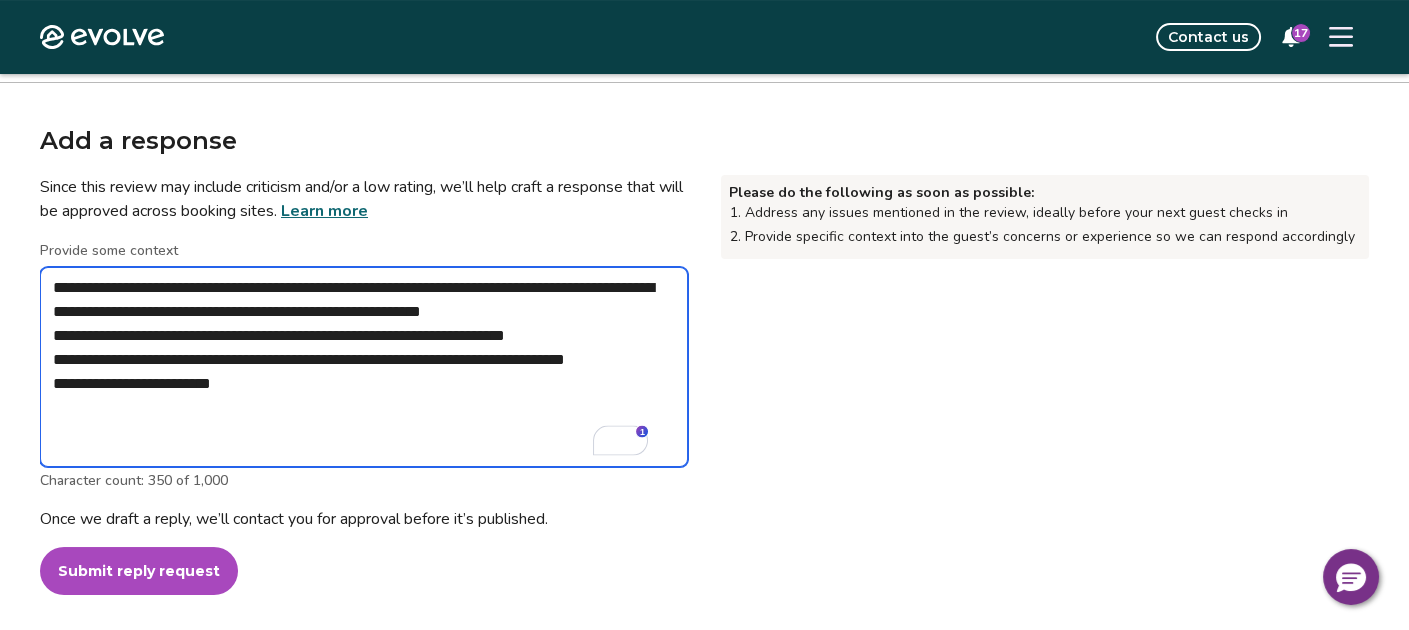 type on "*" 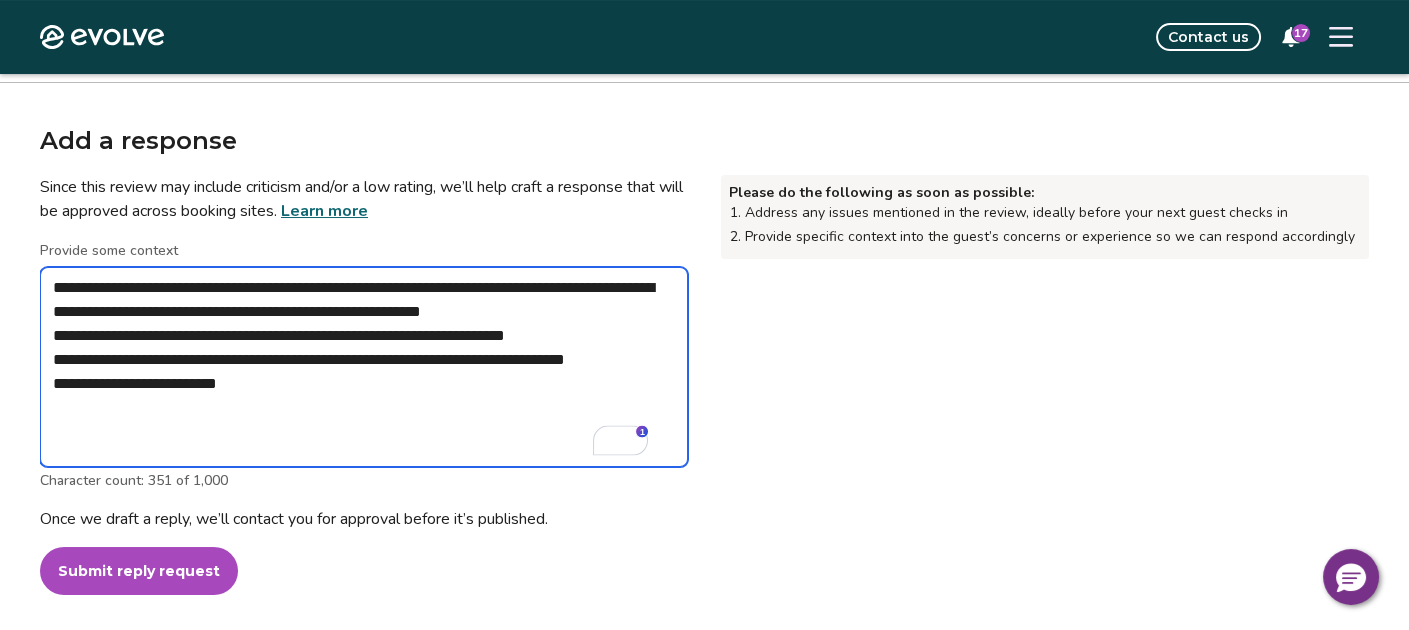type on "**********" 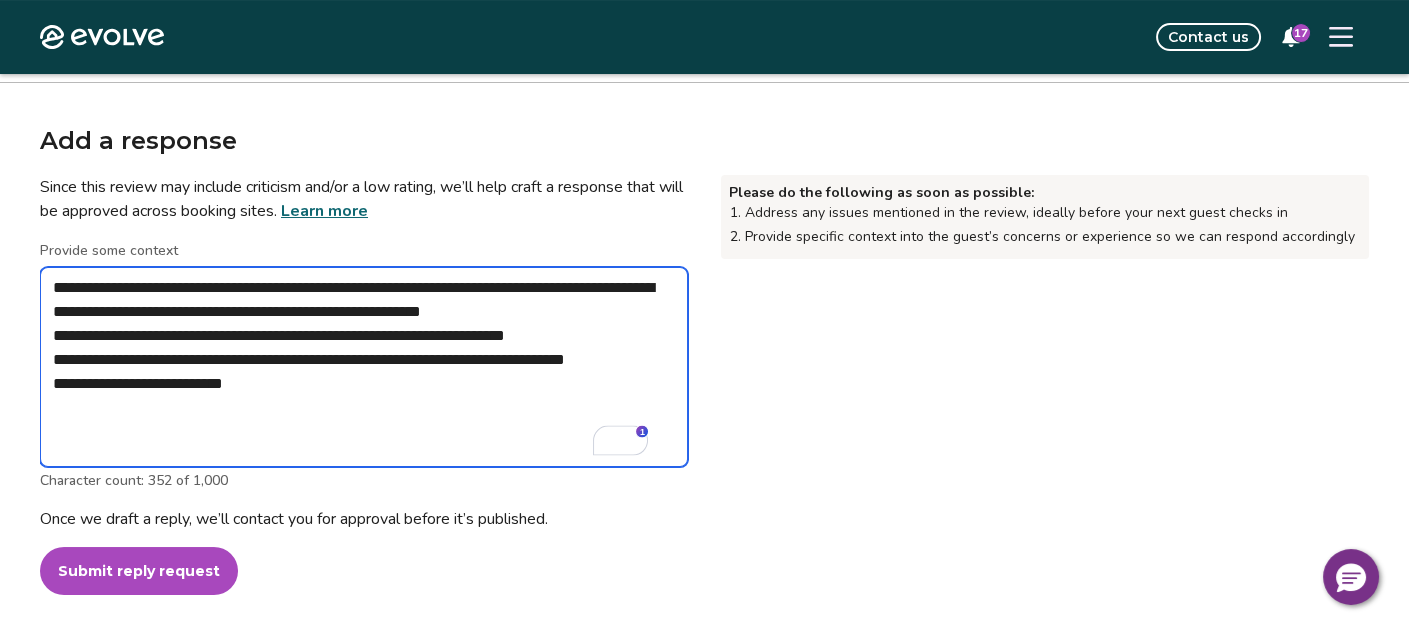 type on "**********" 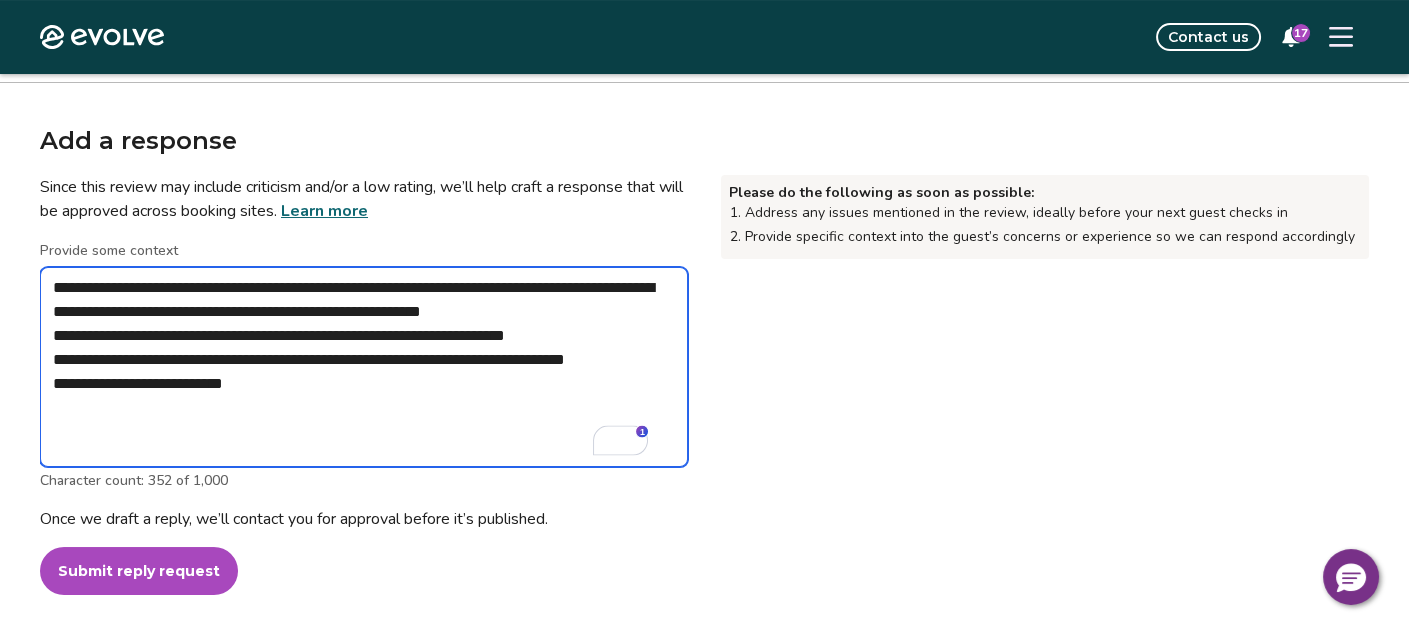 type on "*" 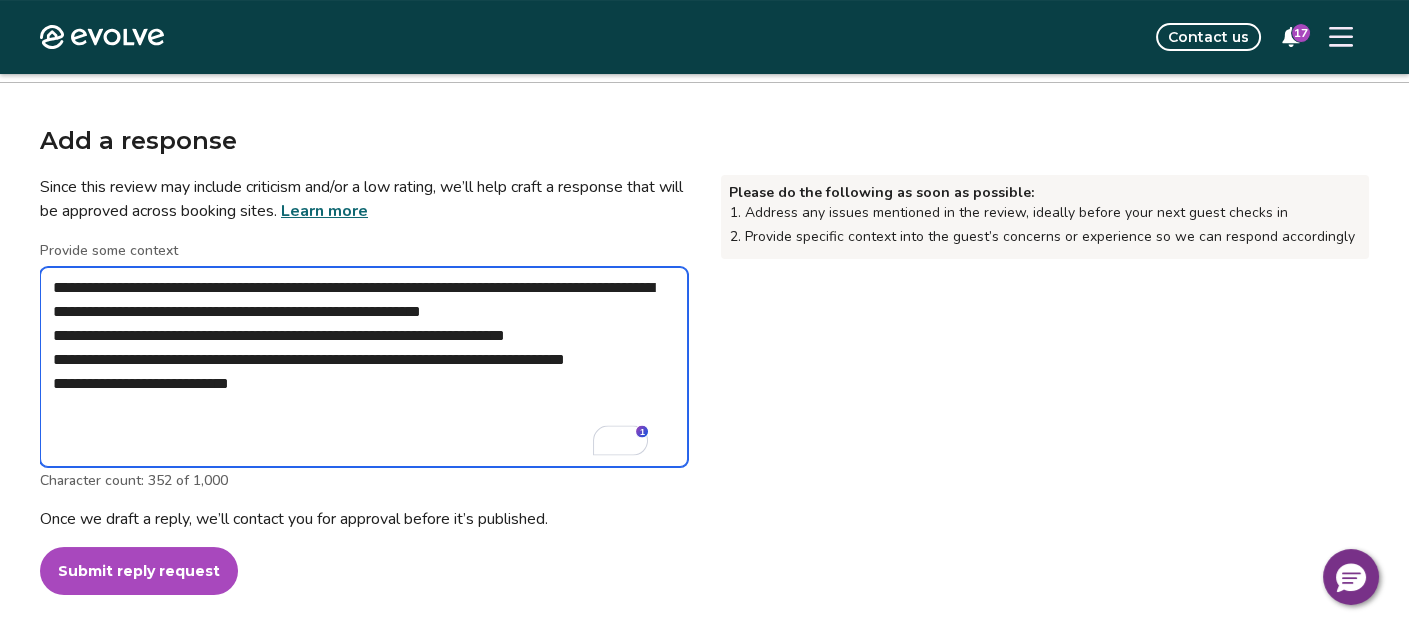 type on "**********" 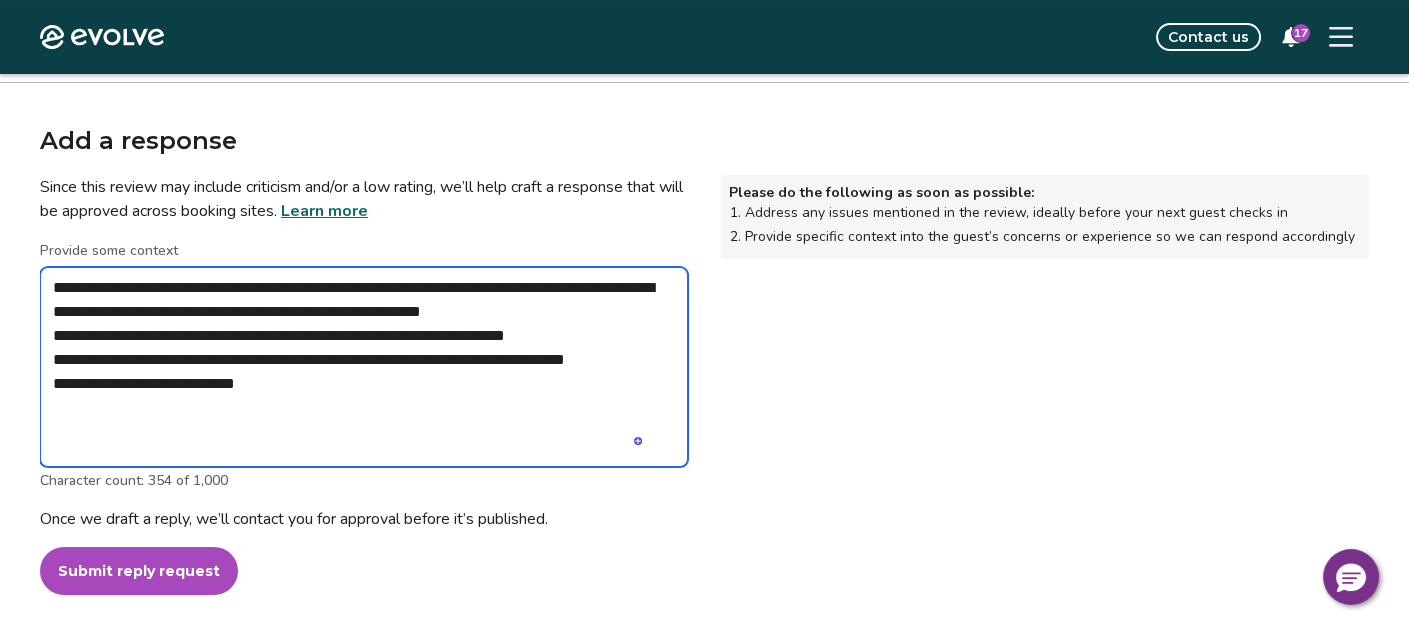 type on "**********" 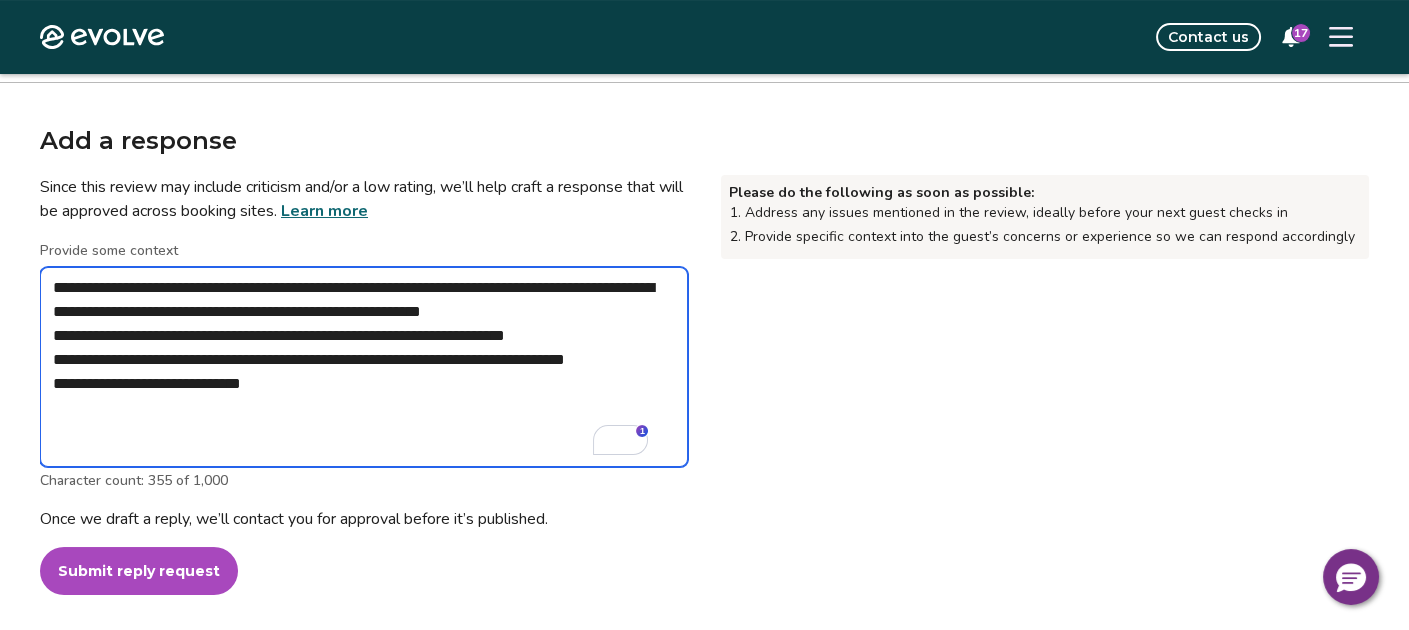 type on "**********" 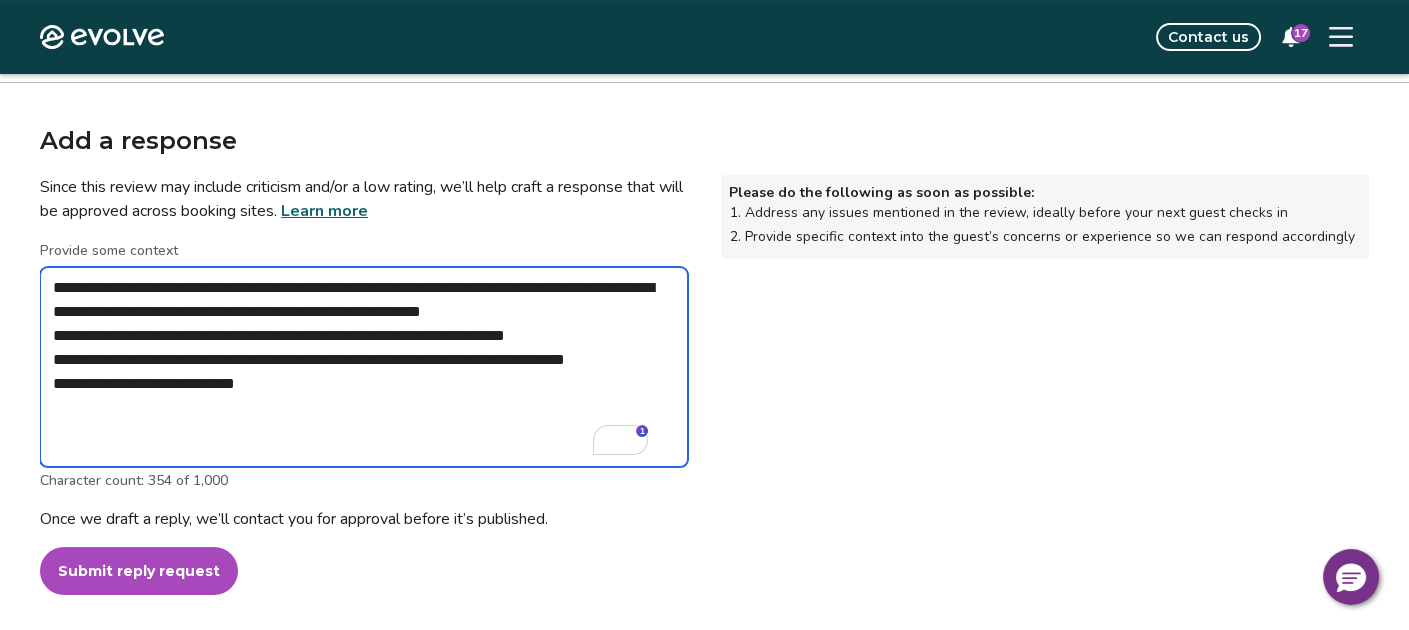 type on "**********" 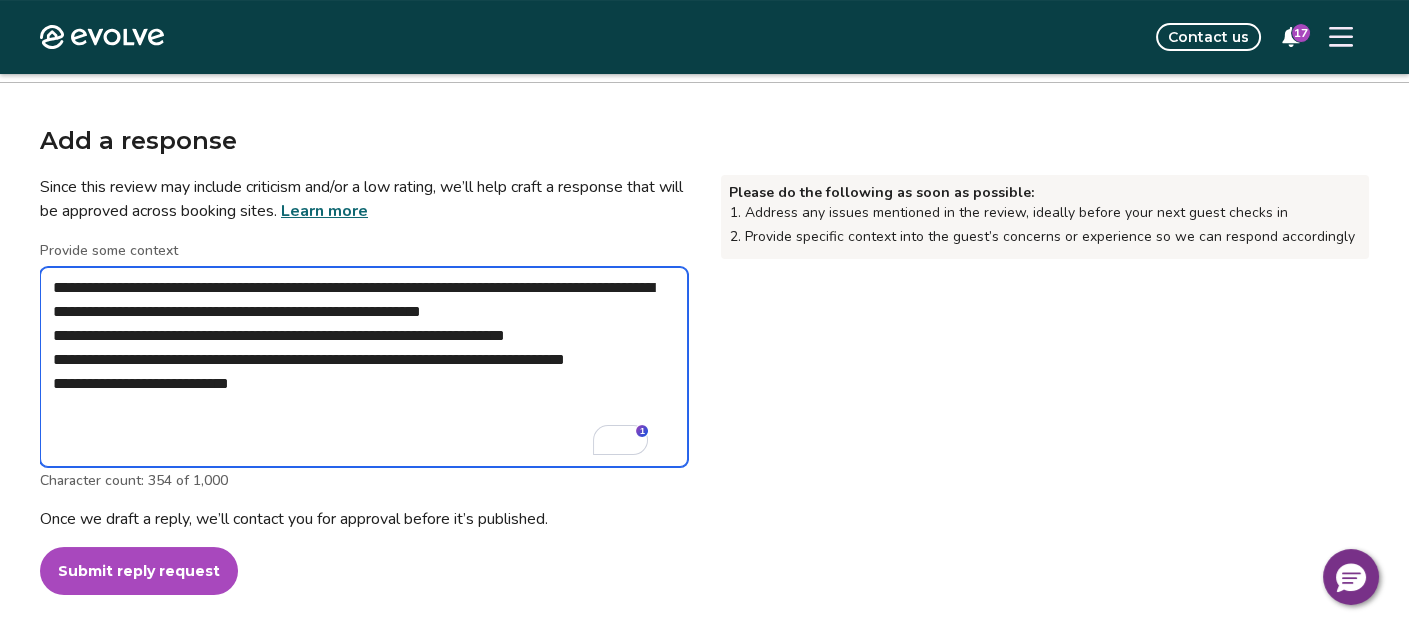 type on "**********" 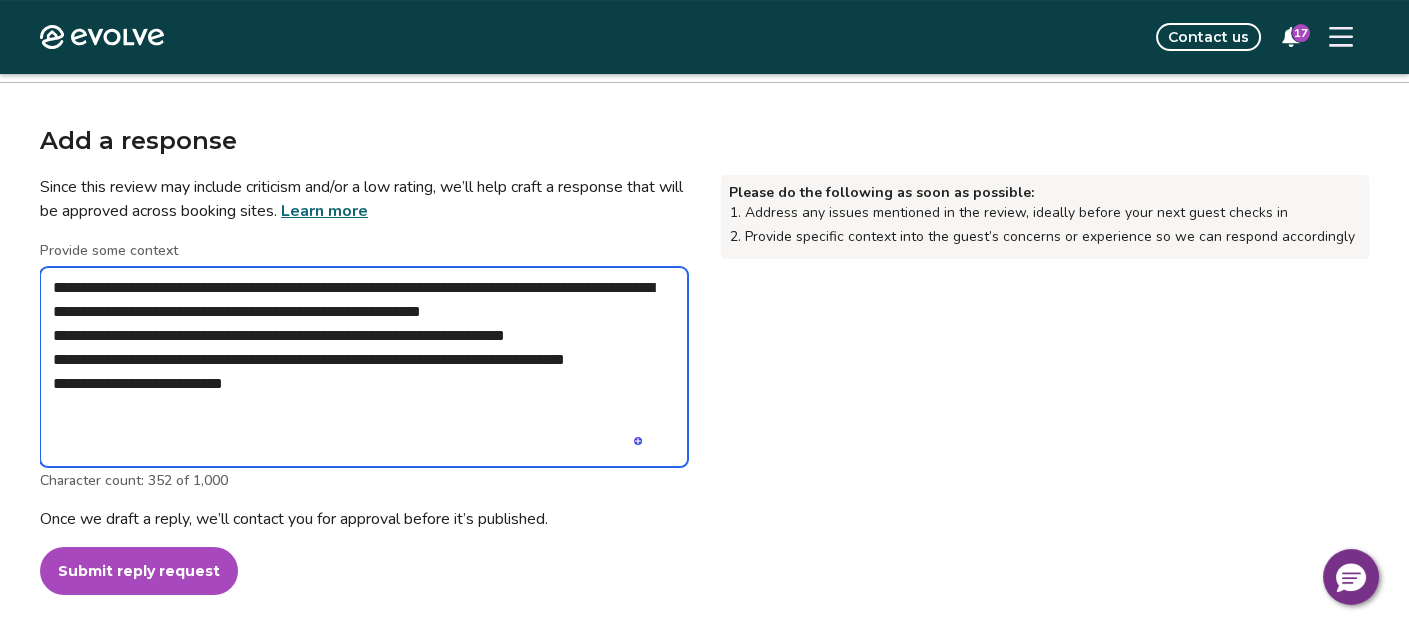 type on "**********" 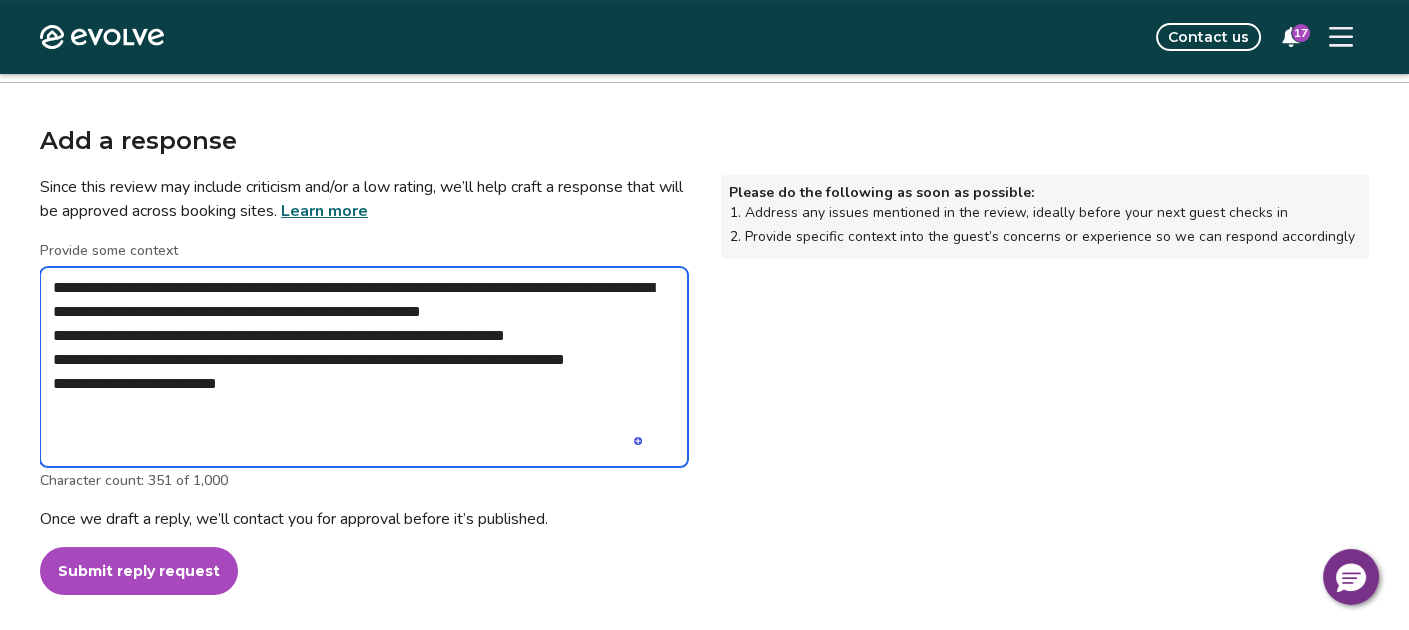 type on "**********" 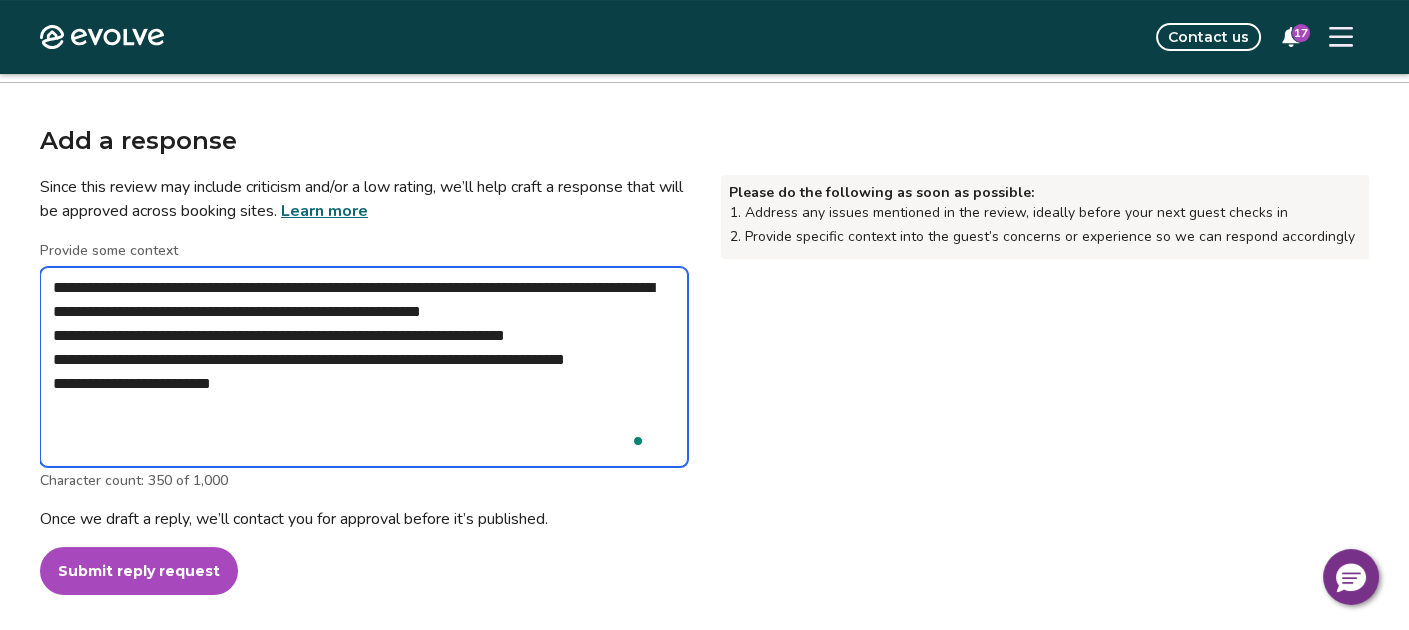type on "**********" 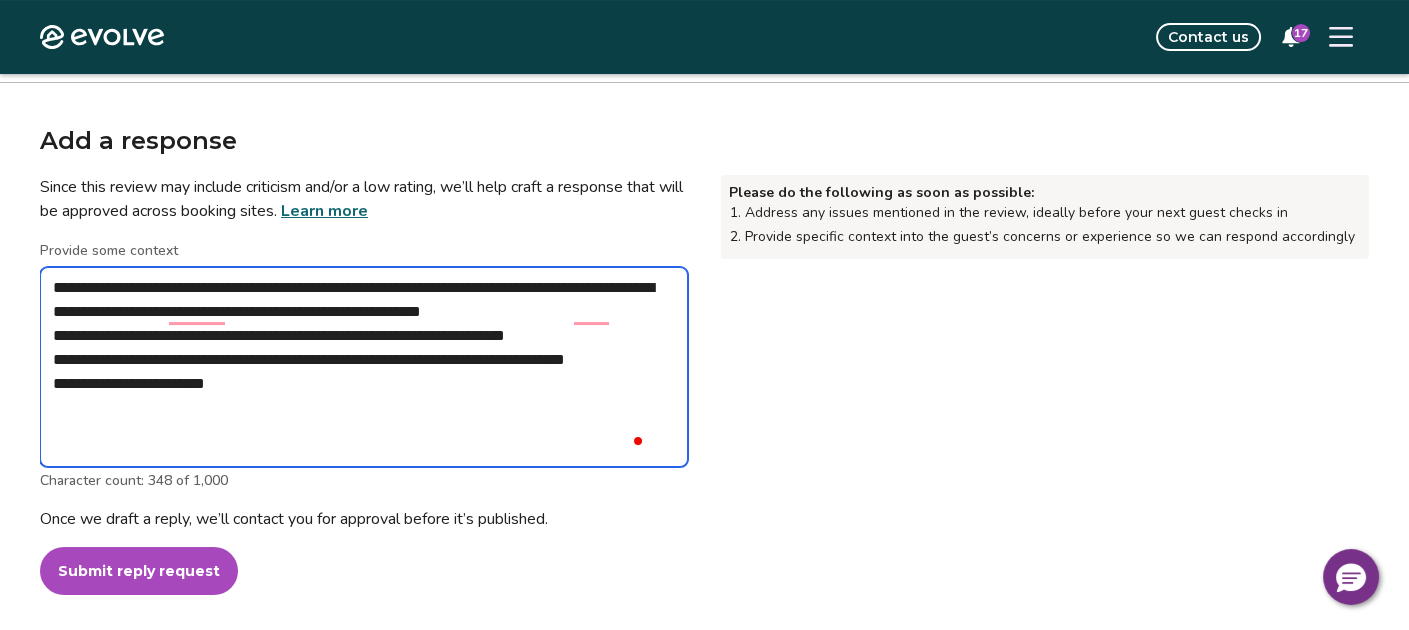 type 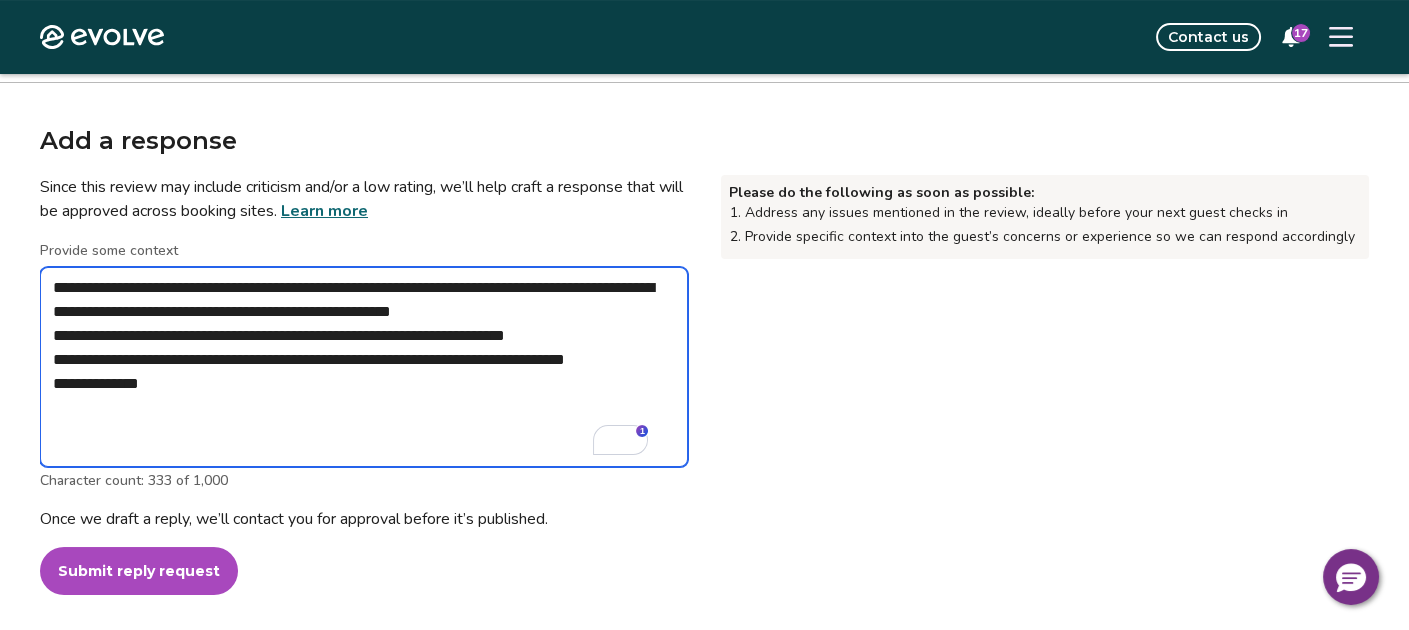 click on "**********" at bounding box center [364, 367] 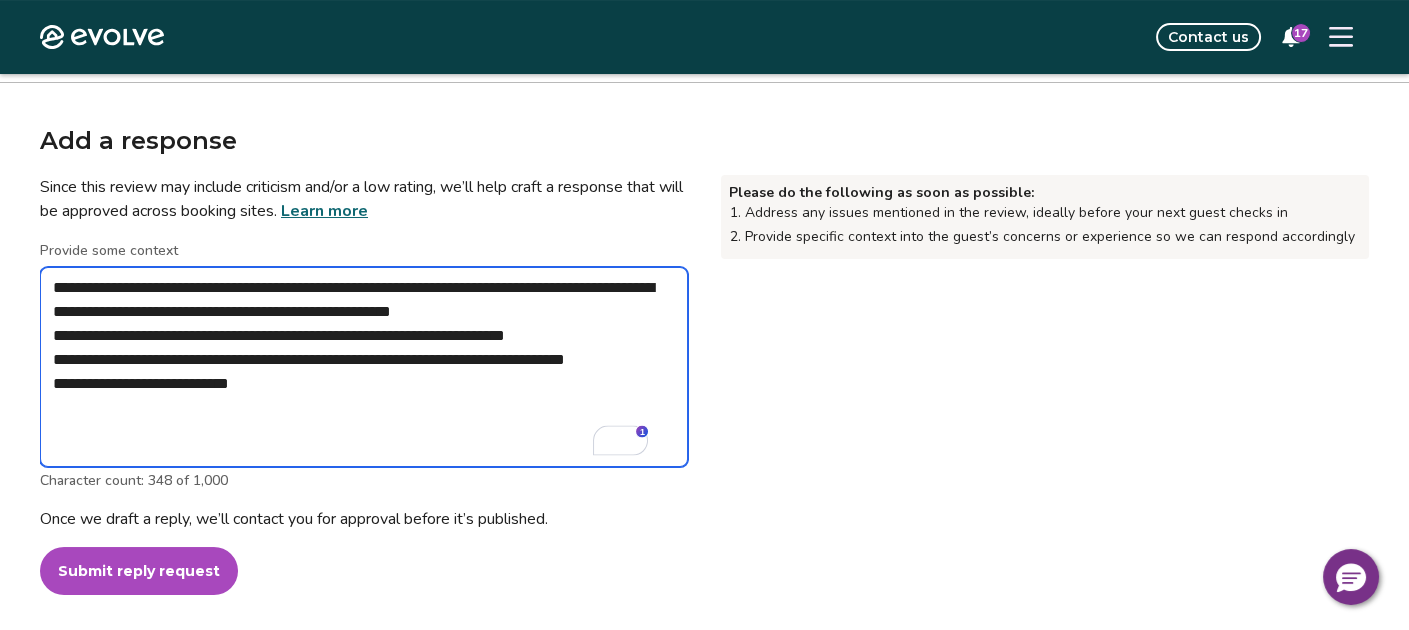 click on "**********" at bounding box center [364, 367] 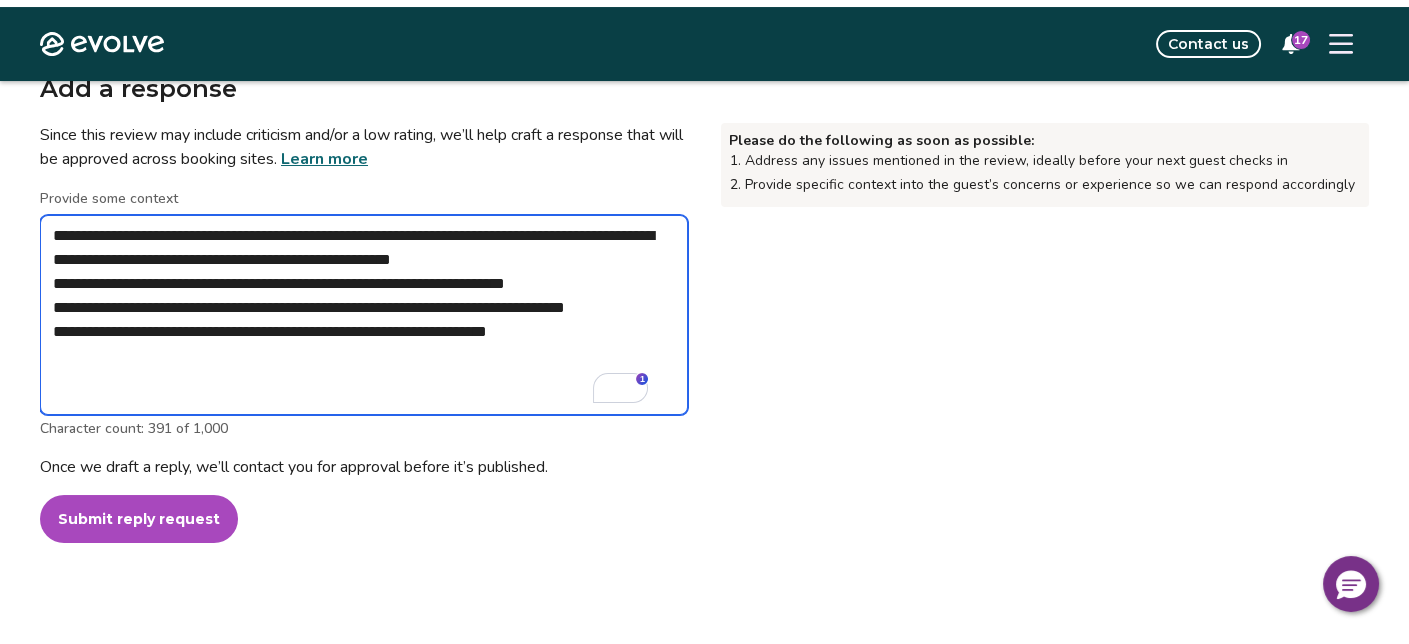 scroll, scrollTop: 563, scrollLeft: 0, axis: vertical 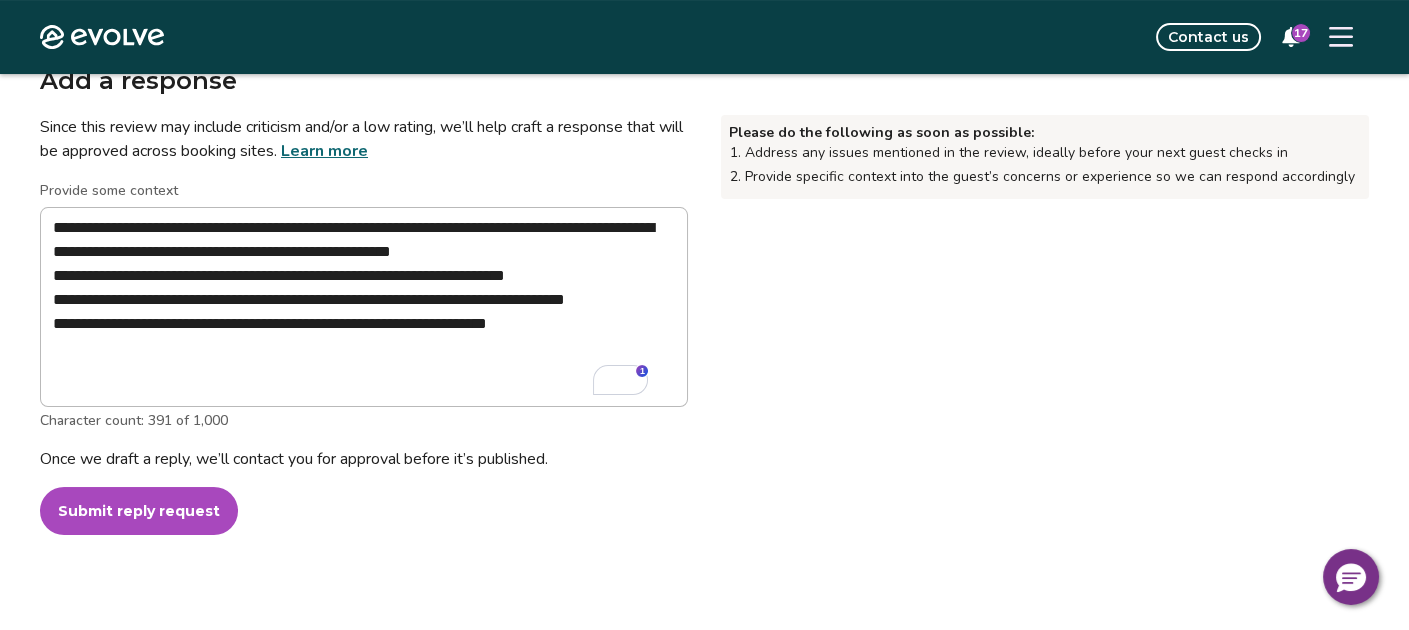 click on "Submit reply request" at bounding box center (139, 511) 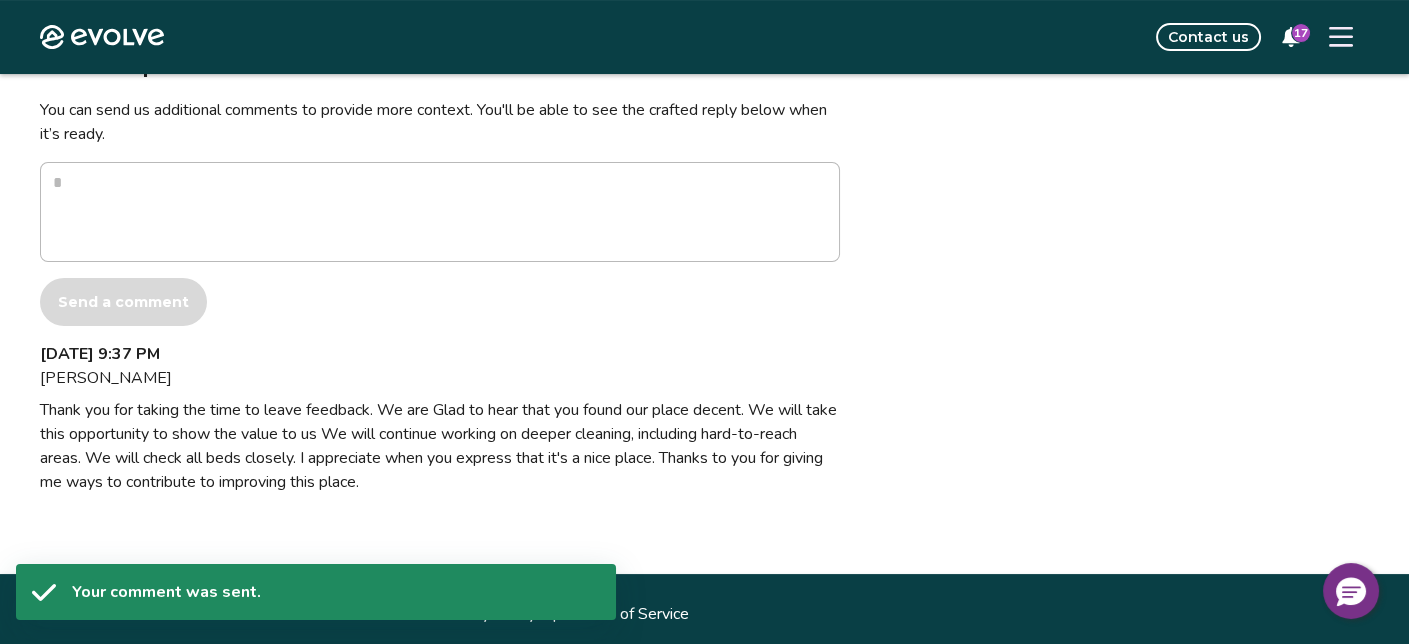 scroll, scrollTop: 587, scrollLeft: 0, axis: vertical 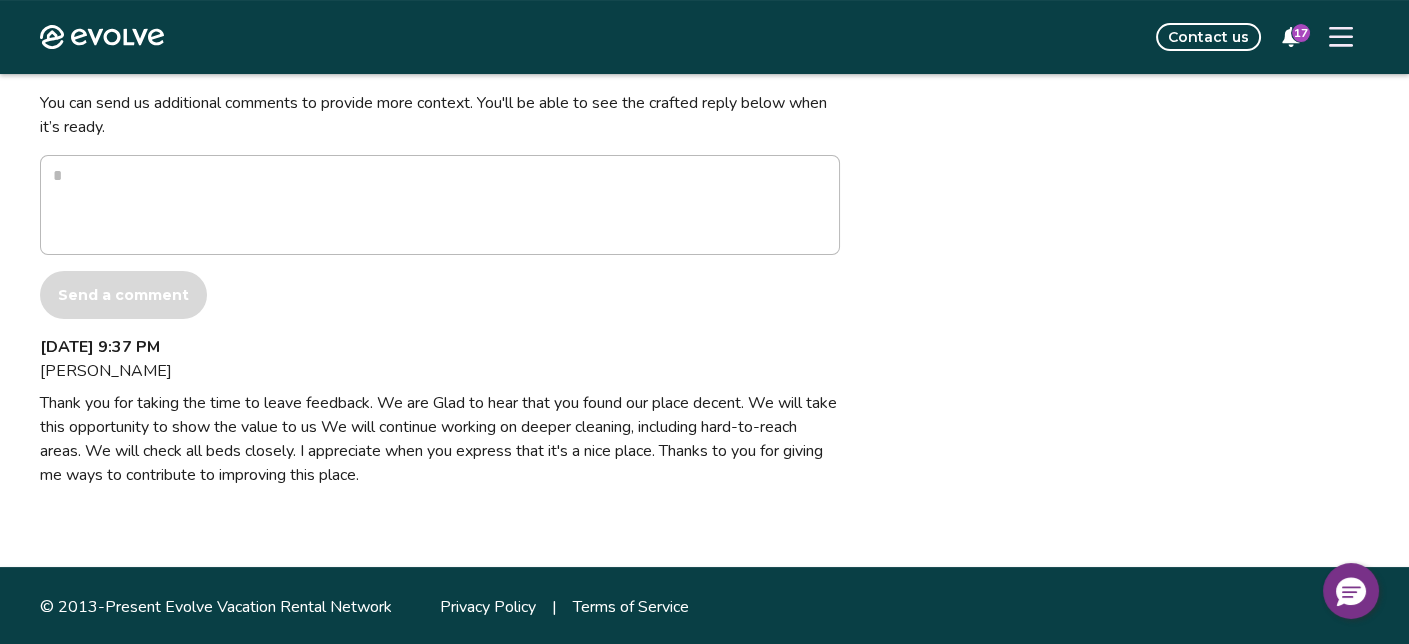 click 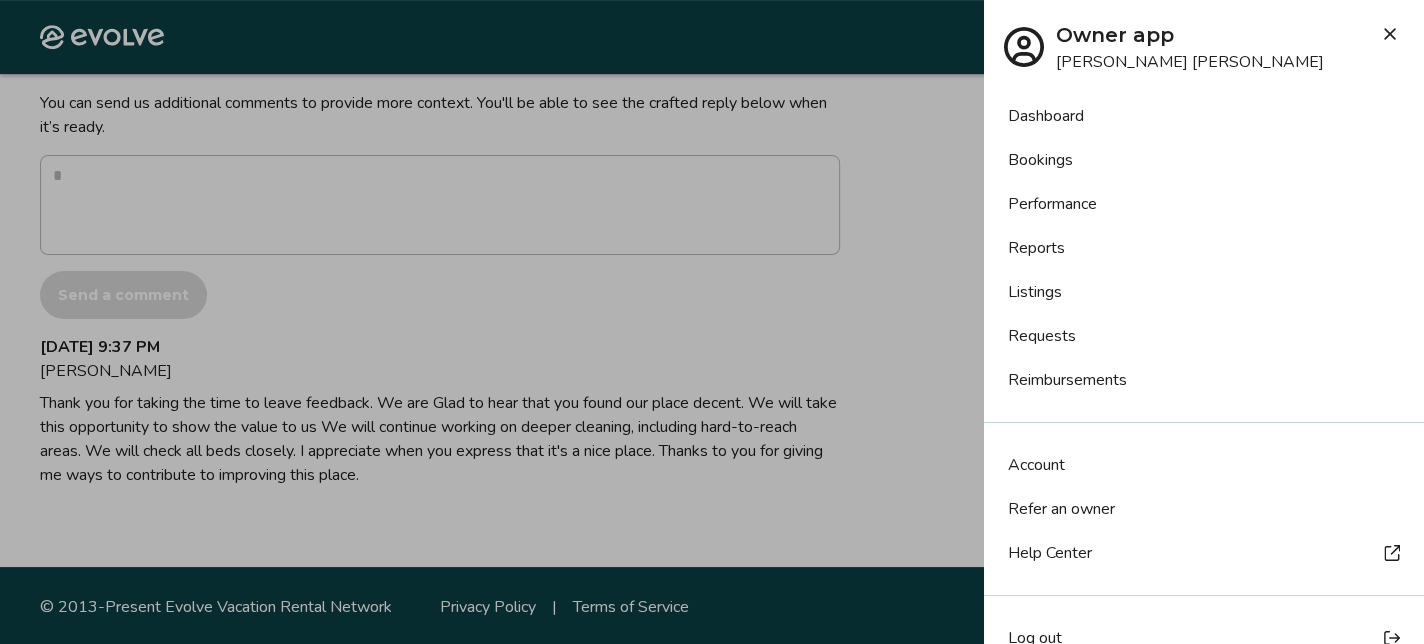 click at bounding box center [712, 322] 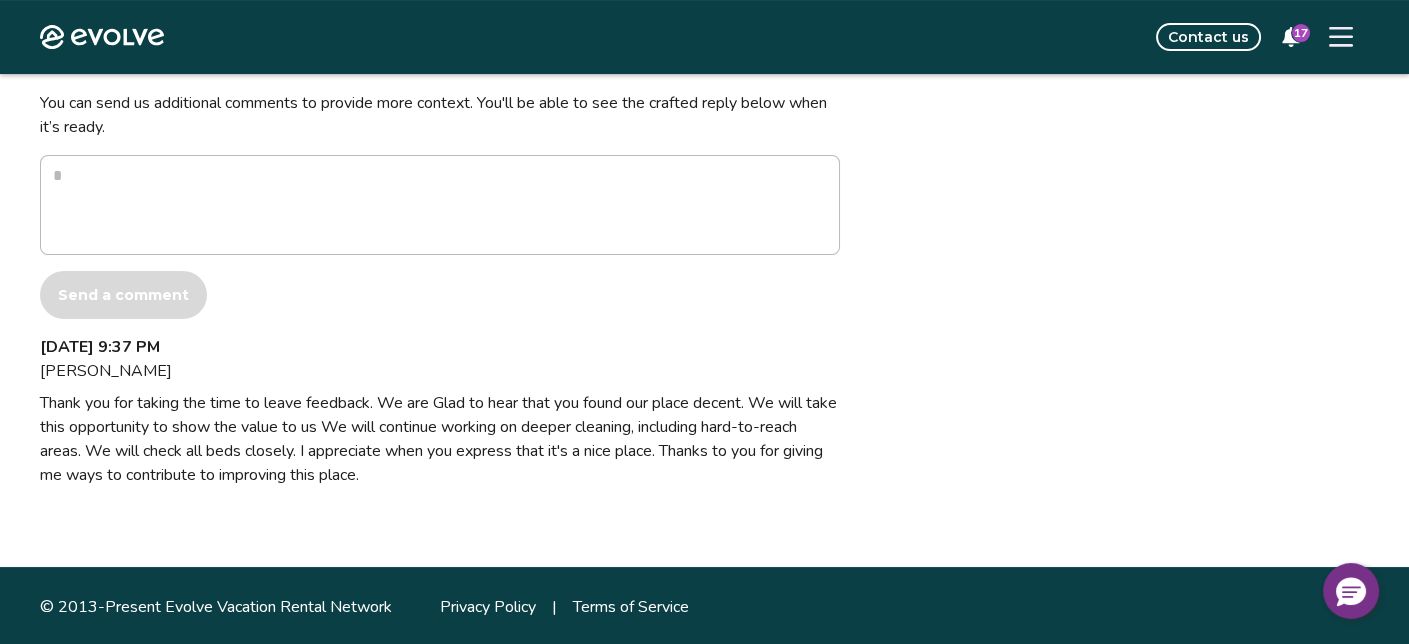 scroll, scrollTop: 0, scrollLeft: 0, axis: both 